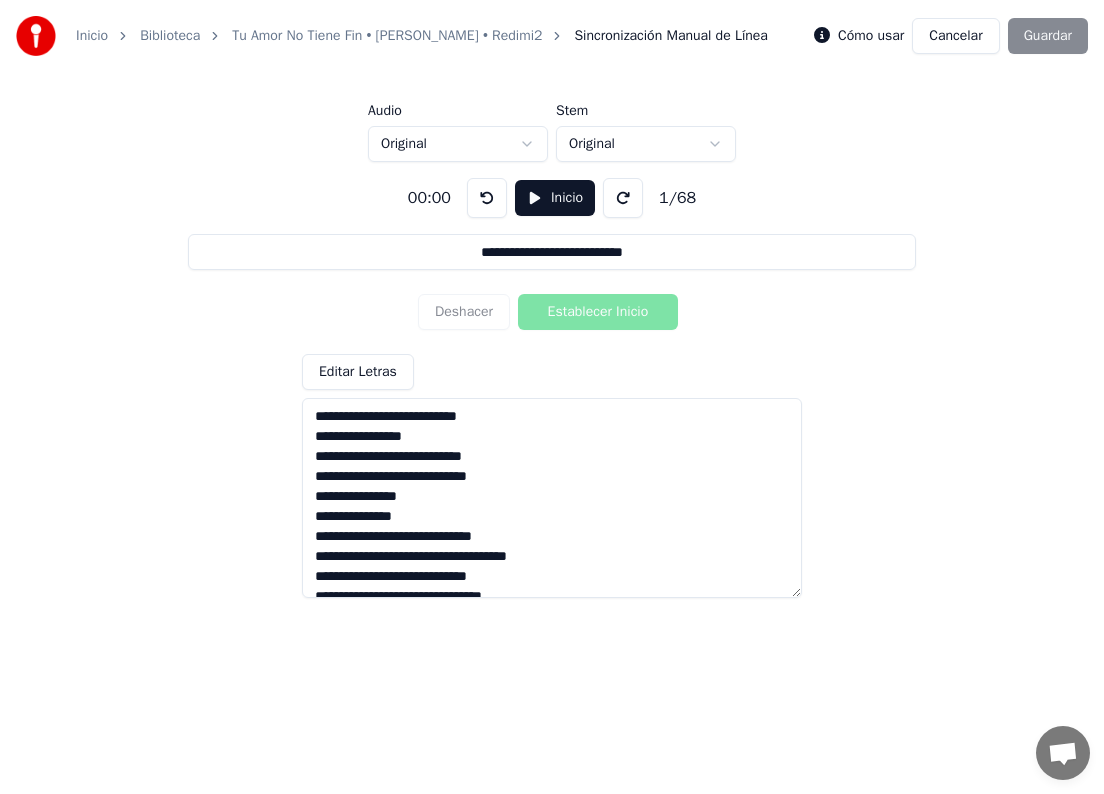 scroll, scrollTop: 0, scrollLeft: 0, axis: both 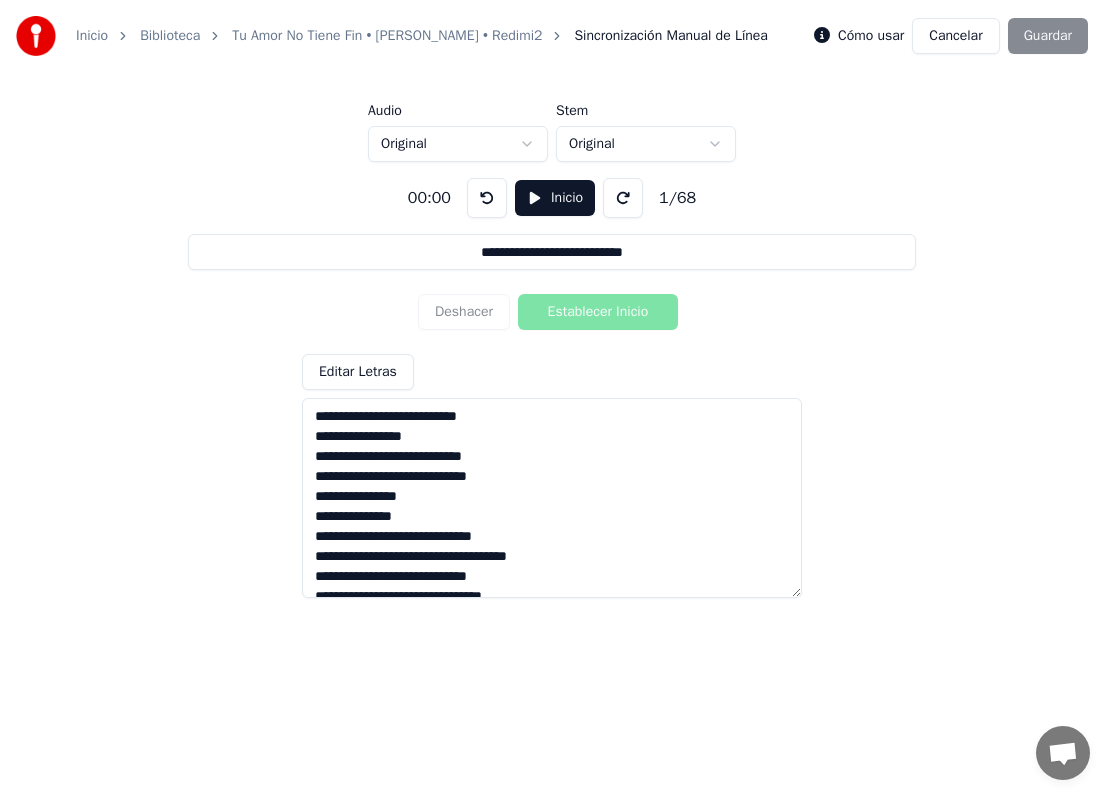 click at bounding box center [552, 498] 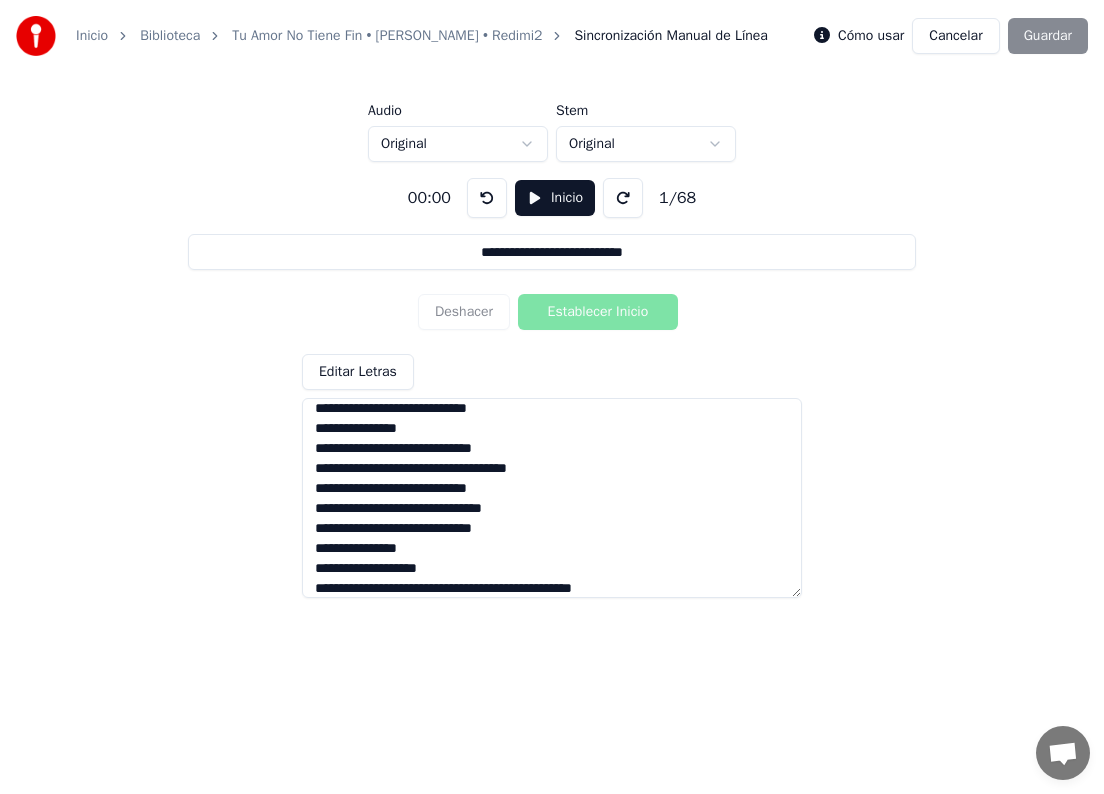 scroll, scrollTop: 368, scrollLeft: 0, axis: vertical 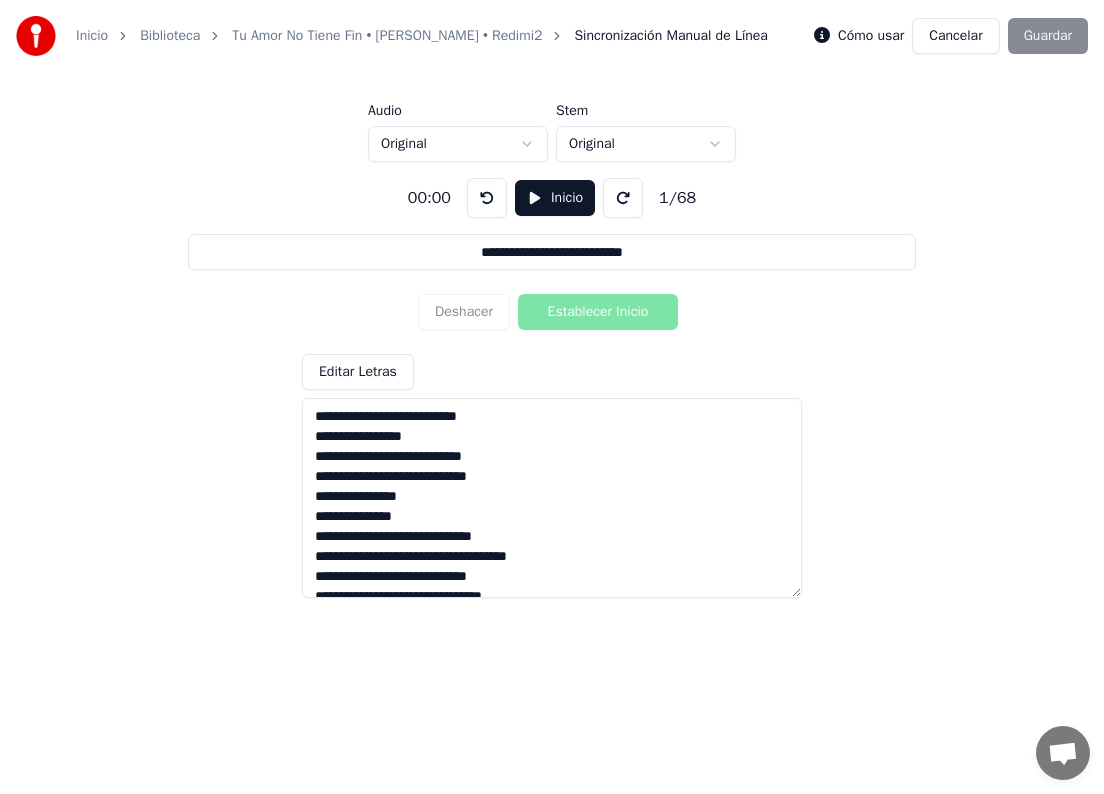 click at bounding box center (552, 498) 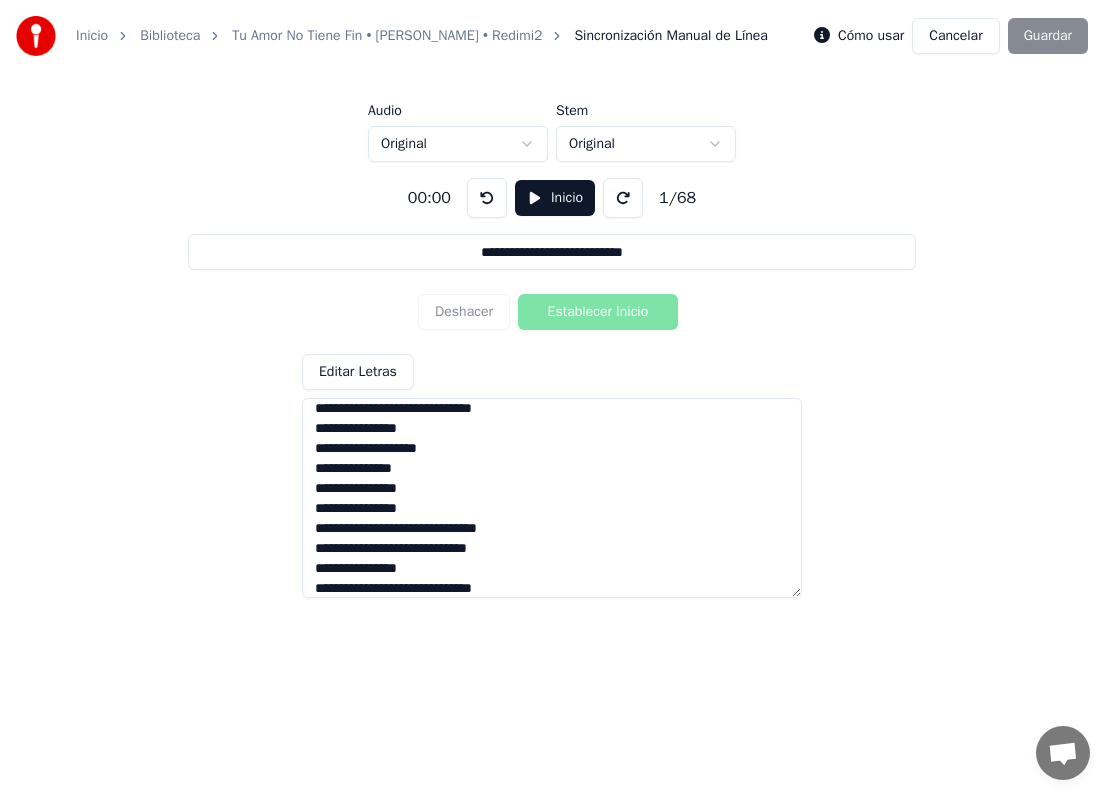 scroll, scrollTop: 228, scrollLeft: 0, axis: vertical 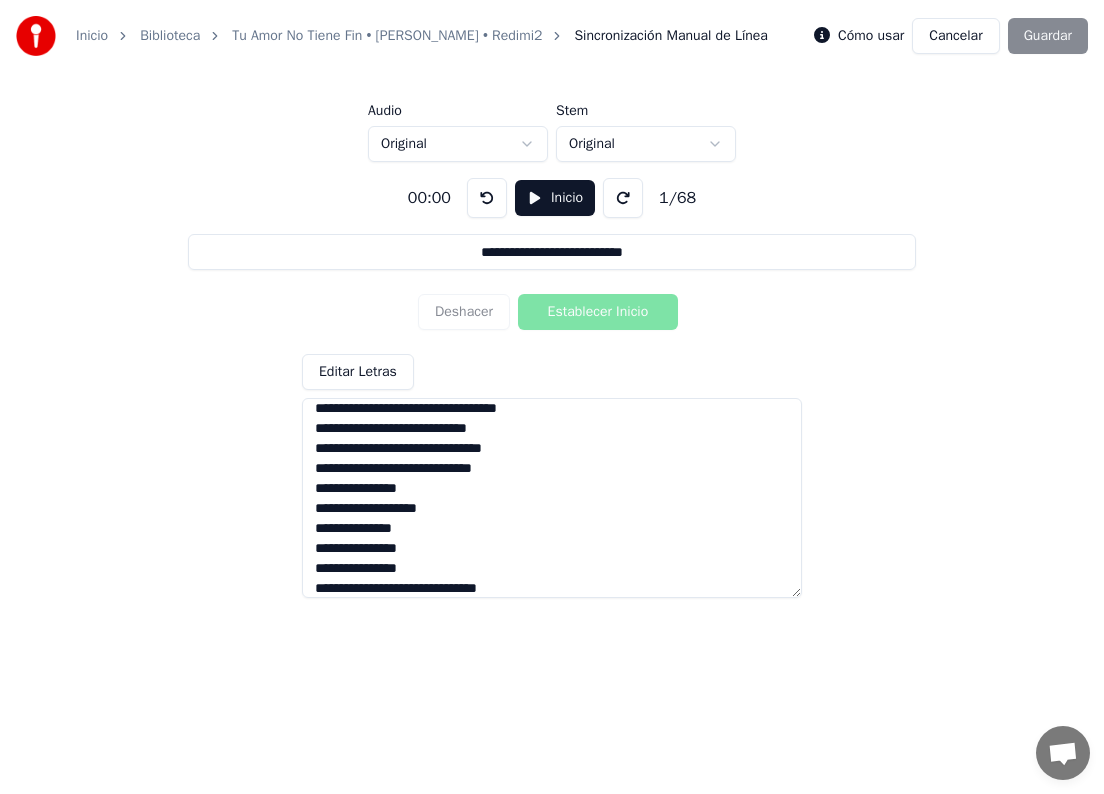 drag, startPoint x: 512, startPoint y: 446, endPoint x: 430, endPoint y: 453, distance: 82.29824 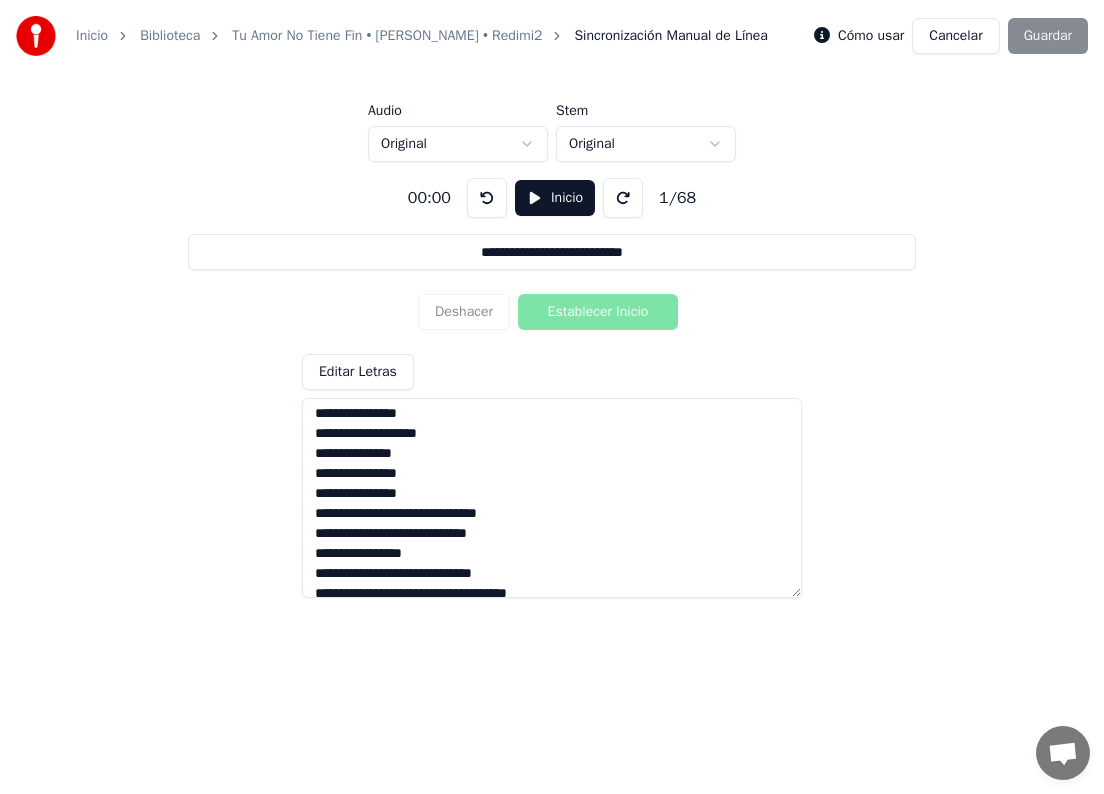 scroll, scrollTop: 245, scrollLeft: 0, axis: vertical 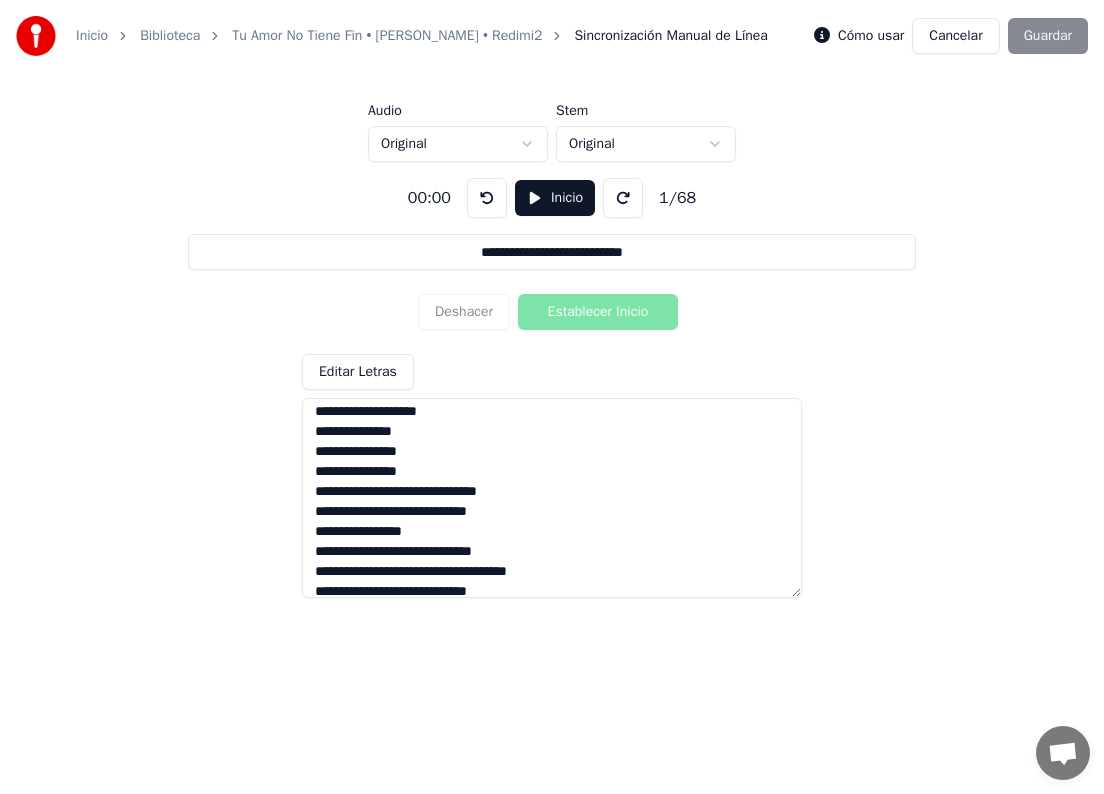 click at bounding box center (552, 498) 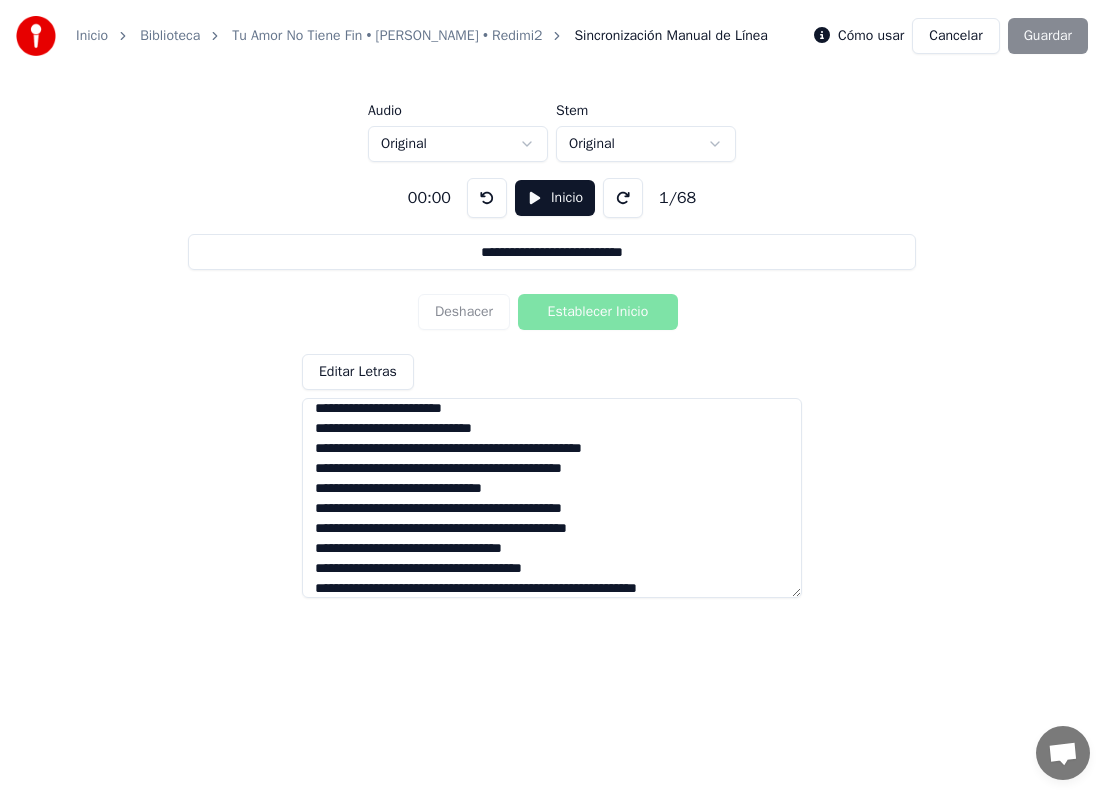 scroll, scrollTop: 1067, scrollLeft: 0, axis: vertical 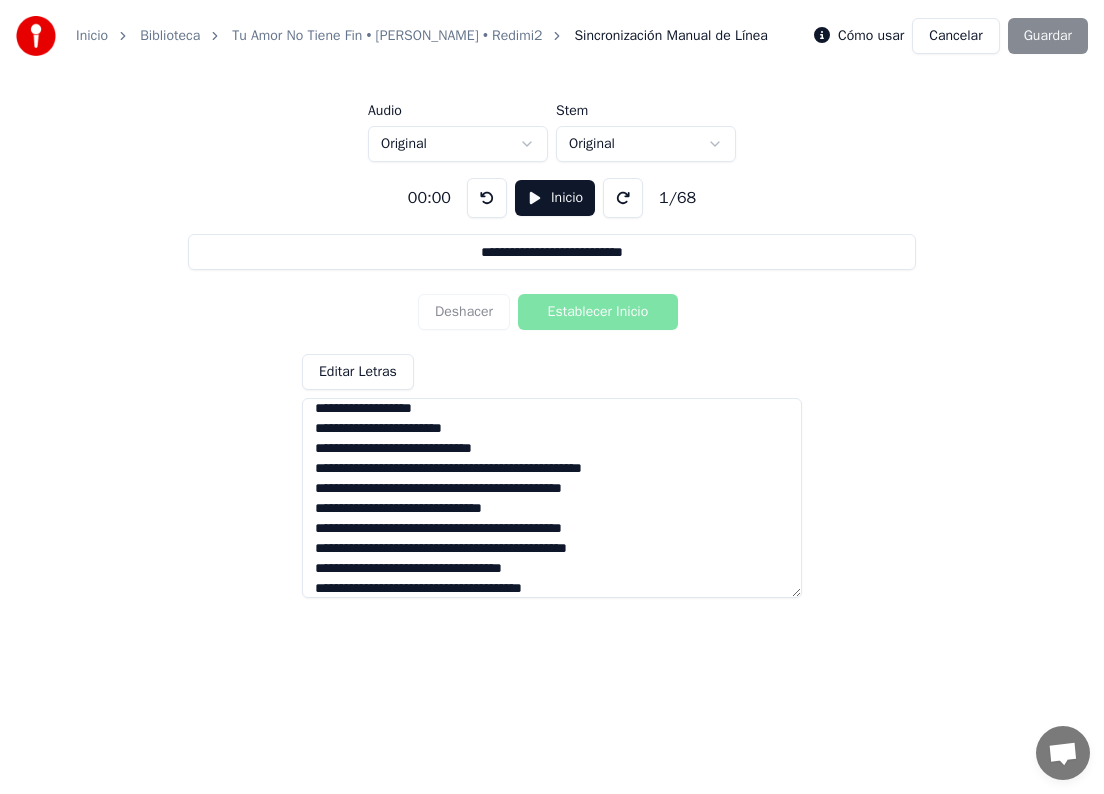 click on "Cómo usar Cancelar Guardar" at bounding box center (951, 36) 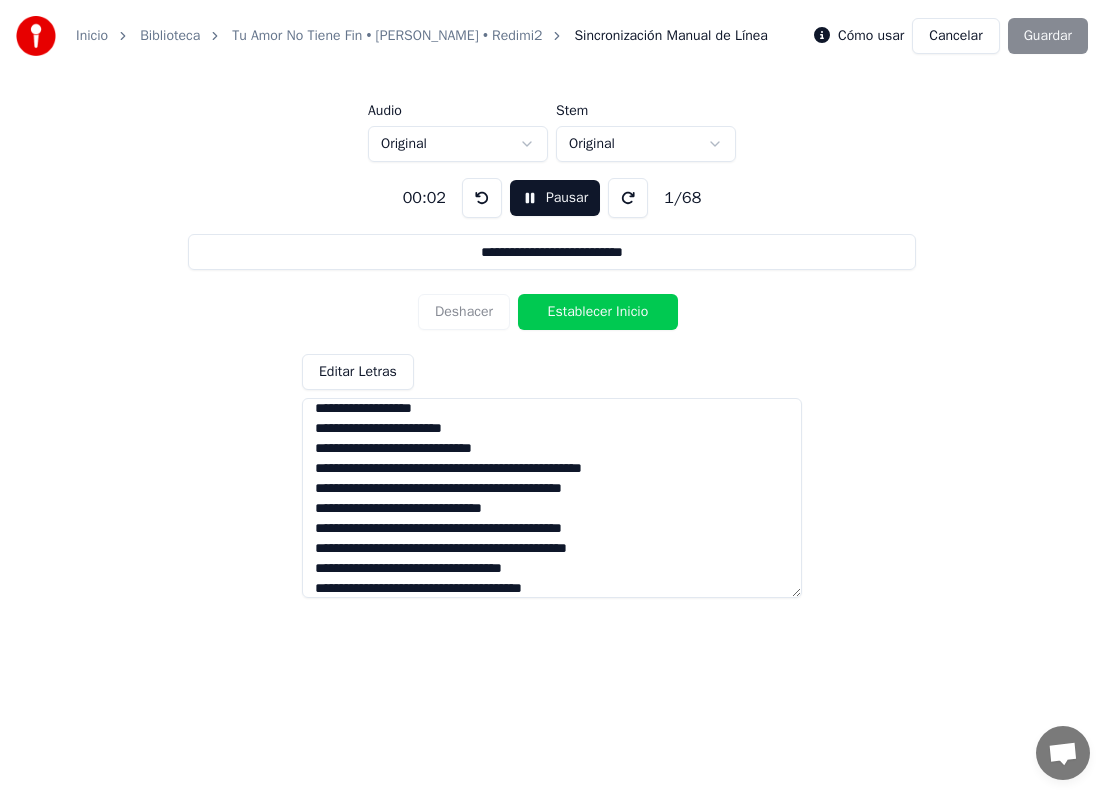 scroll, scrollTop: 521, scrollLeft: 0, axis: vertical 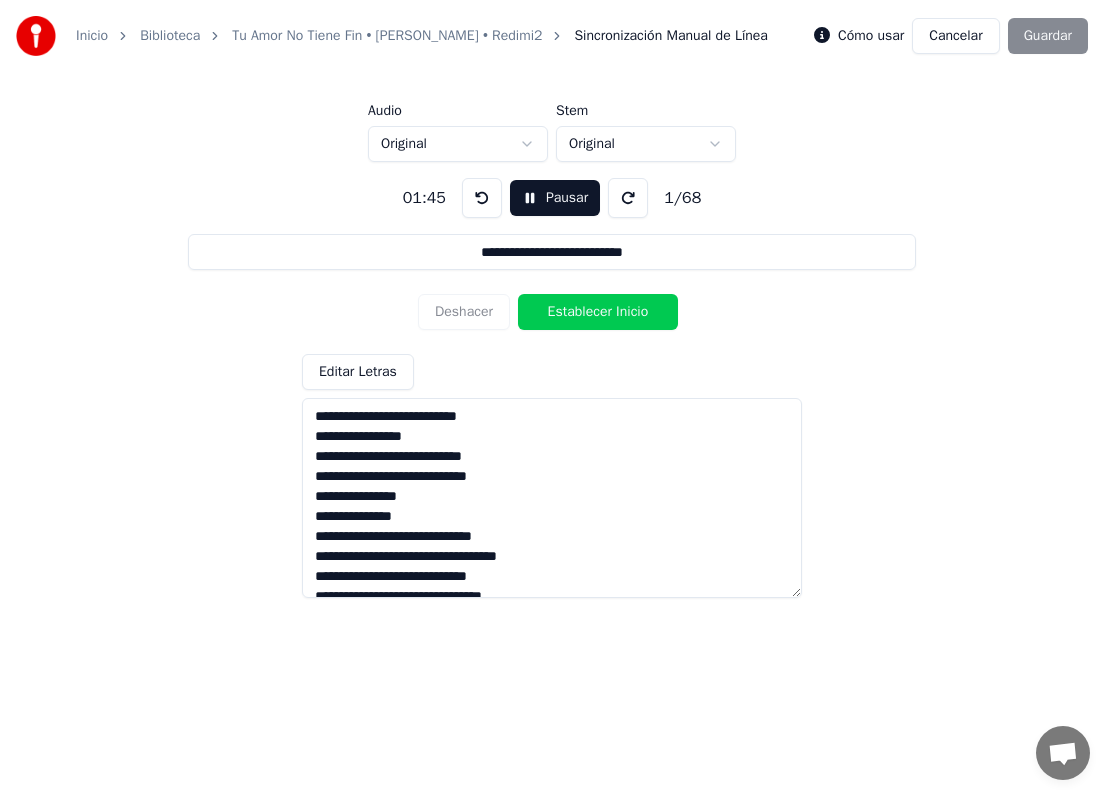 click on "Cómo usar Cancelar Guardar" at bounding box center [951, 36] 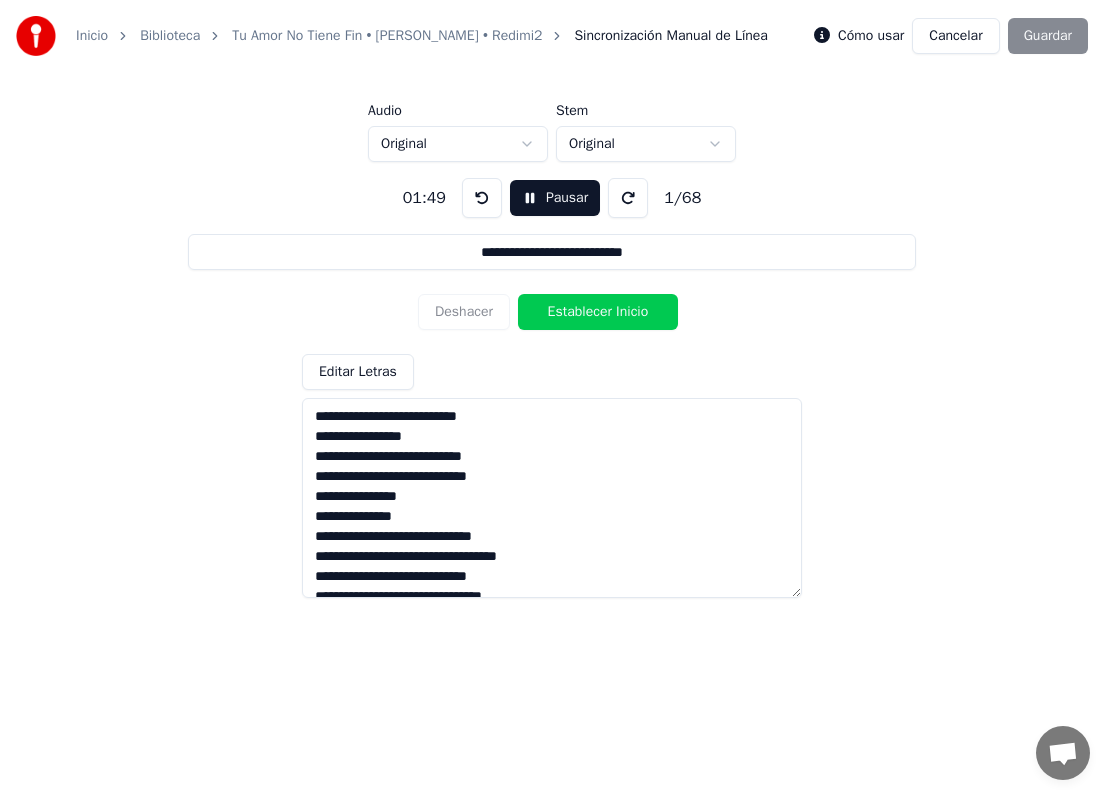 click on "Cómo usar Cancelar Guardar" at bounding box center (951, 36) 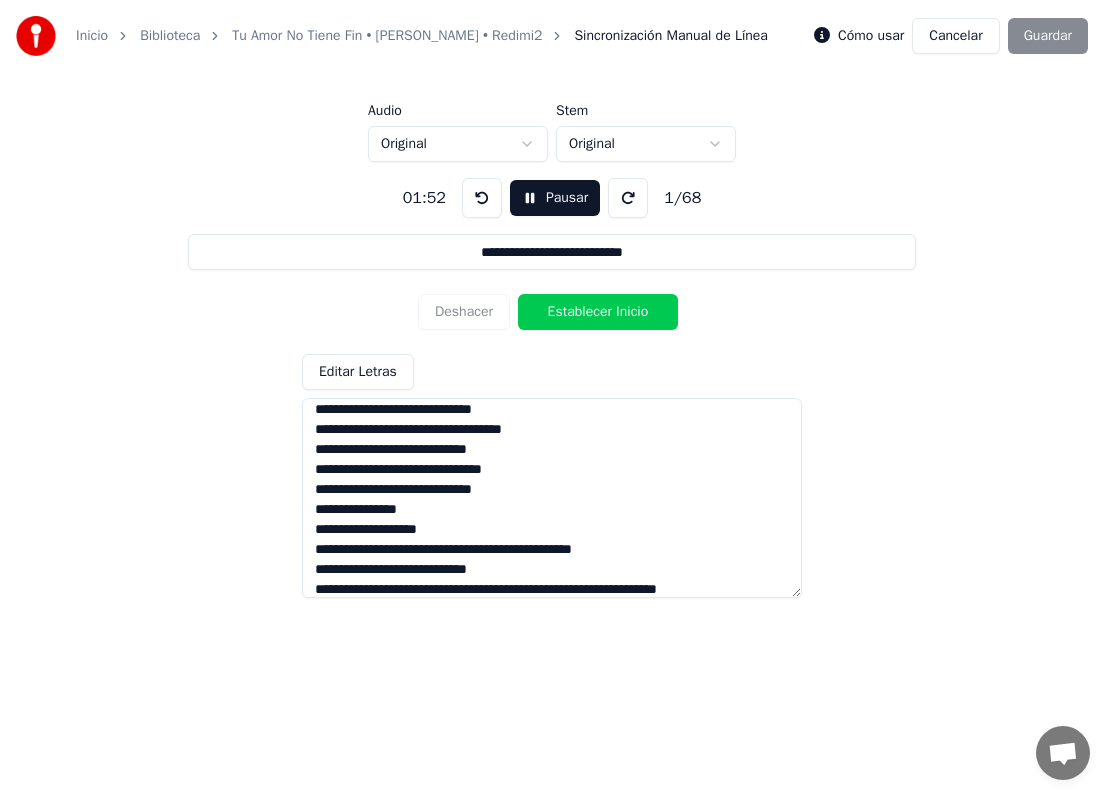 scroll, scrollTop: 0, scrollLeft: 0, axis: both 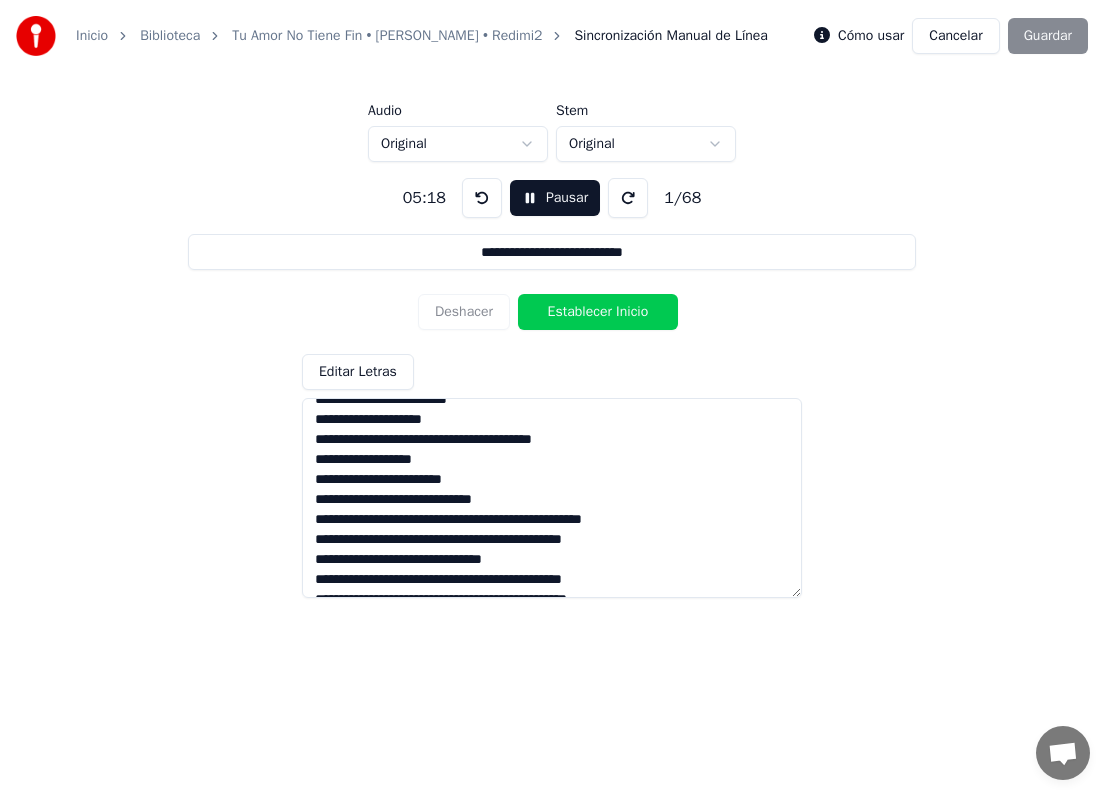 click at bounding box center [552, 498] 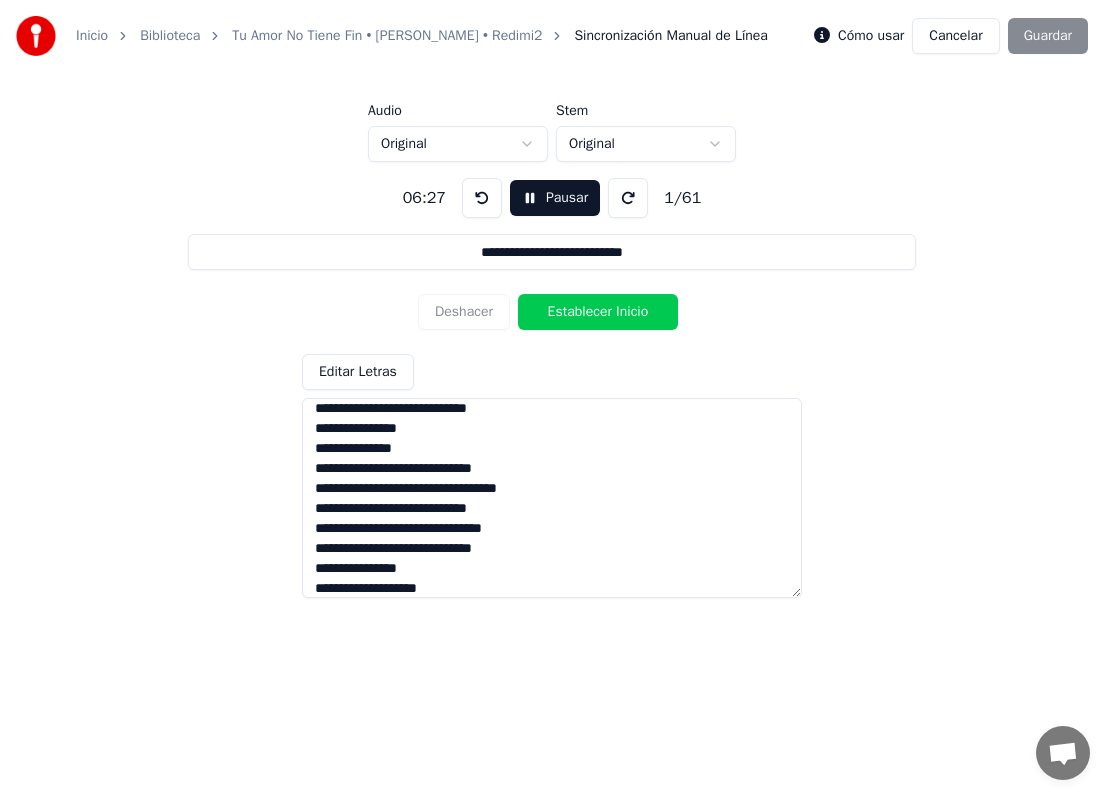 scroll, scrollTop: 8, scrollLeft: 0, axis: vertical 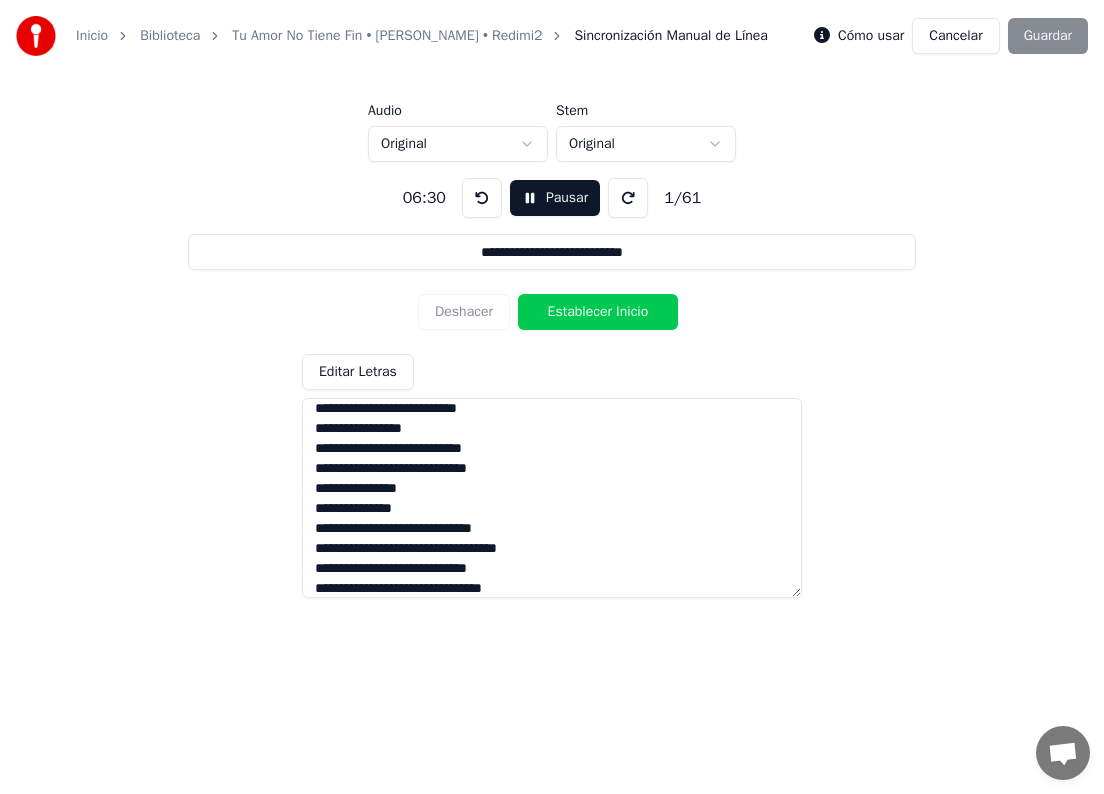 type on "**********" 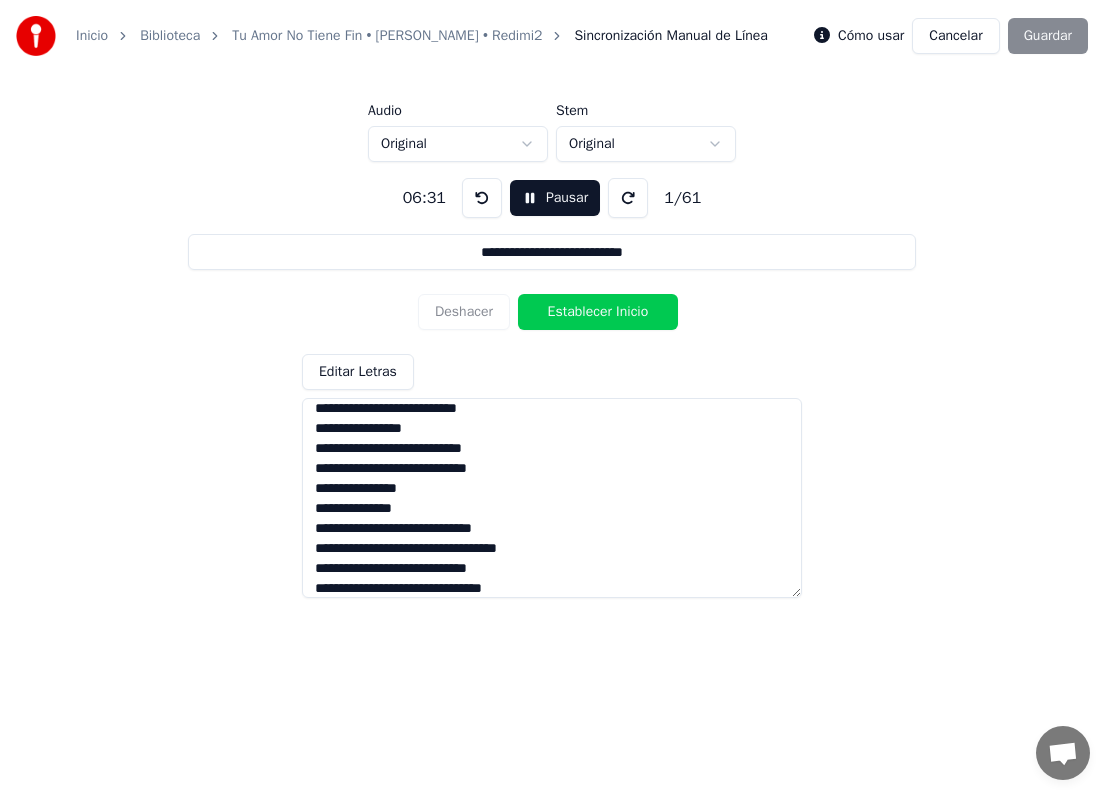 click on "Cómo usar Cancelar Guardar" at bounding box center (951, 36) 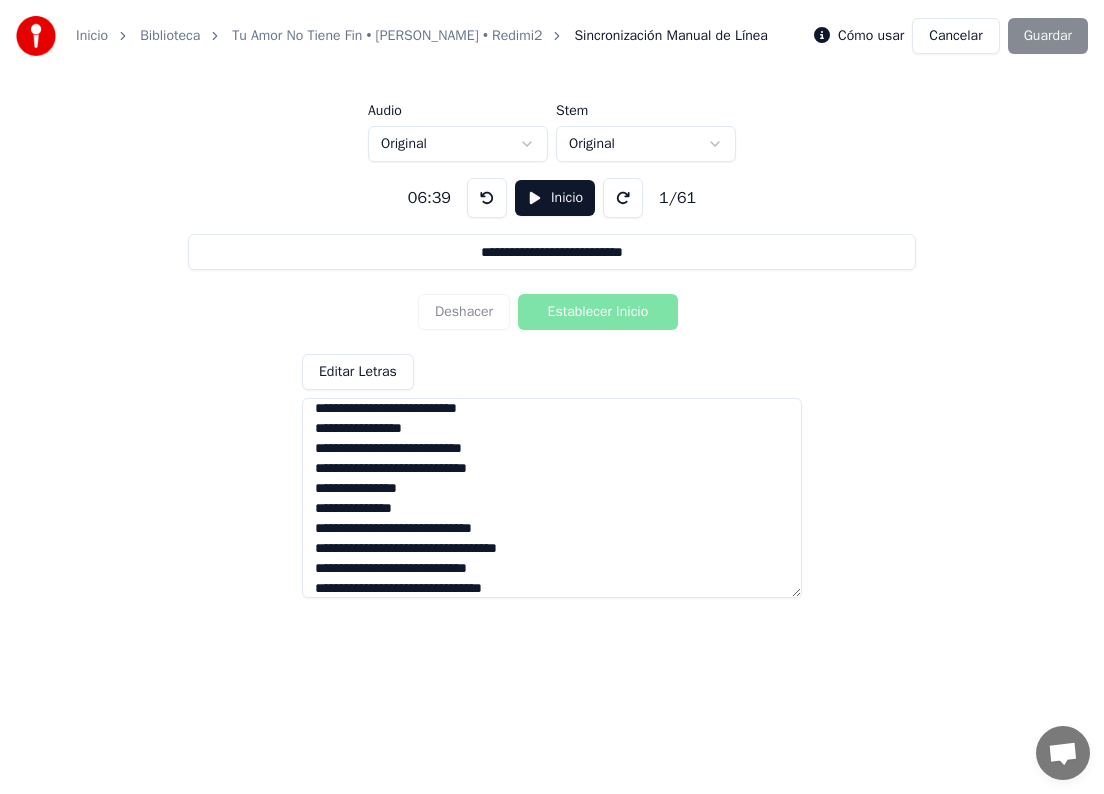 click on "**********" at bounding box center [552, 380] 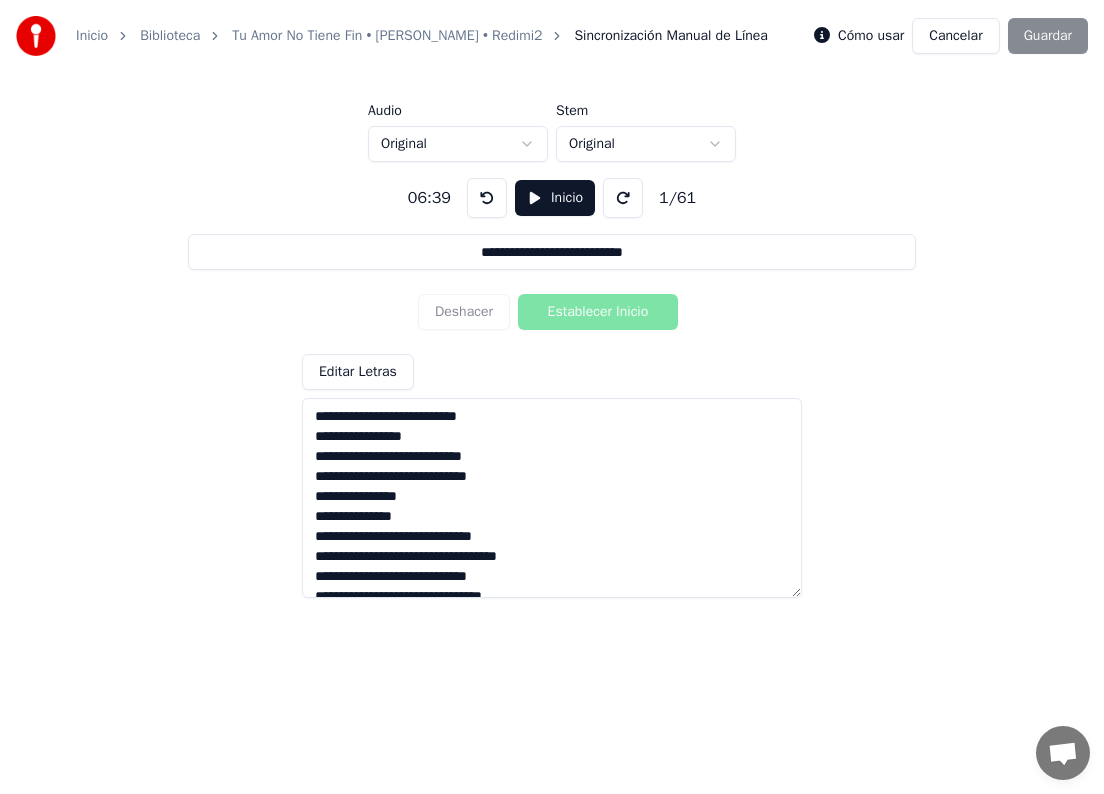click on "Deshacer Establecer Inicio" at bounding box center (552, 312) 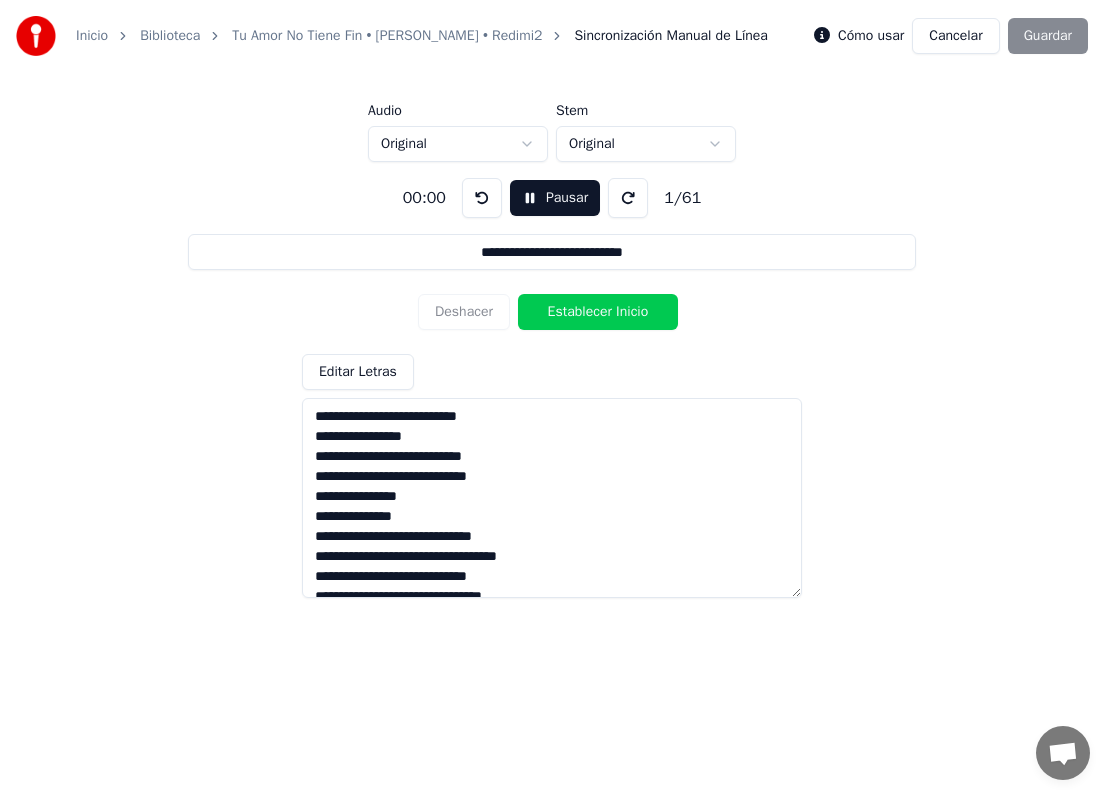 click on "Establecer Inicio" at bounding box center [598, 312] 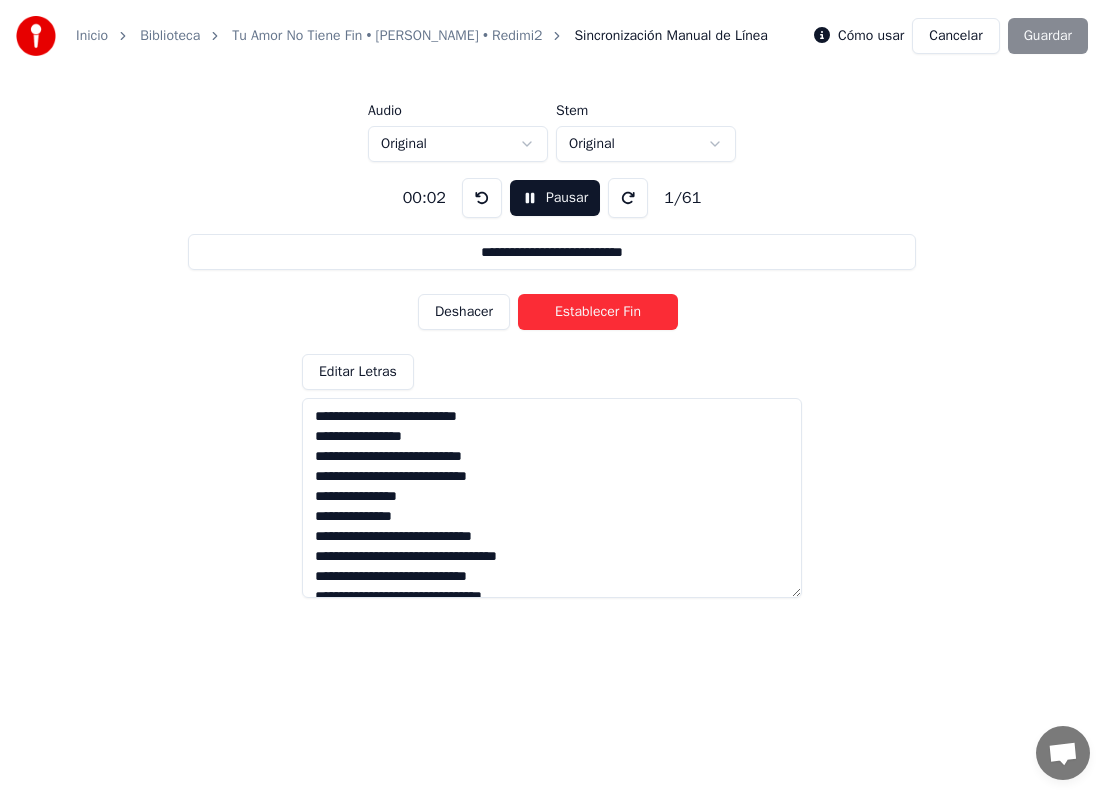 click on "Establecer Fin" at bounding box center [598, 312] 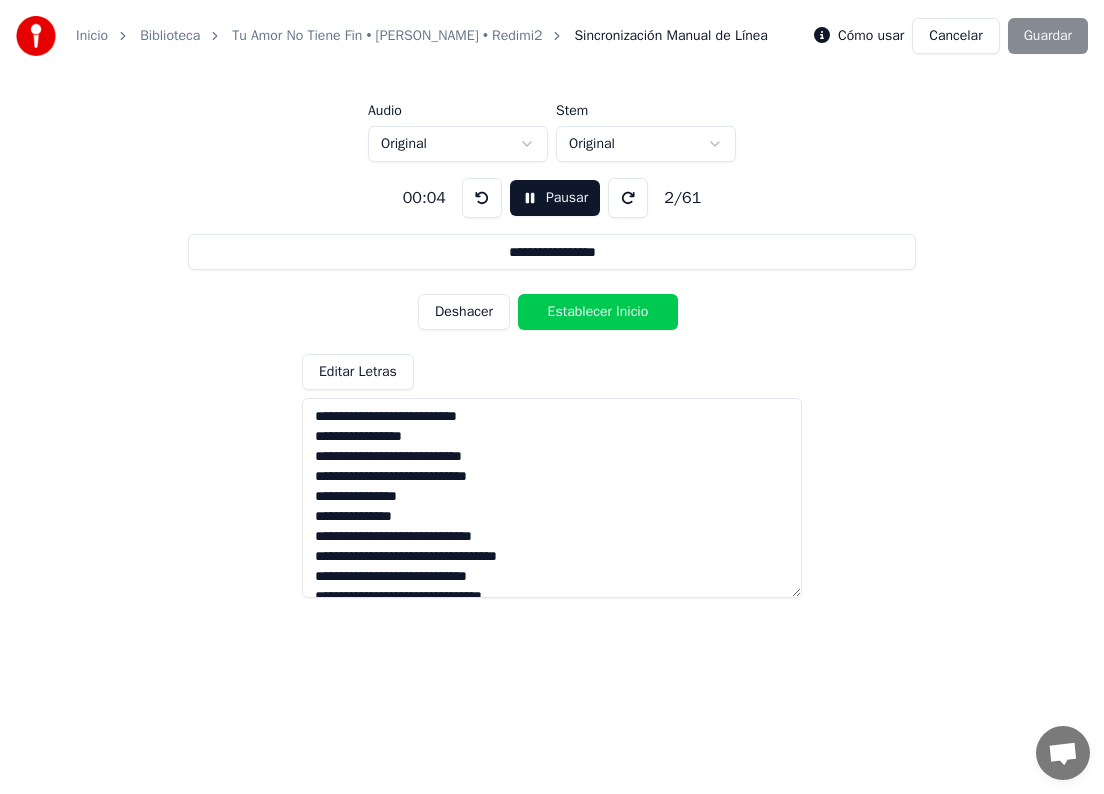click on "Pausar" at bounding box center (555, 198) 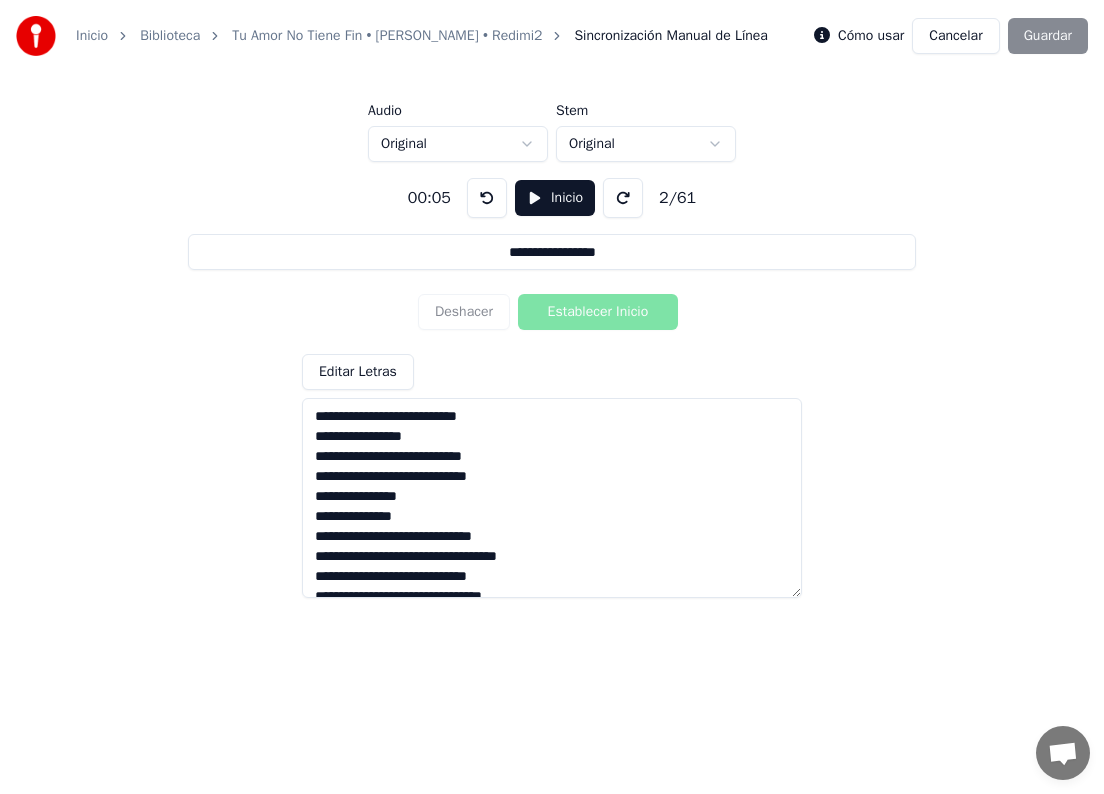 click on "Cómo usar Cancelar Guardar" at bounding box center (951, 36) 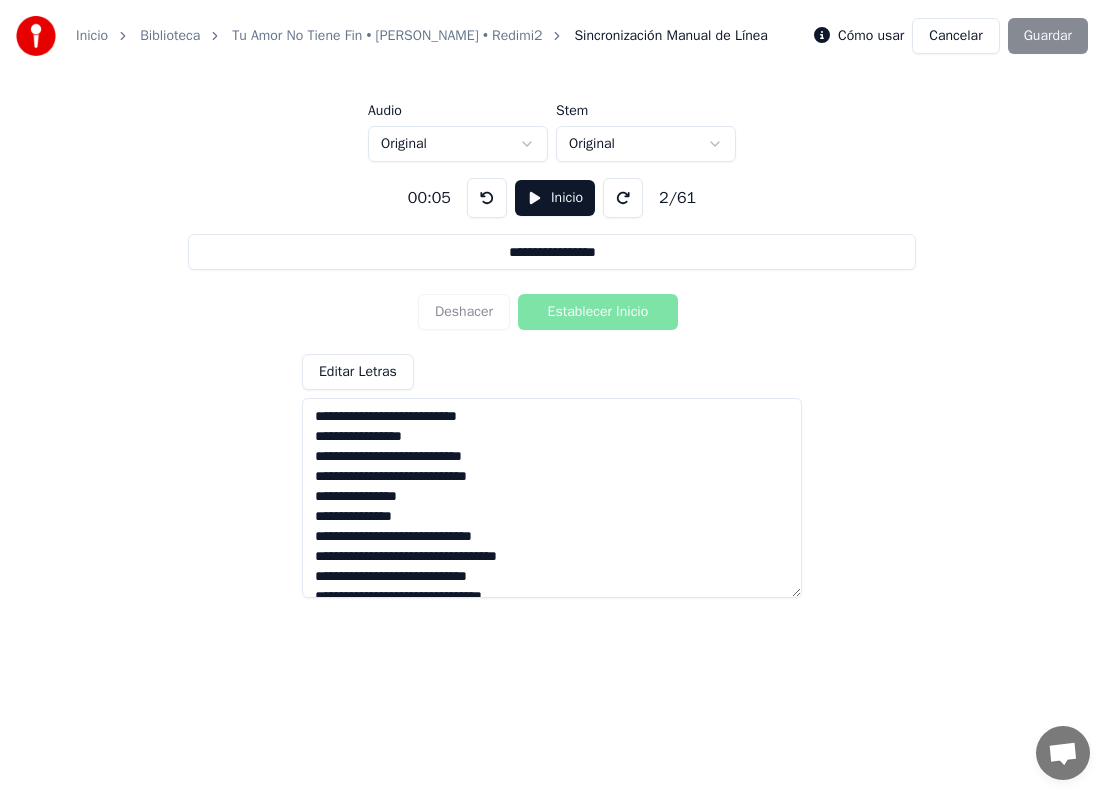 click on "**********" at bounding box center [552, 380] 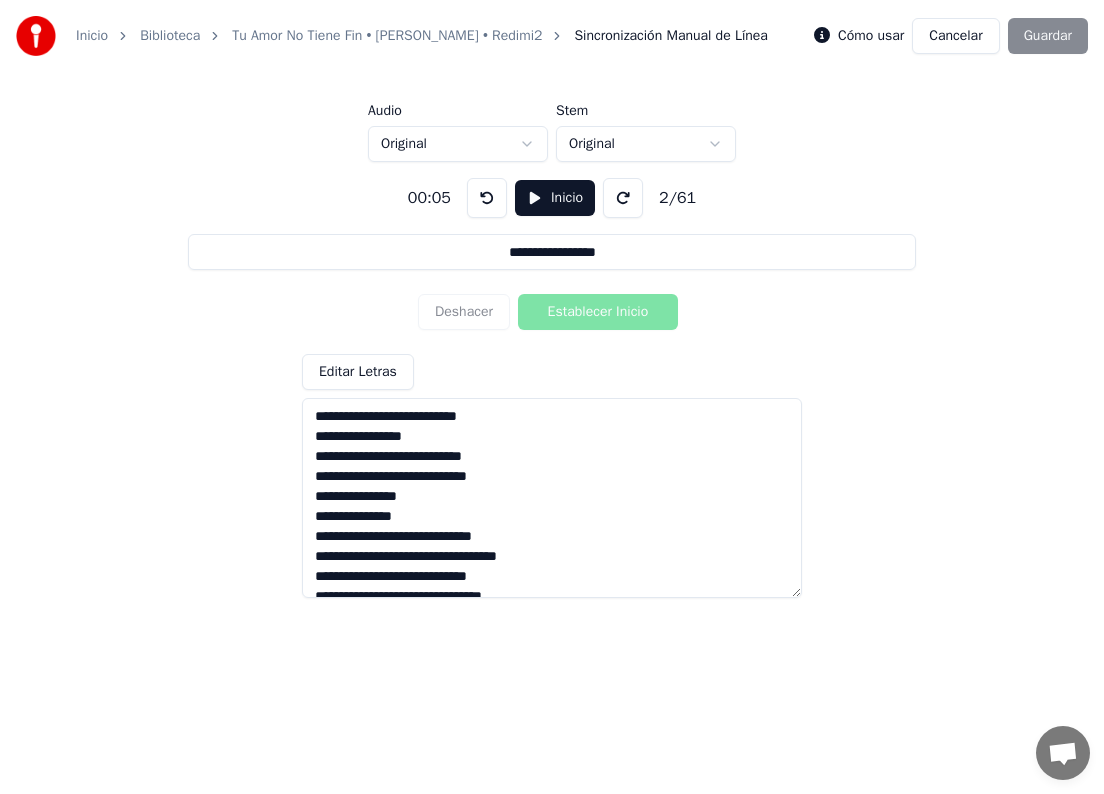 click at bounding box center [552, 498] 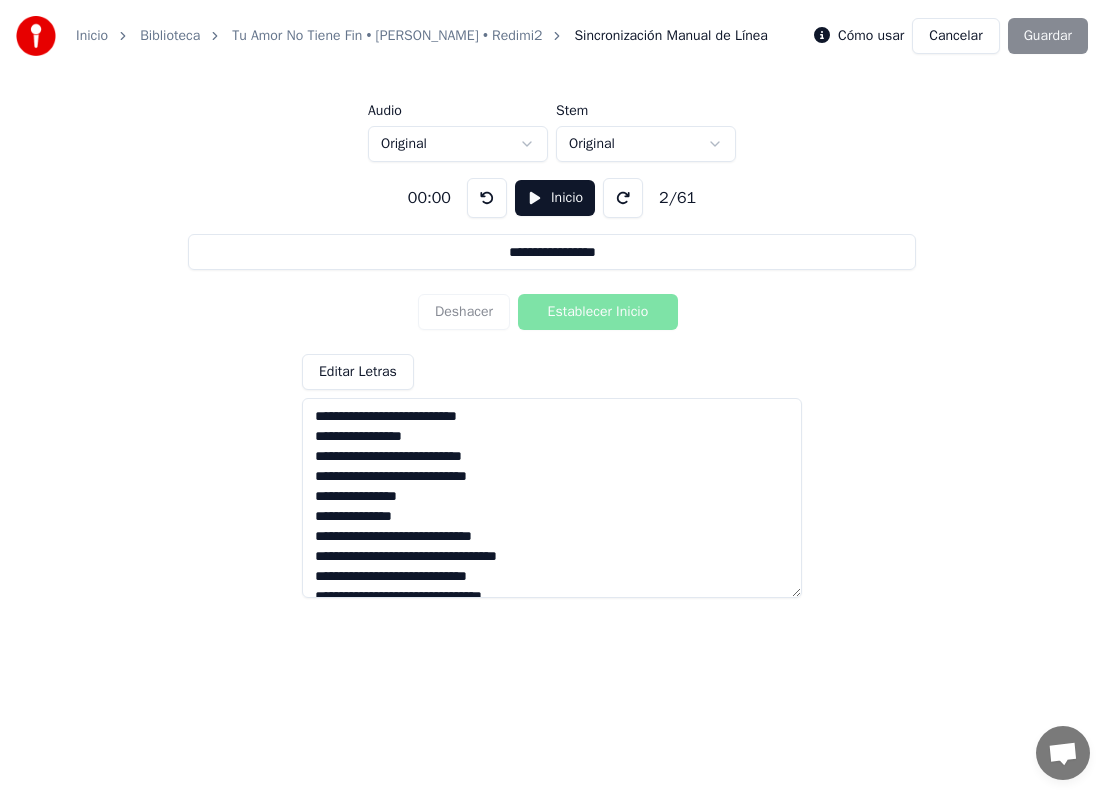 click at bounding box center [552, 498] 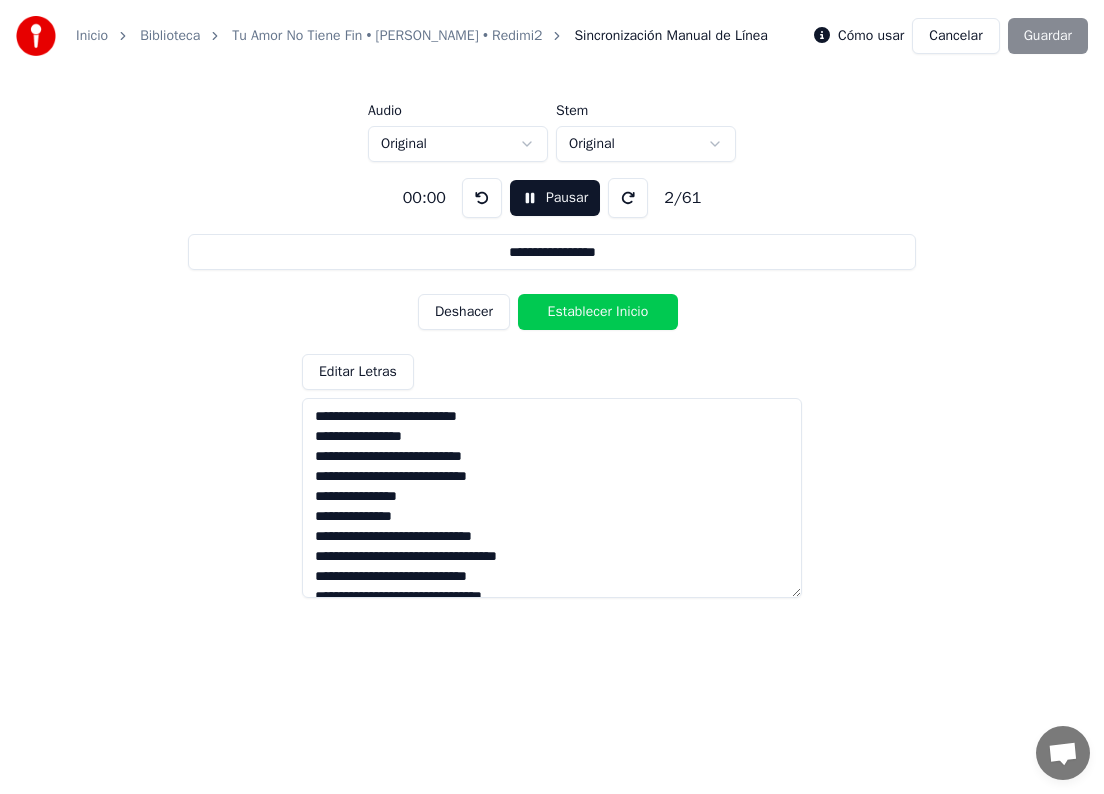 drag, startPoint x: 553, startPoint y: 309, endPoint x: 538, endPoint y: 295, distance: 20.518284 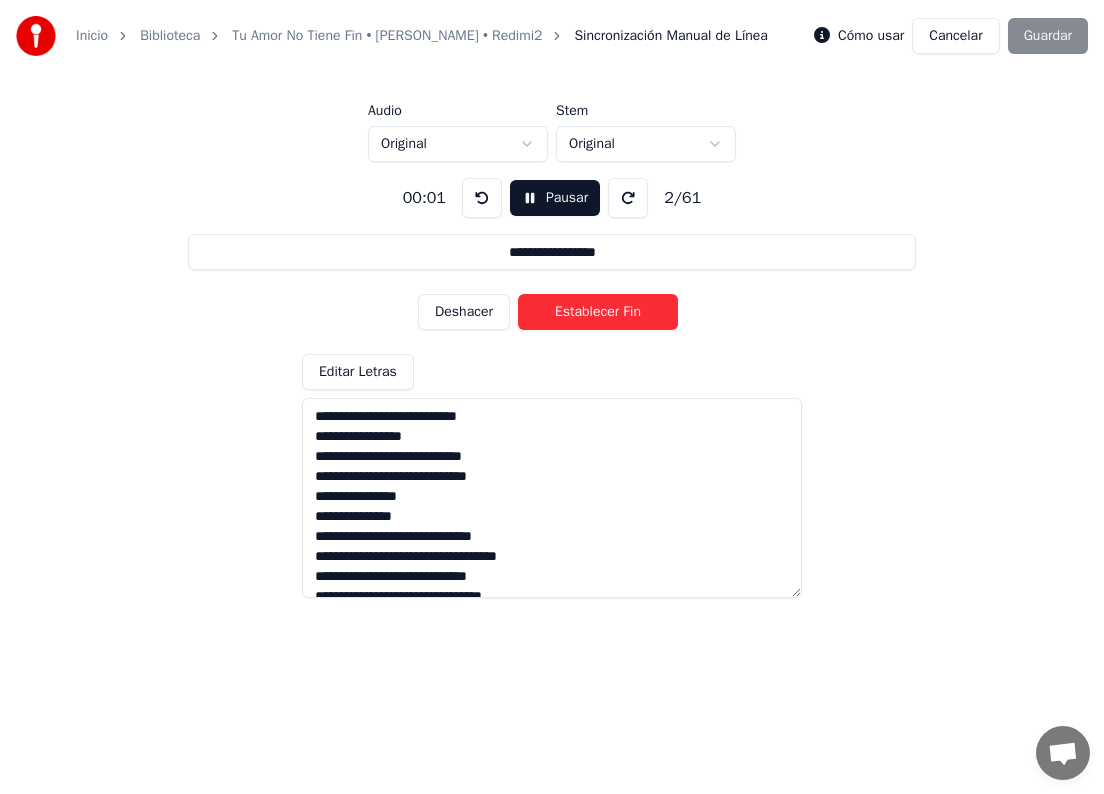 click on "Establecer Fin" at bounding box center [598, 312] 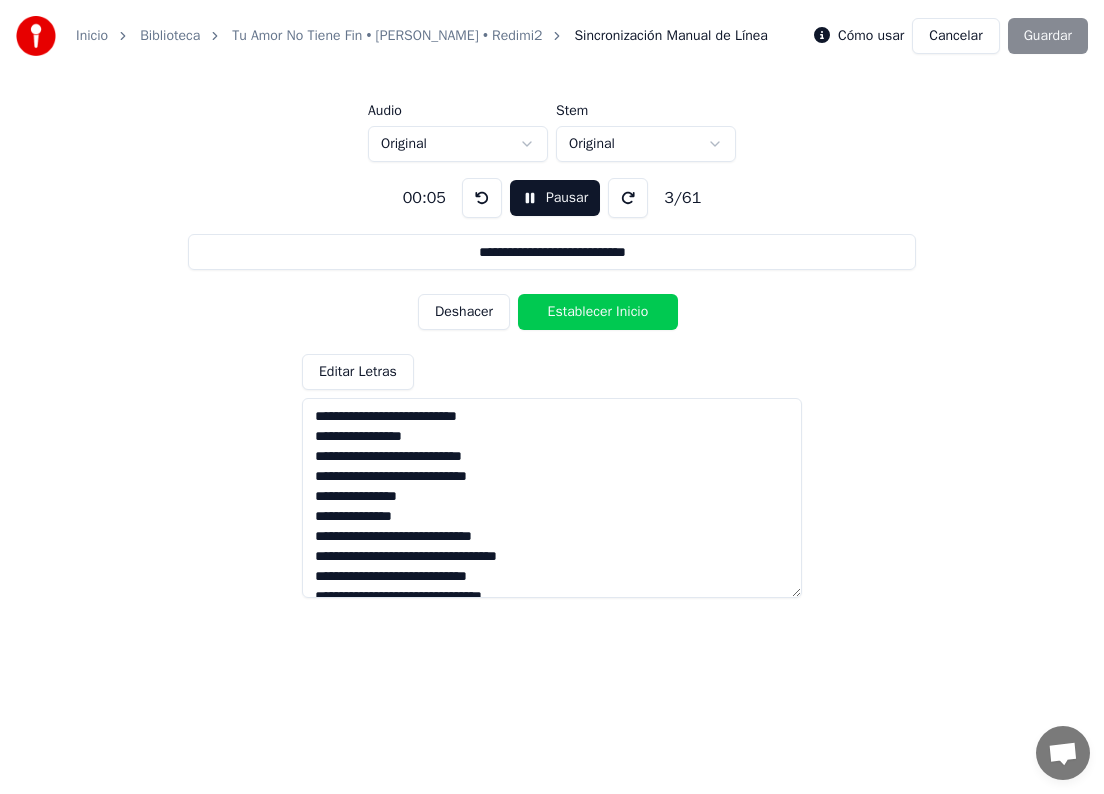 click on "Cómo usar Cancelar Guardar" at bounding box center (951, 36) 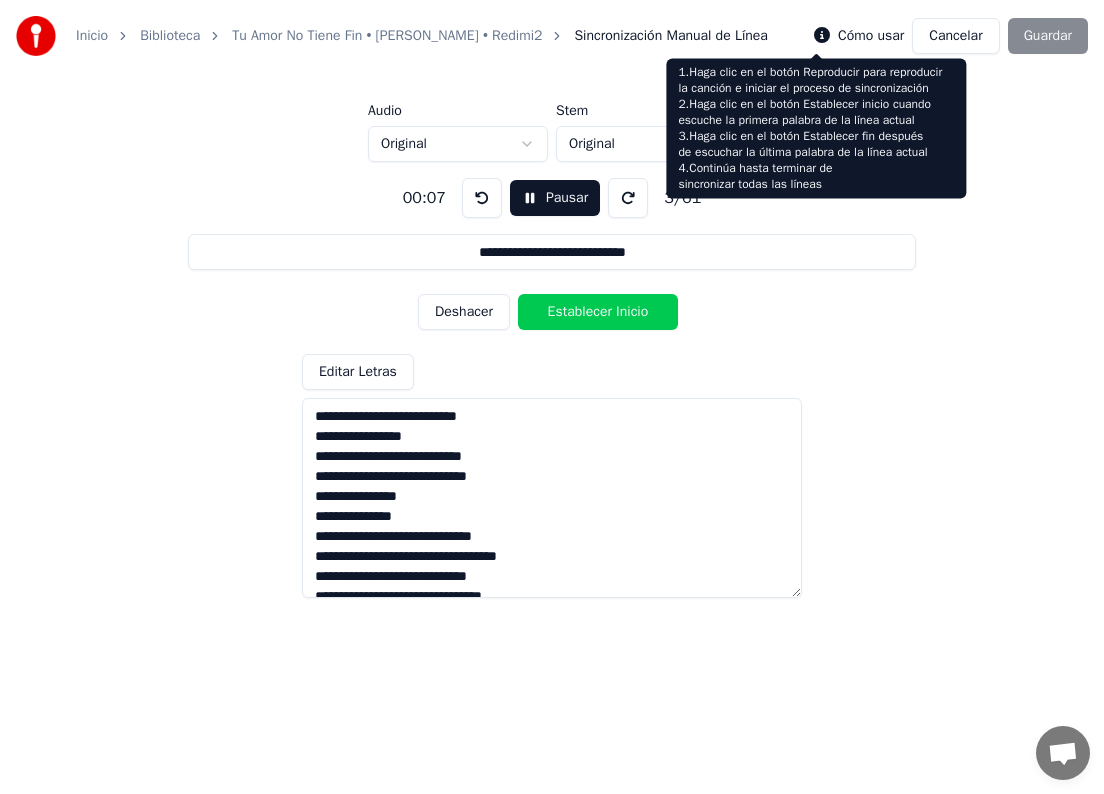 click 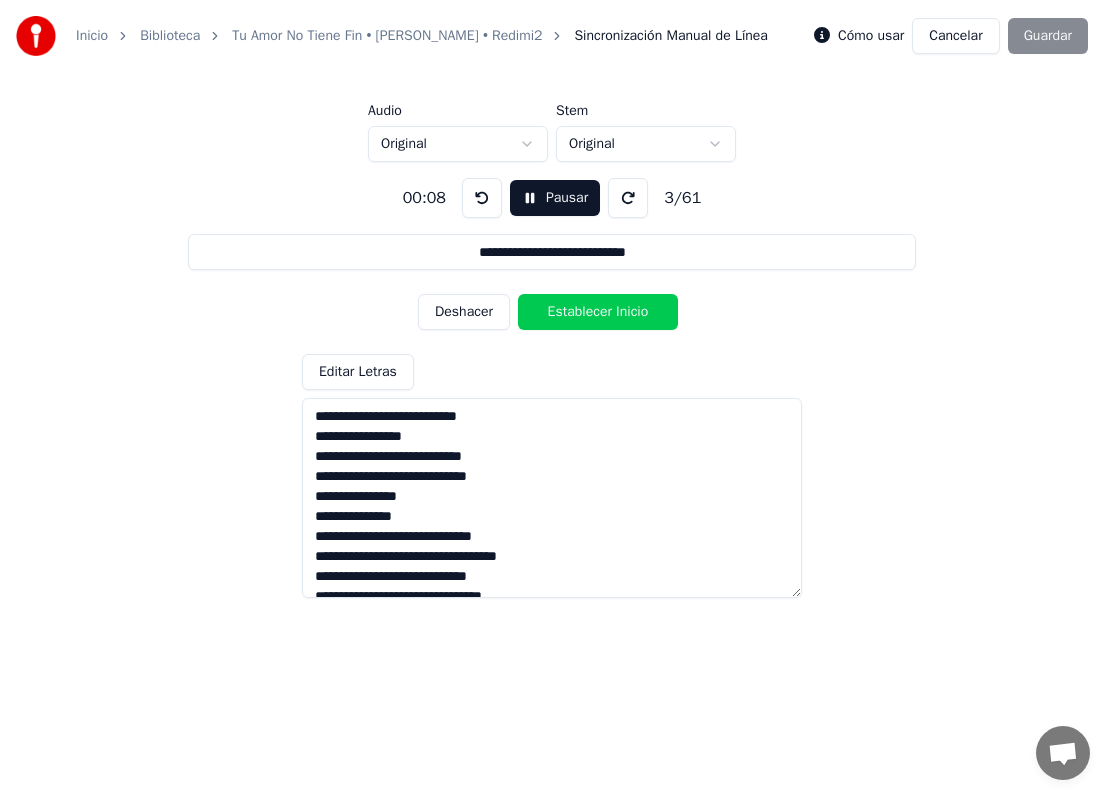 click 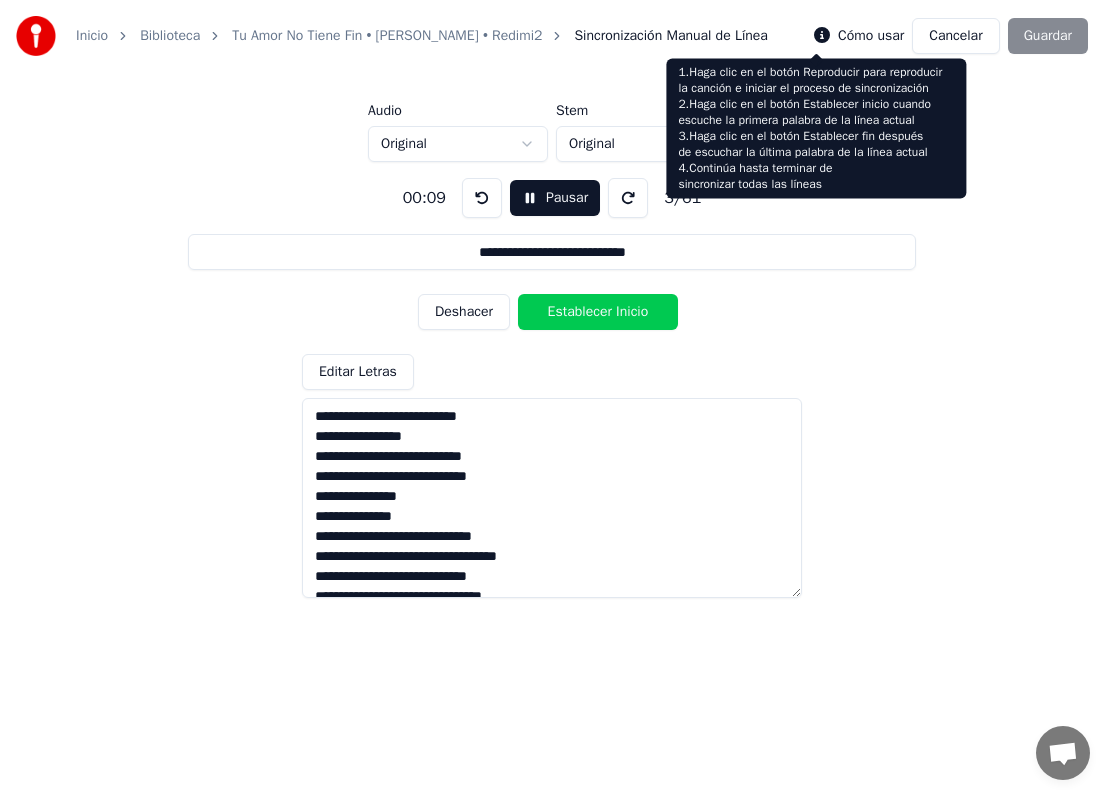 click 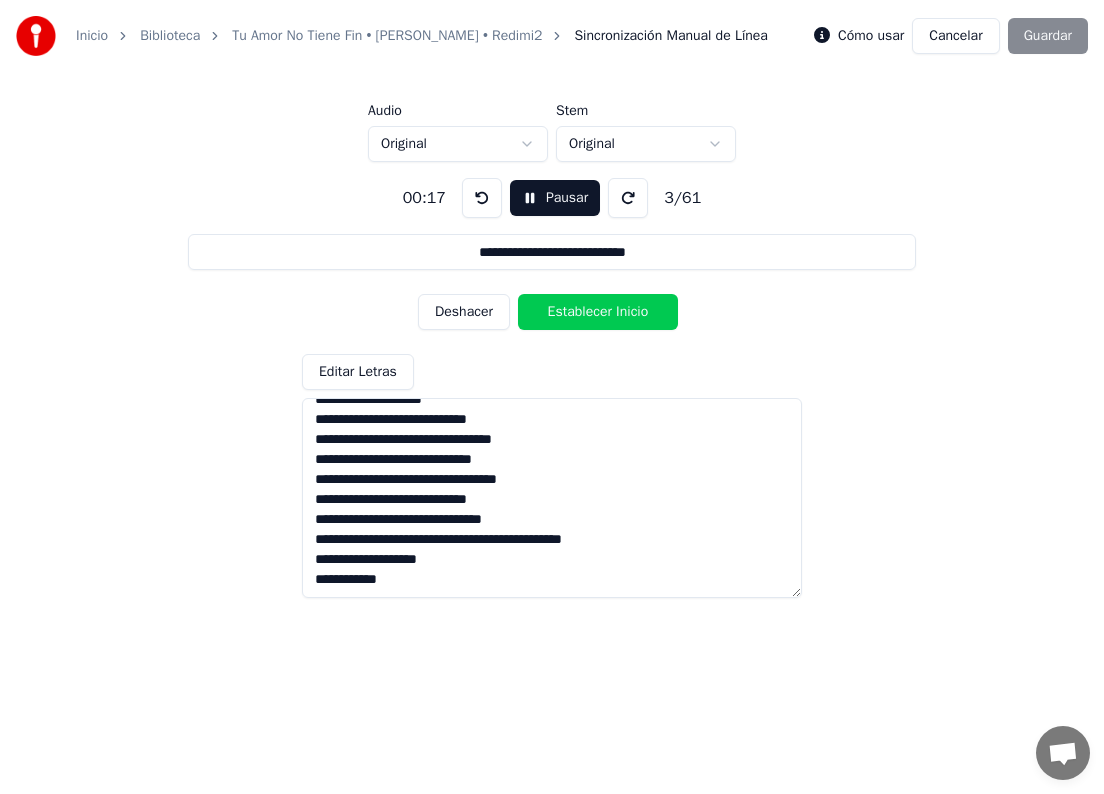 scroll, scrollTop: 655, scrollLeft: 0, axis: vertical 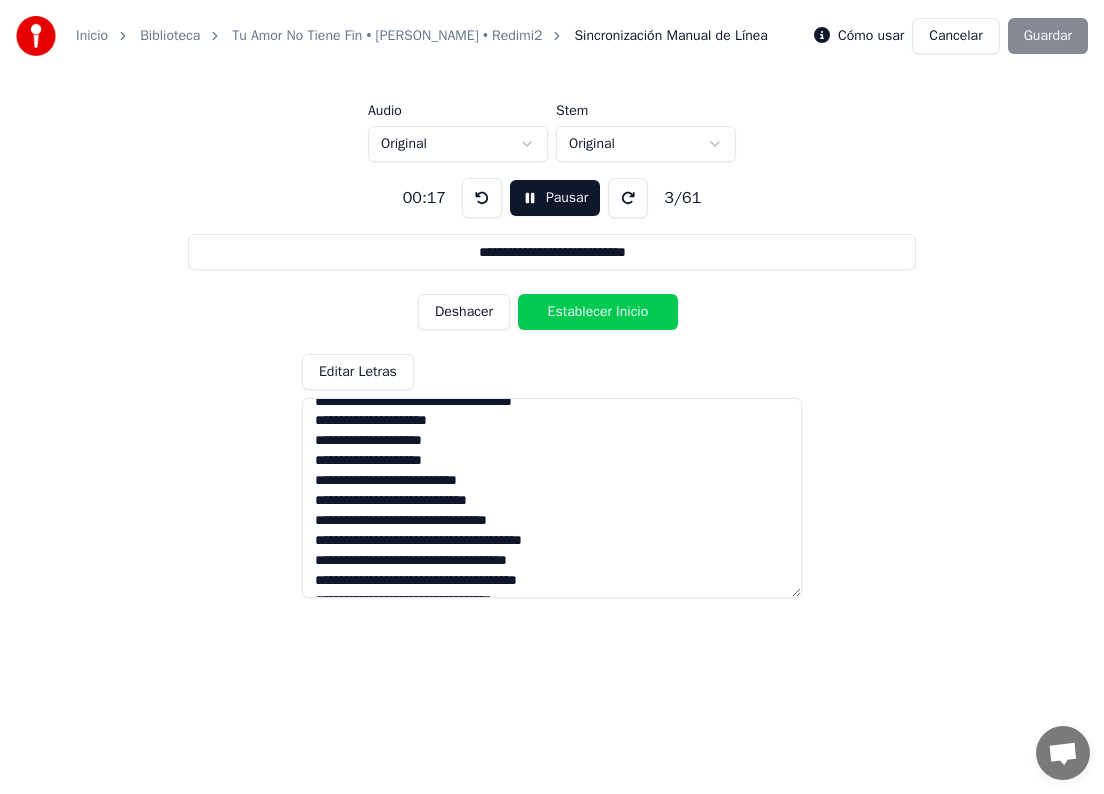 click at bounding box center [552, 498] 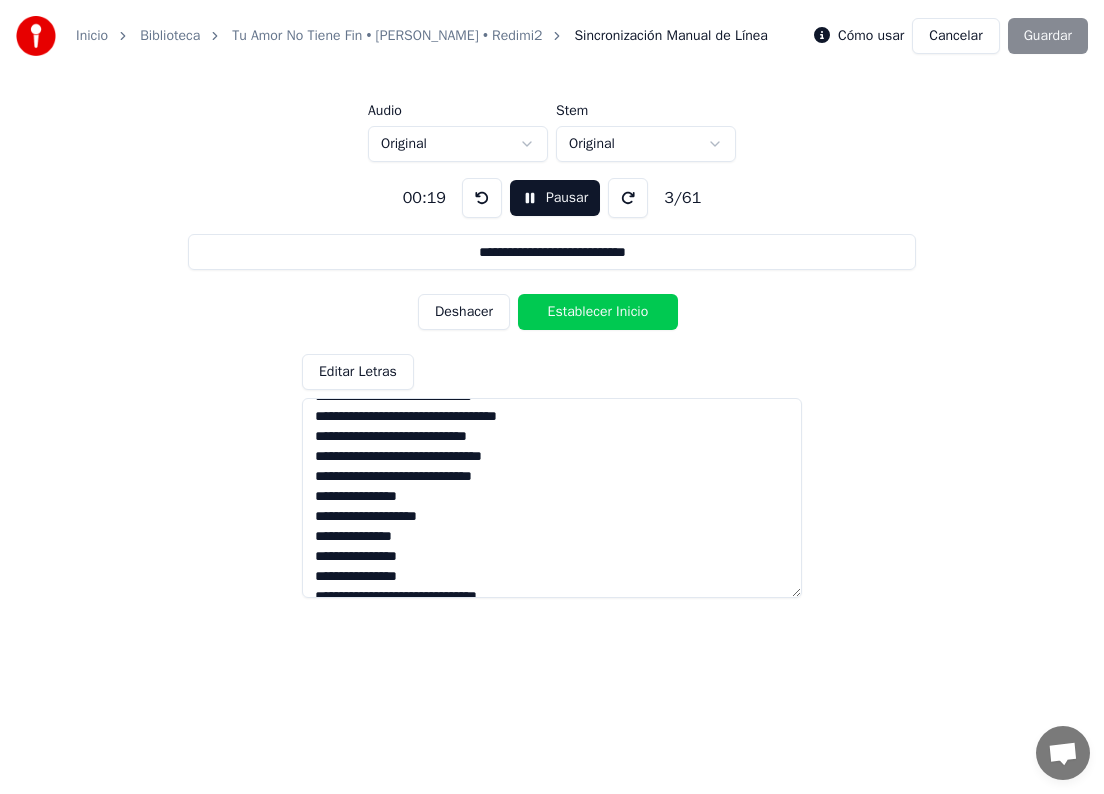 scroll, scrollTop: 0, scrollLeft: 0, axis: both 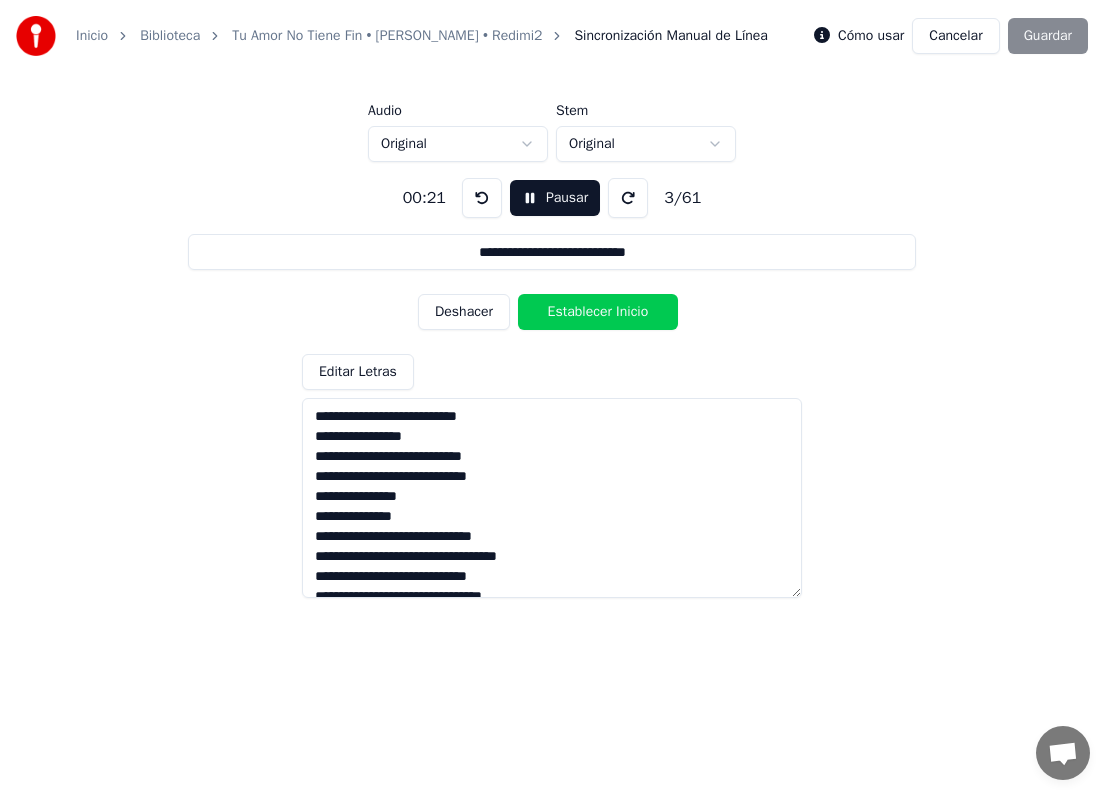 click at bounding box center (552, 498) 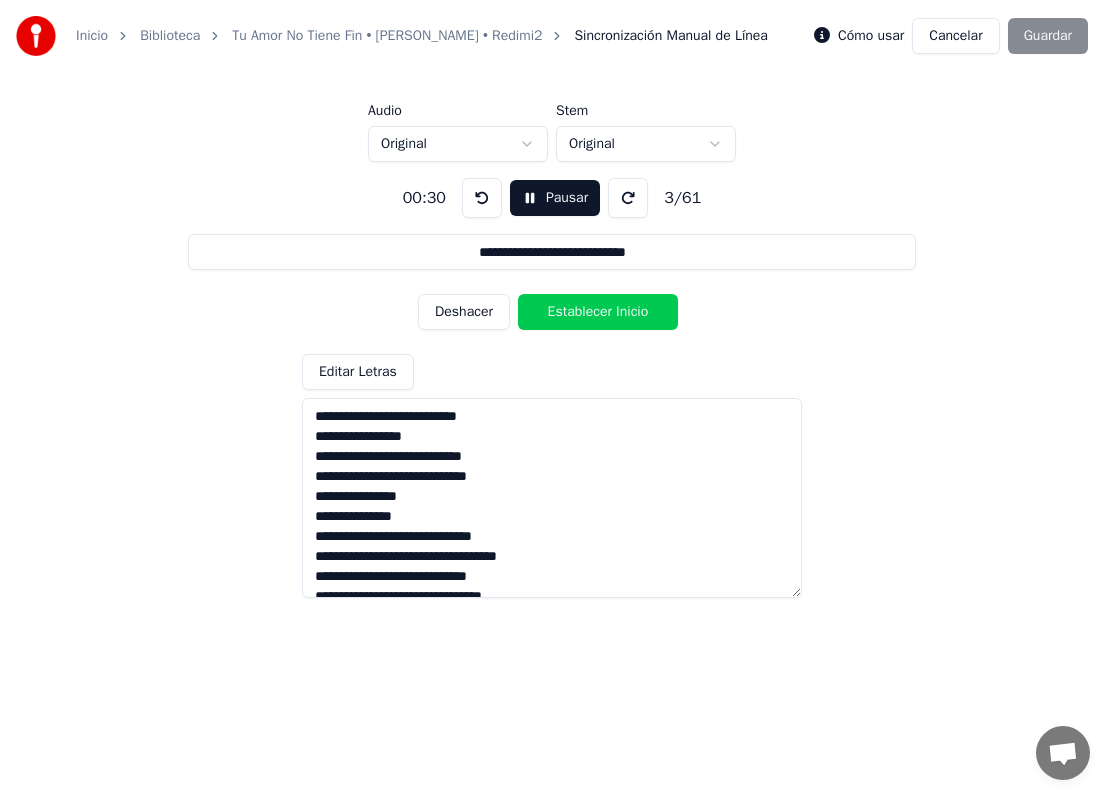 click at bounding box center (482, 198) 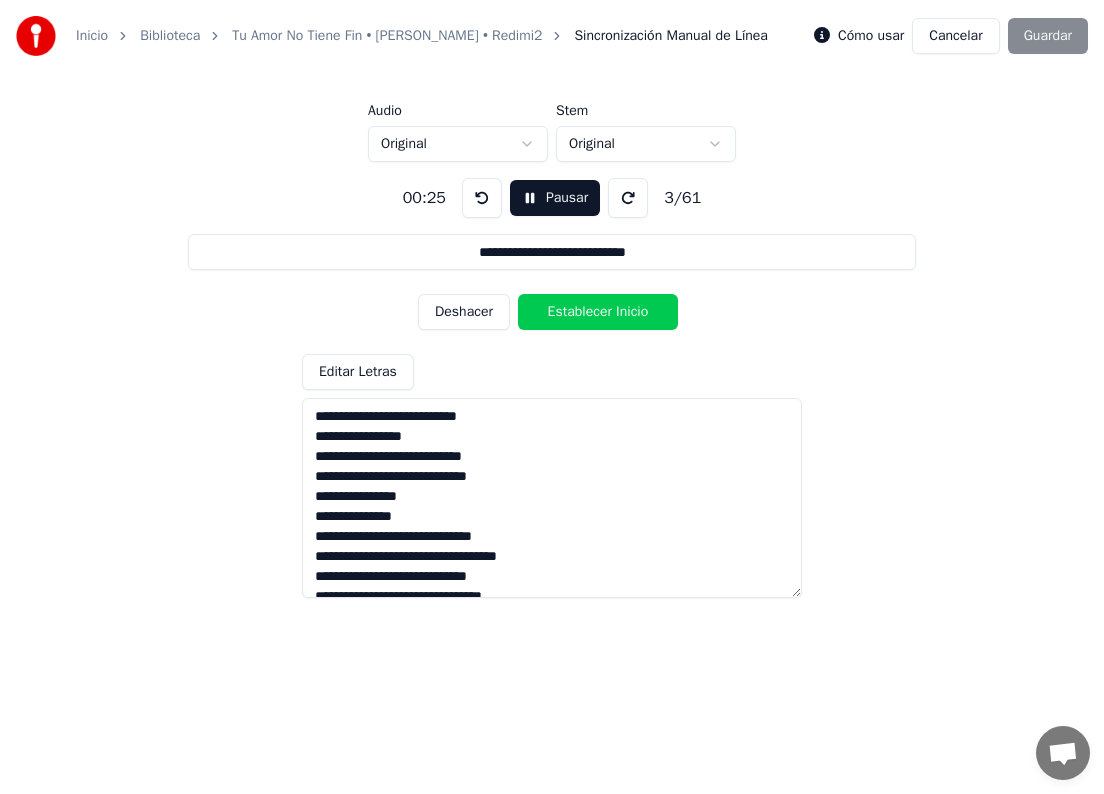 click at bounding box center [482, 198] 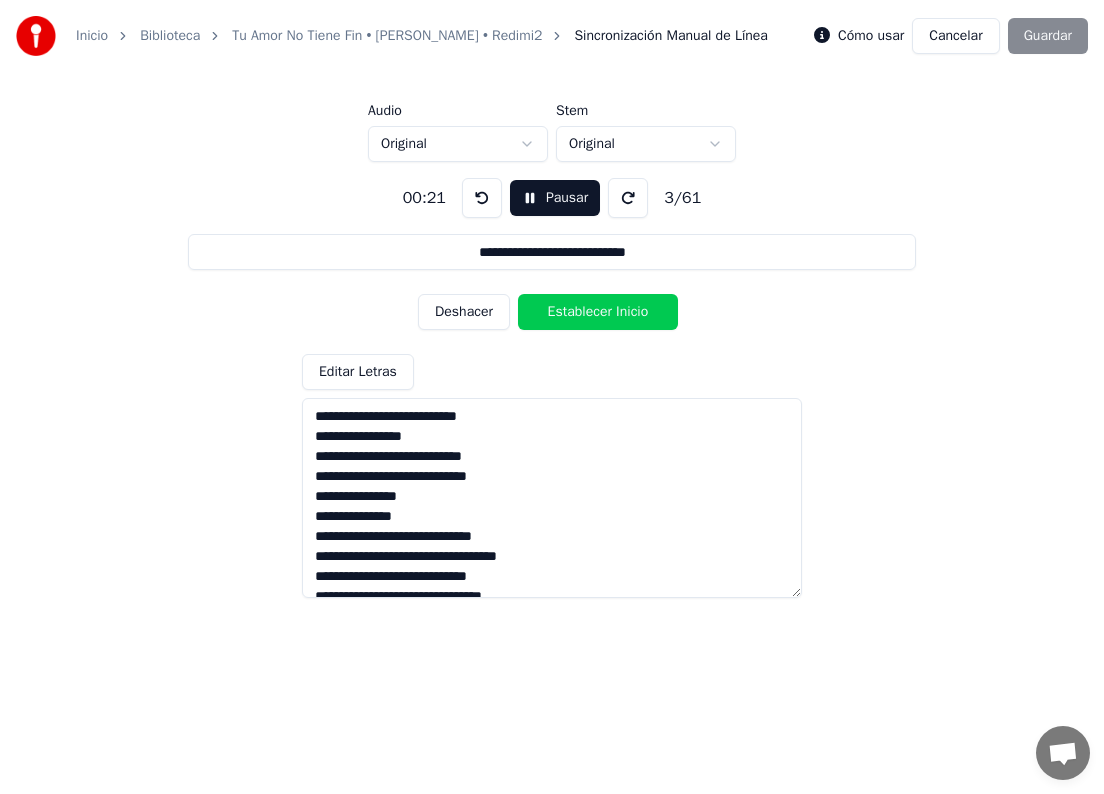click at bounding box center [482, 198] 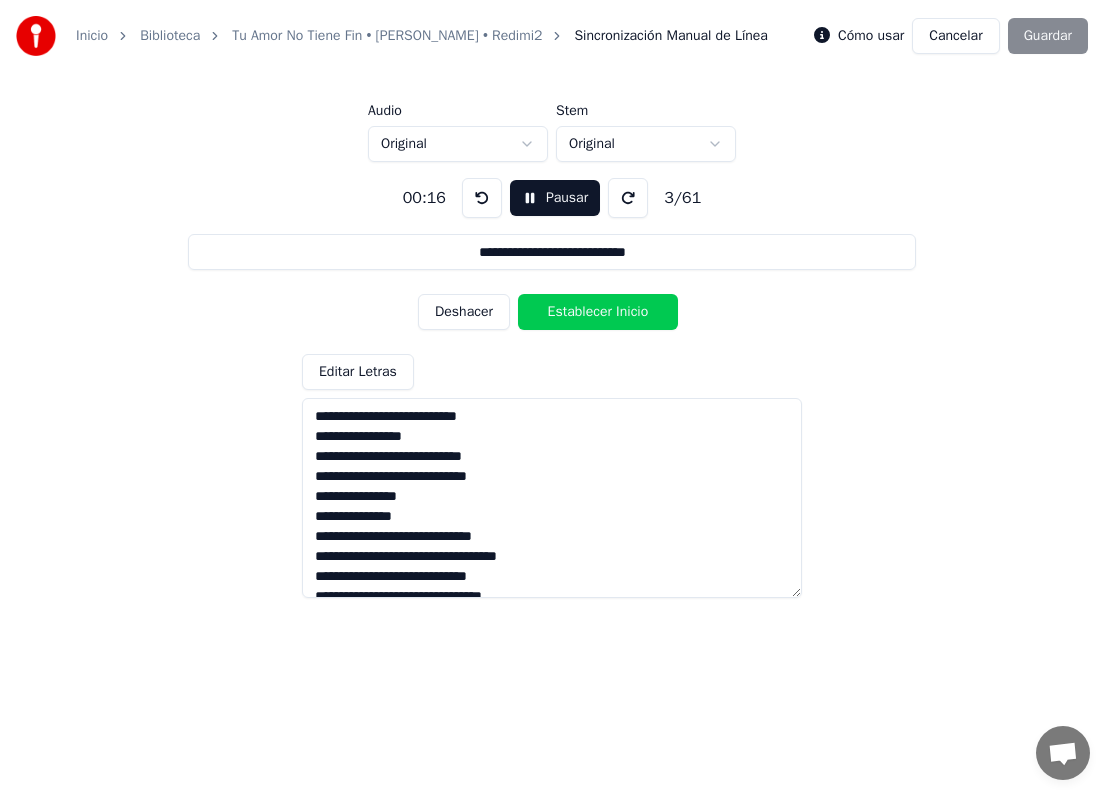 click at bounding box center [482, 198] 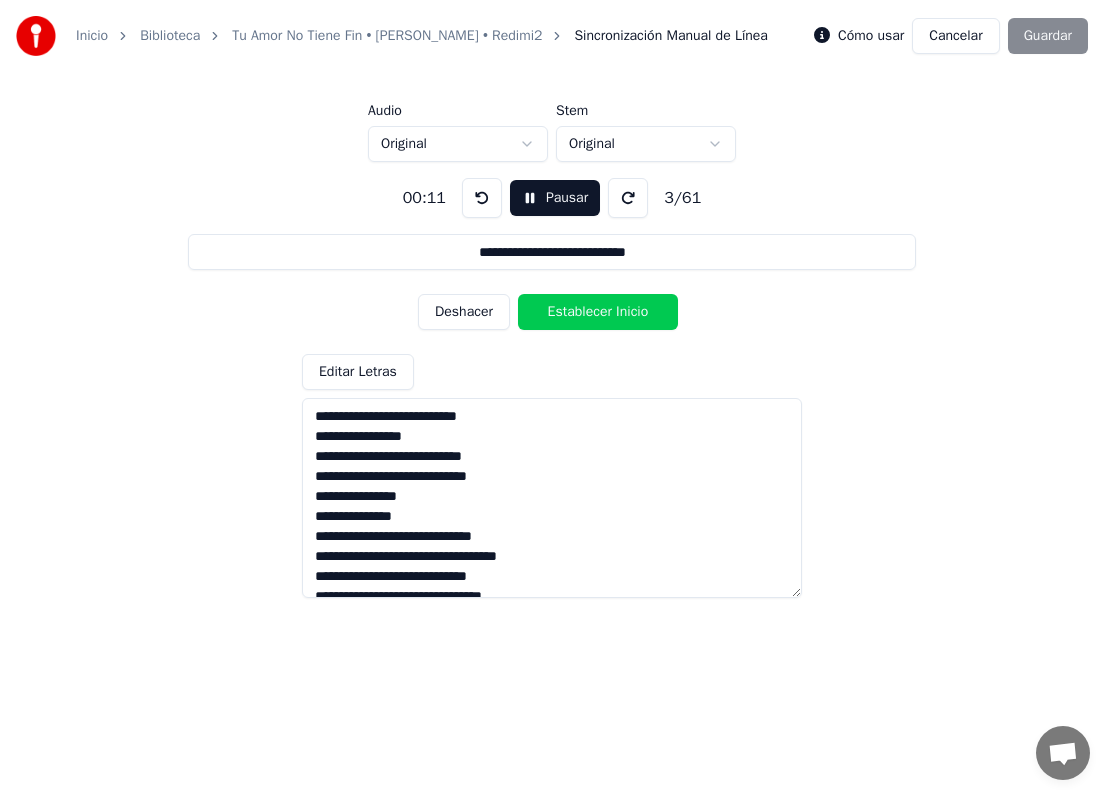 click at bounding box center (482, 198) 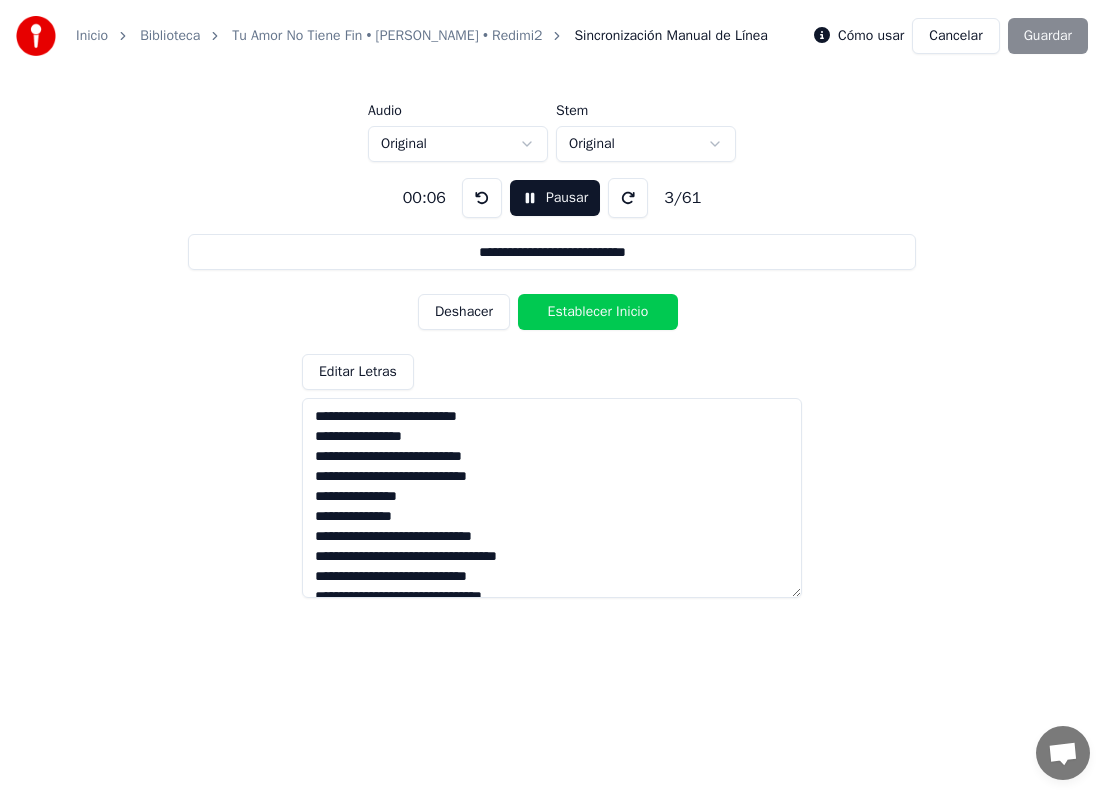 click at bounding box center (482, 198) 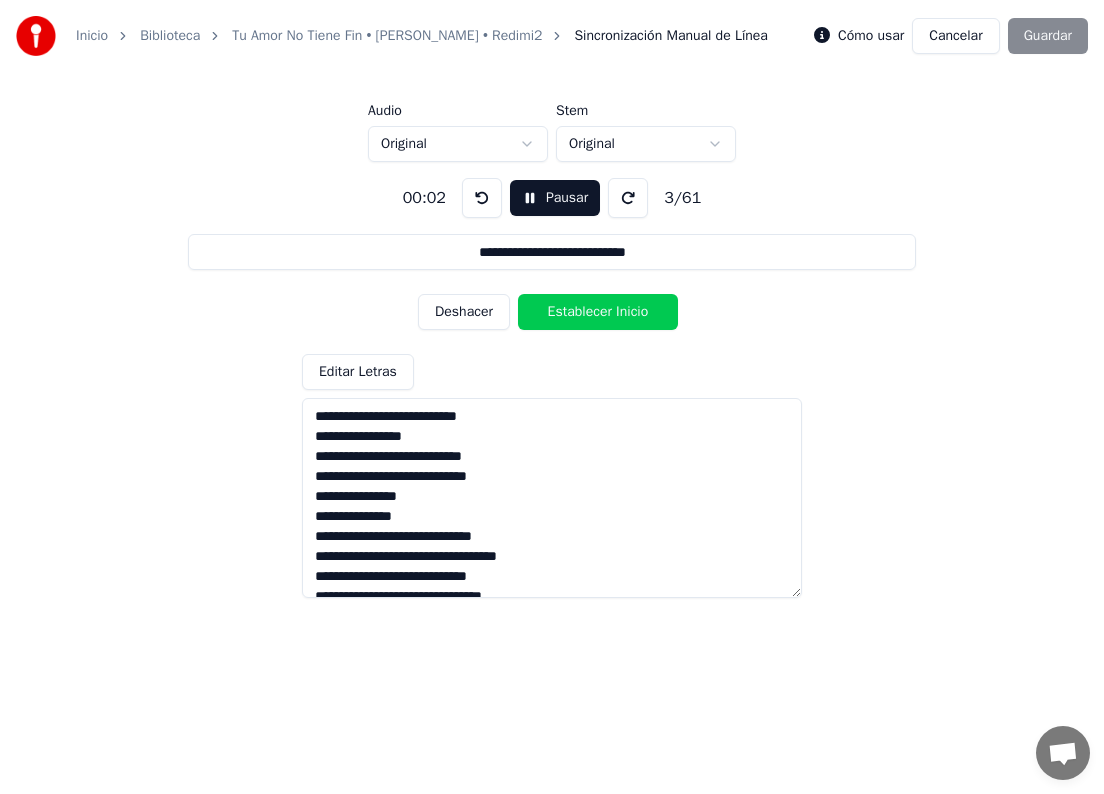 click at bounding box center (482, 198) 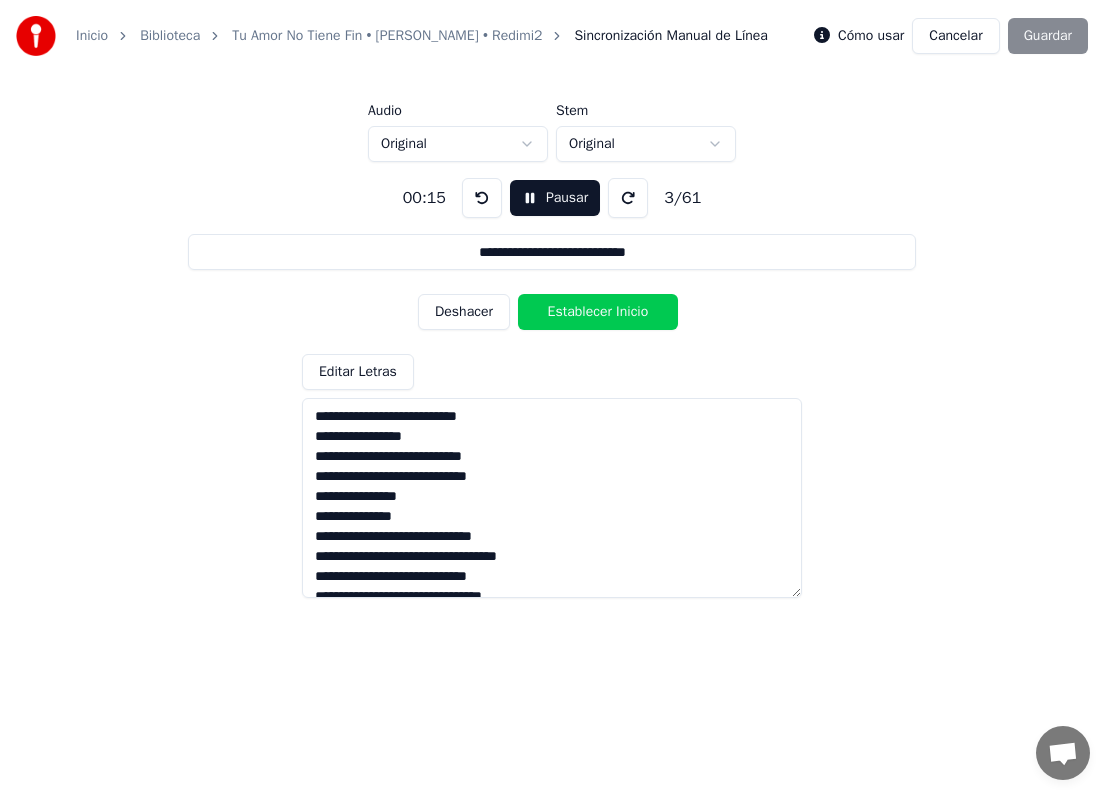 click on "Establecer Inicio" at bounding box center (598, 312) 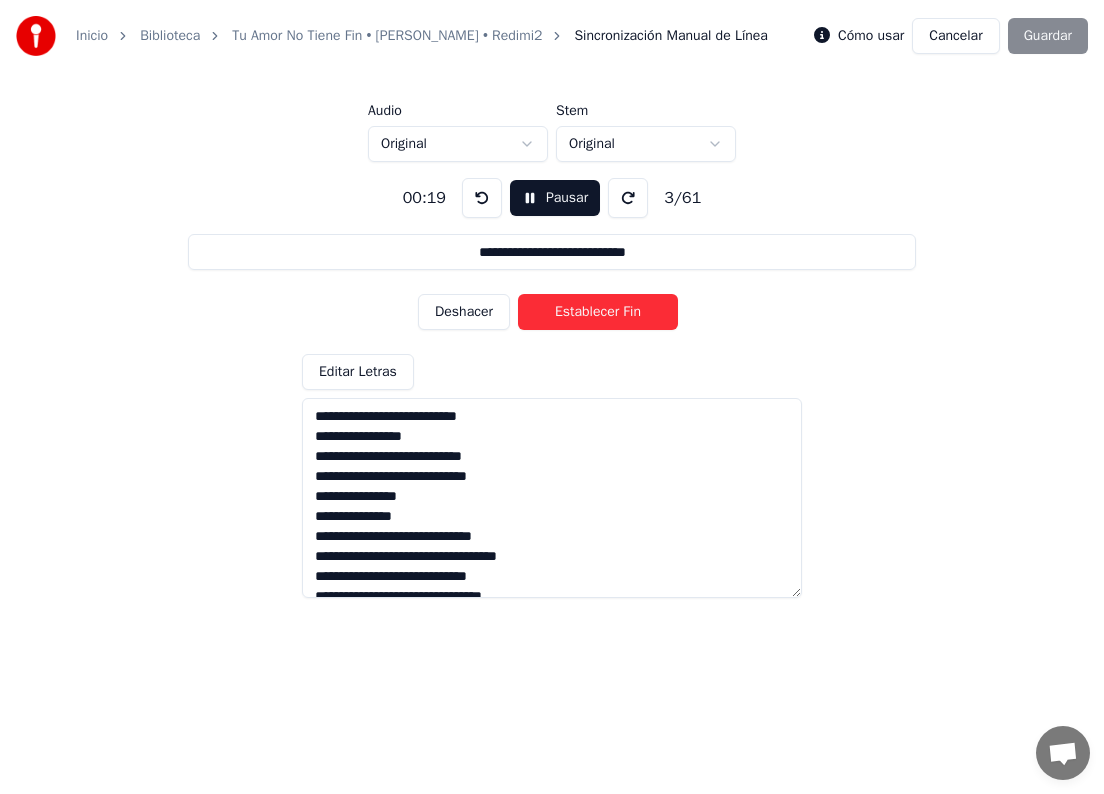 click at bounding box center [552, 498] 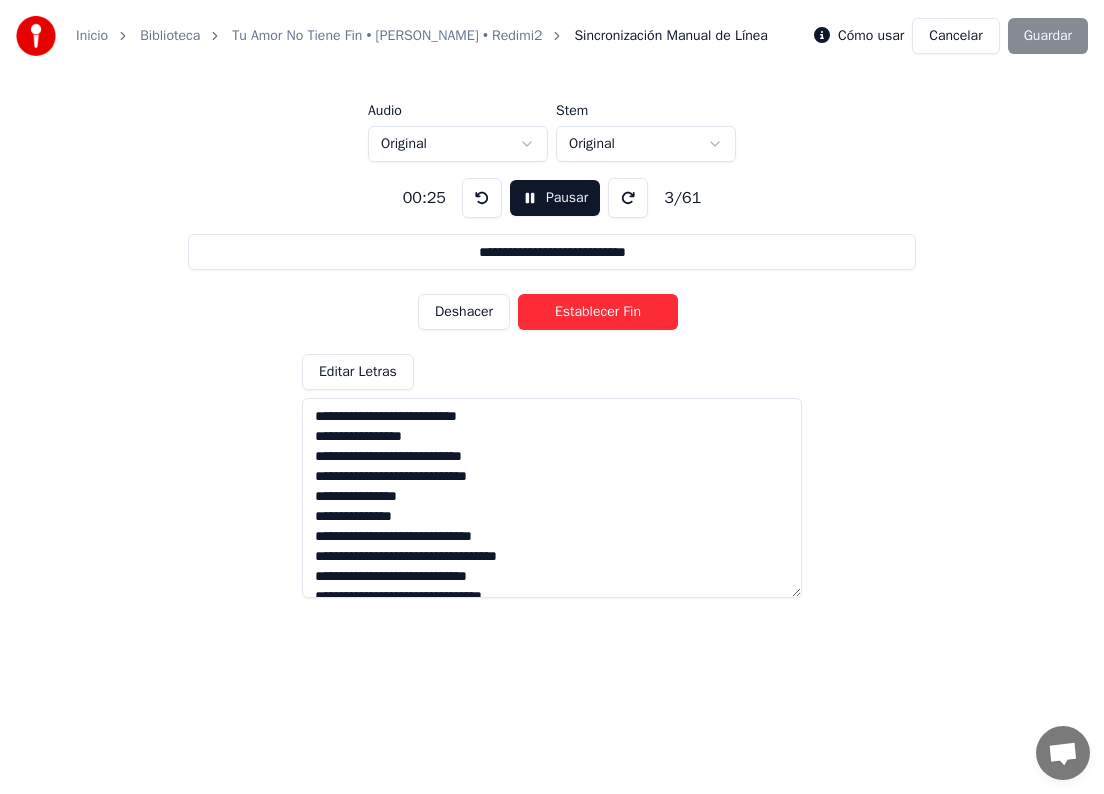click on "Establecer Fin" at bounding box center [598, 312] 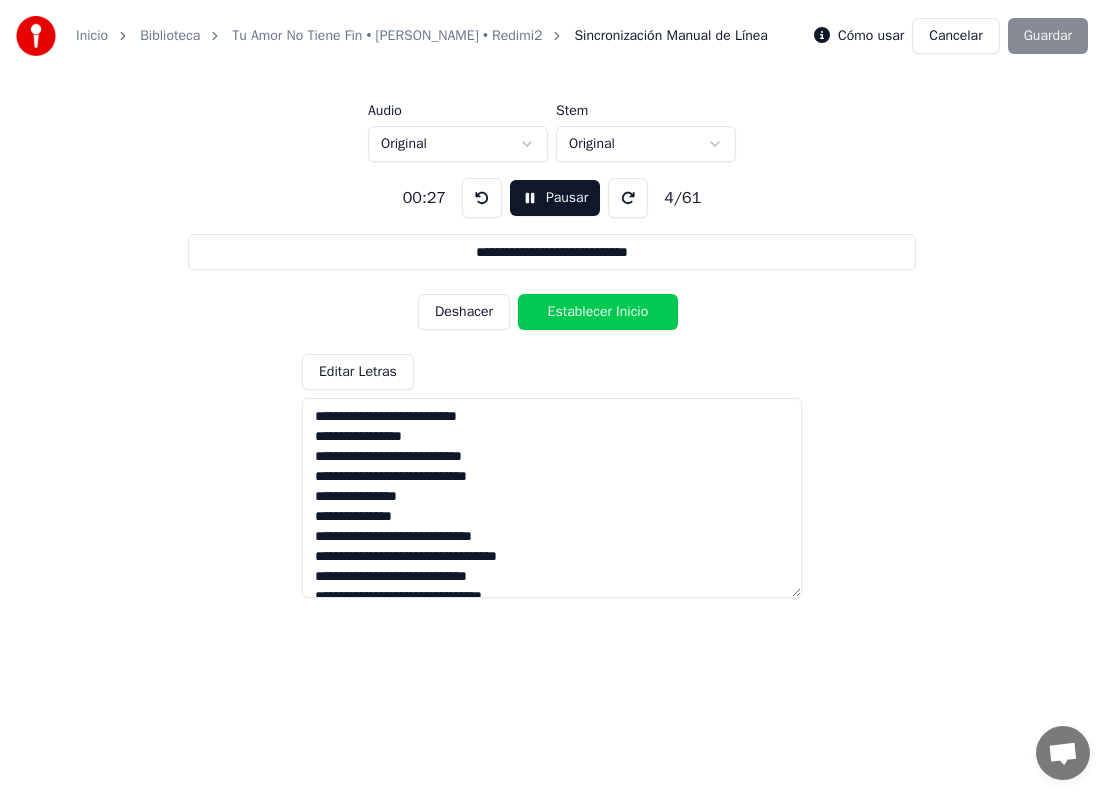 click at bounding box center [552, 498] 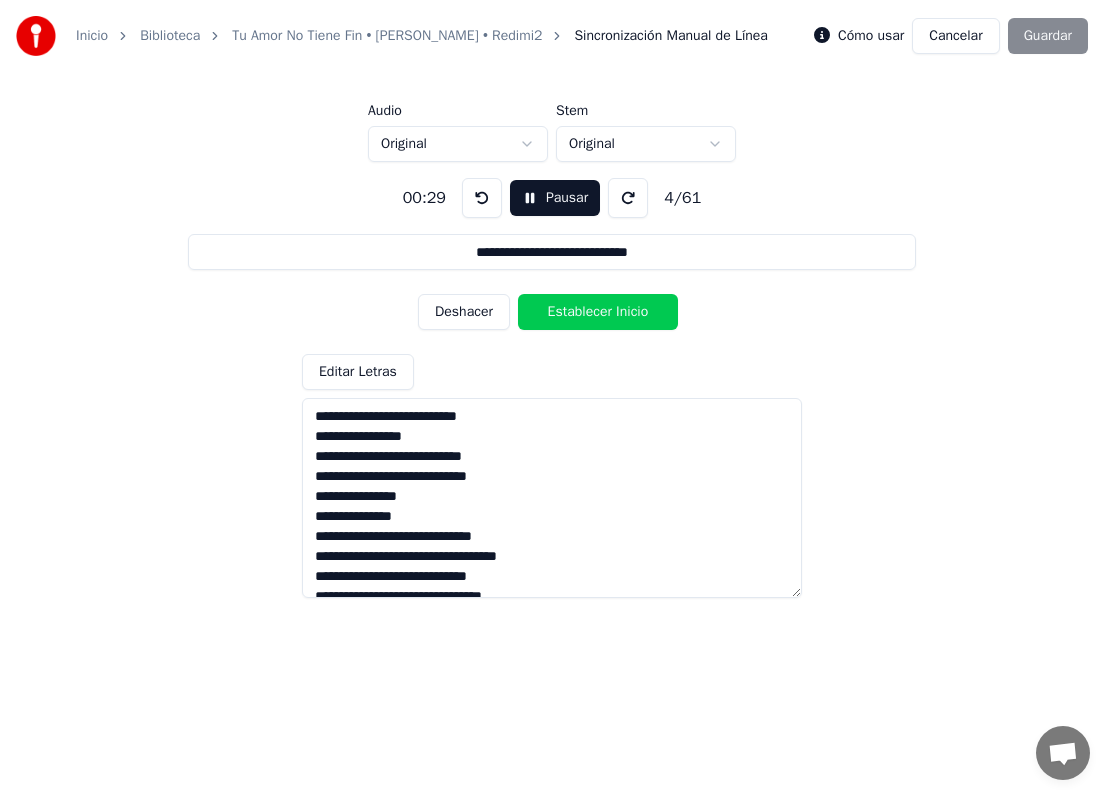 click on "Establecer Inicio" at bounding box center [598, 312] 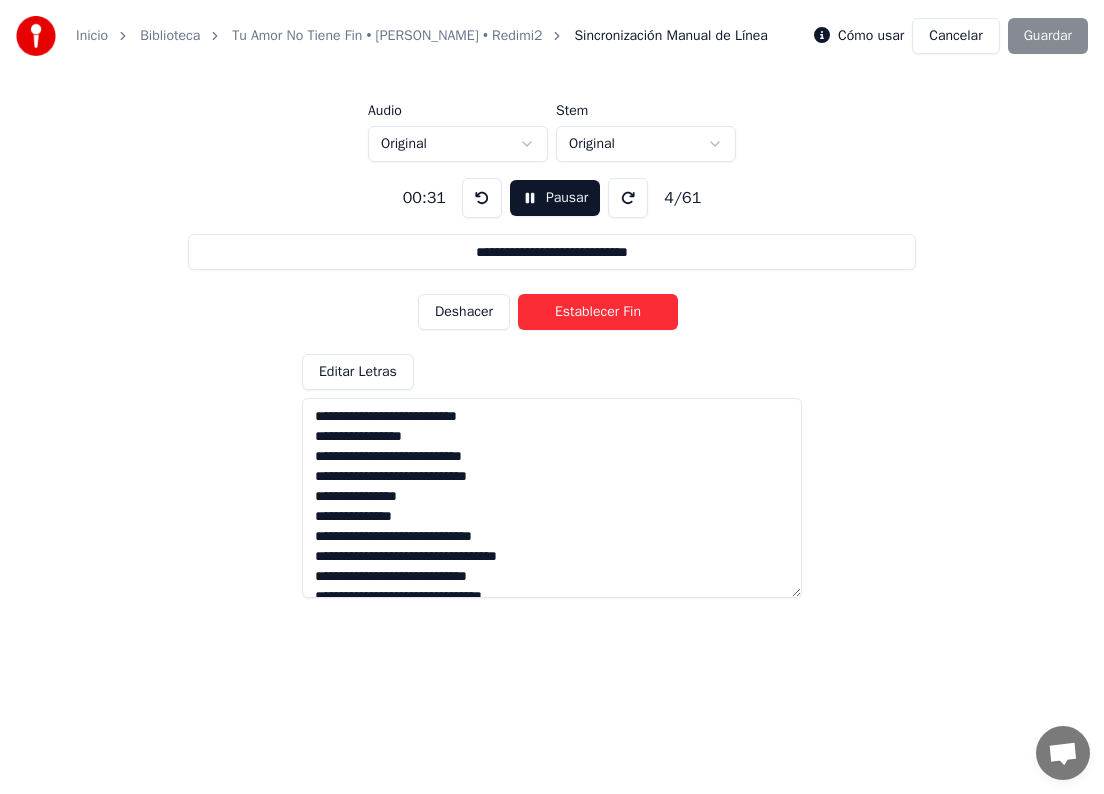 click at bounding box center [552, 498] 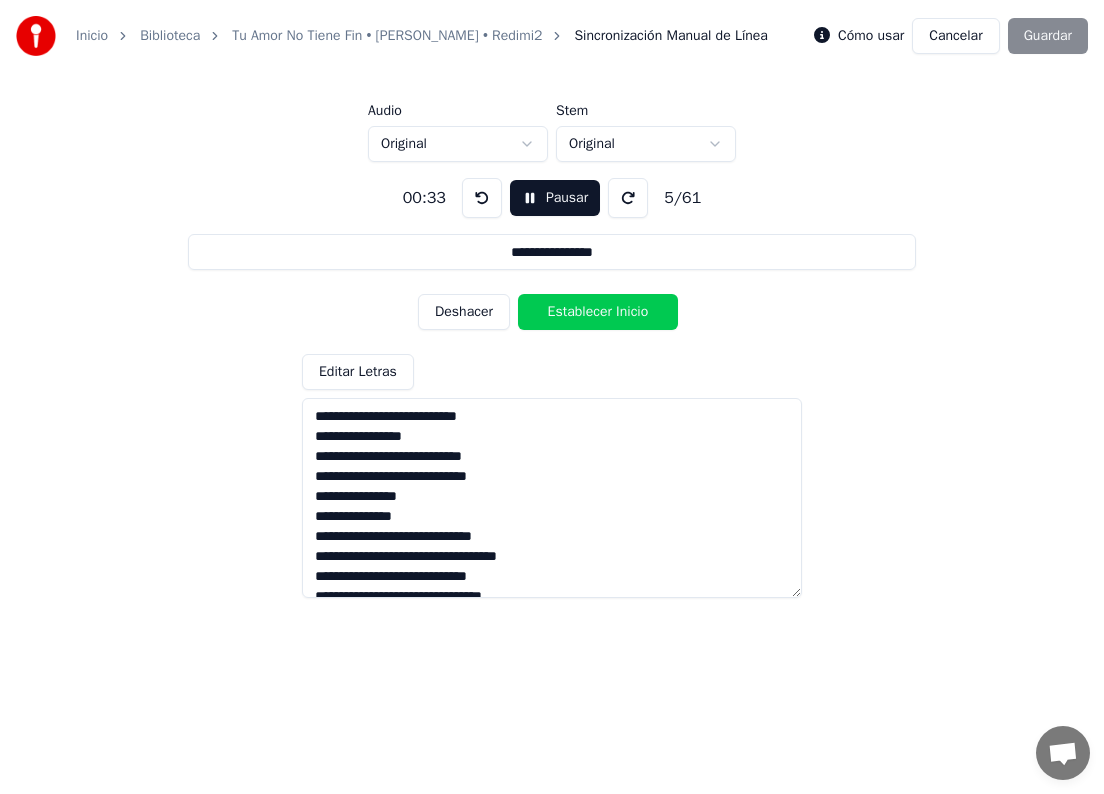 click at bounding box center (552, 498) 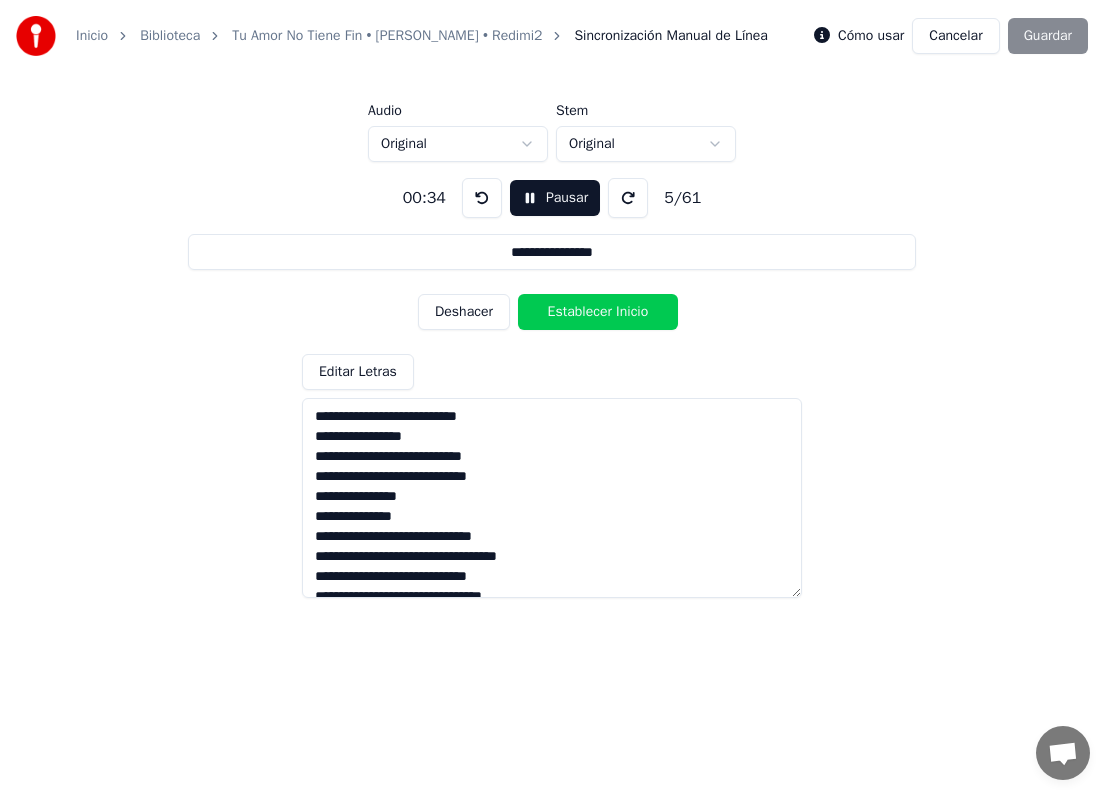 click on "Deshacer Establecer Inicio" at bounding box center (552, 312) 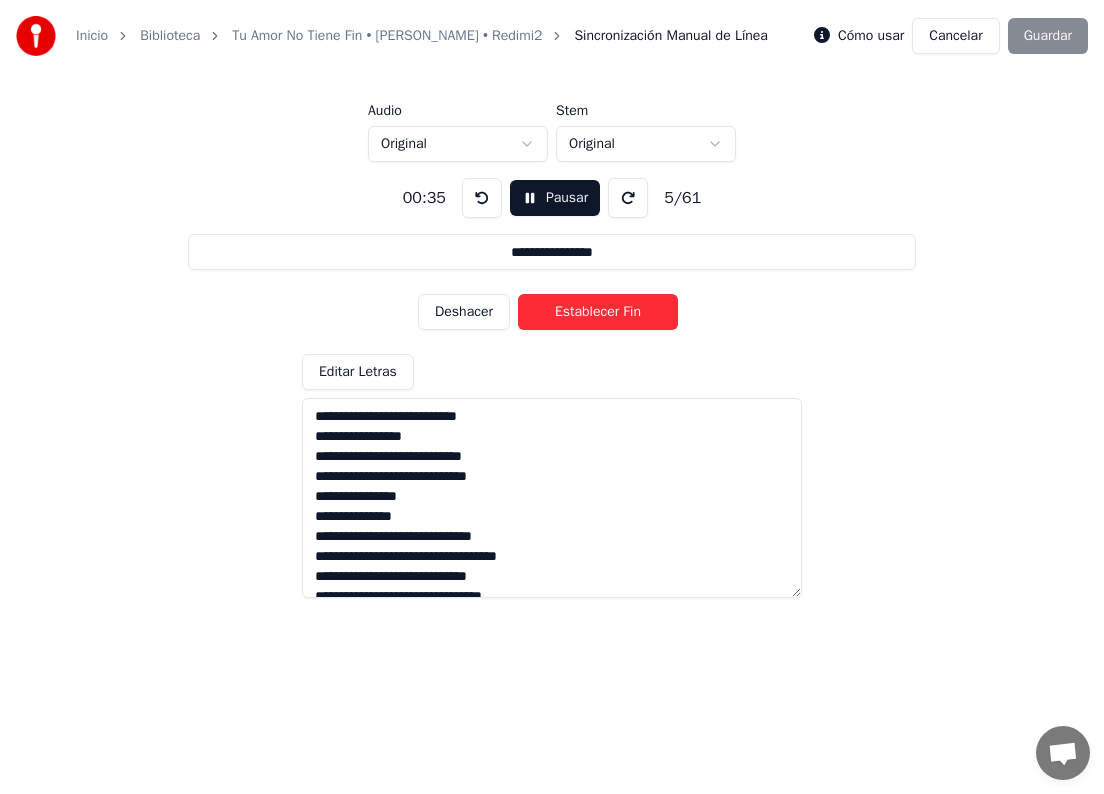 click at bounding box center (552, 498) 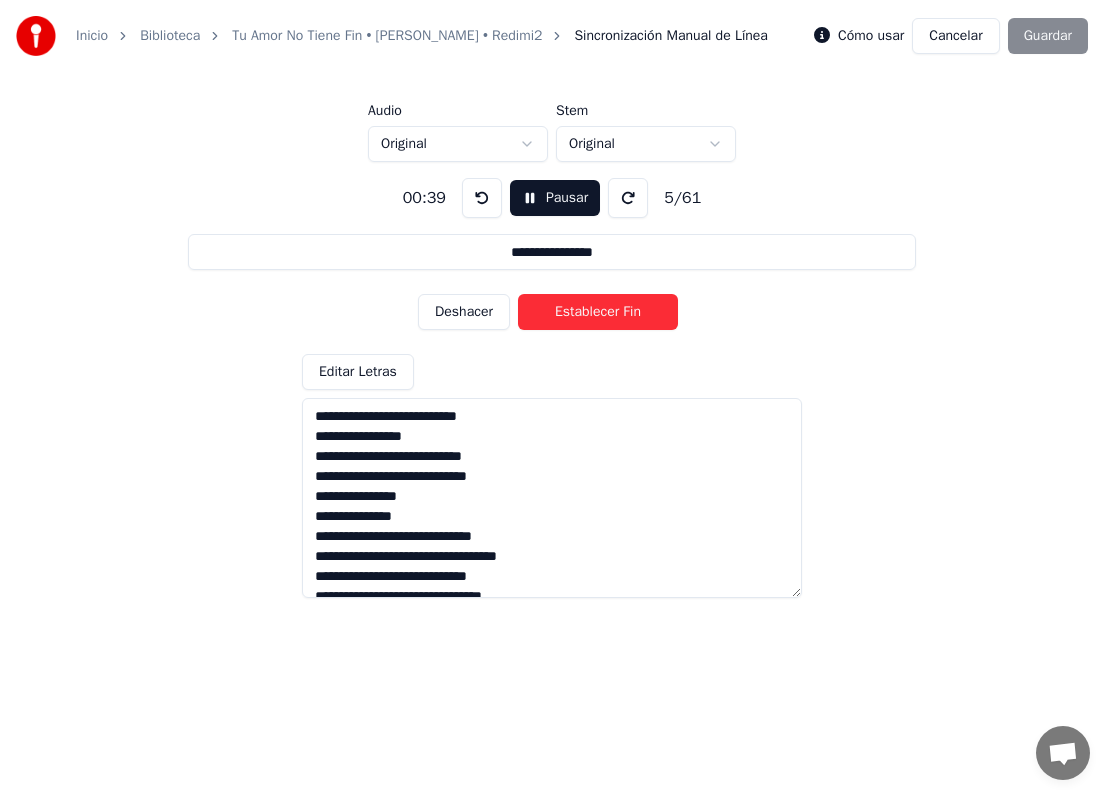 click on "Establecer Fin" at bounding box center (598, 312) 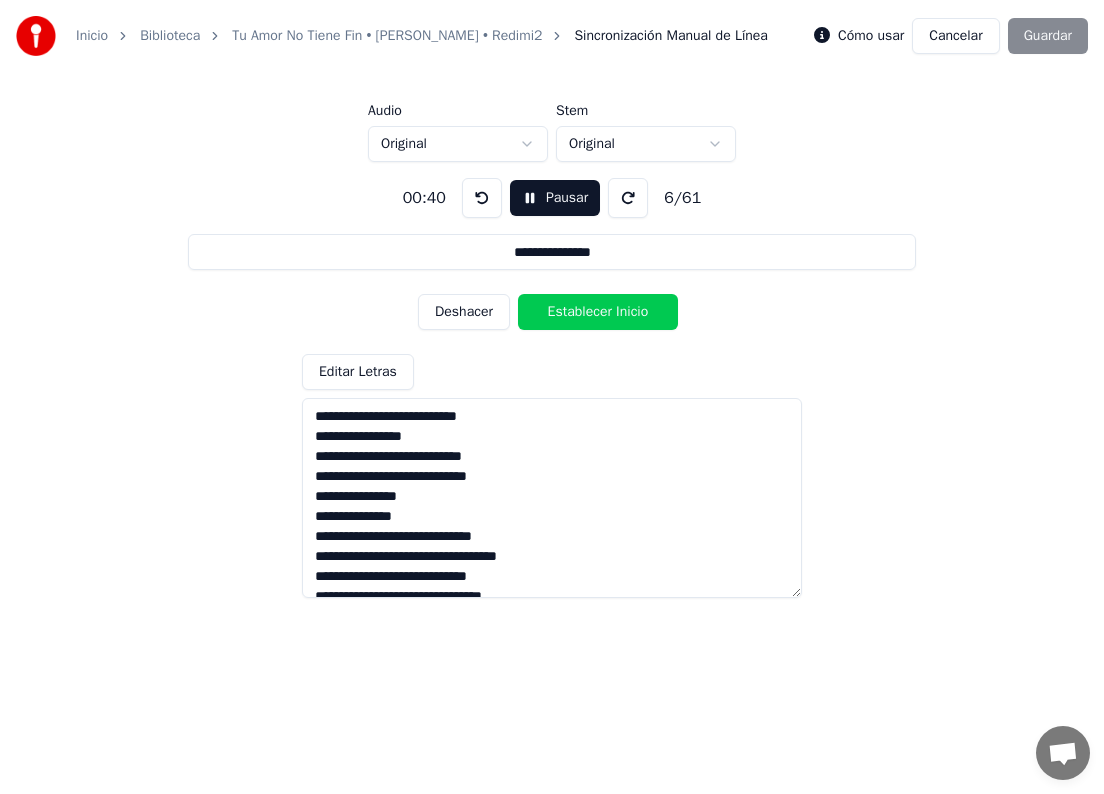 click at bounding box center (552, 498) 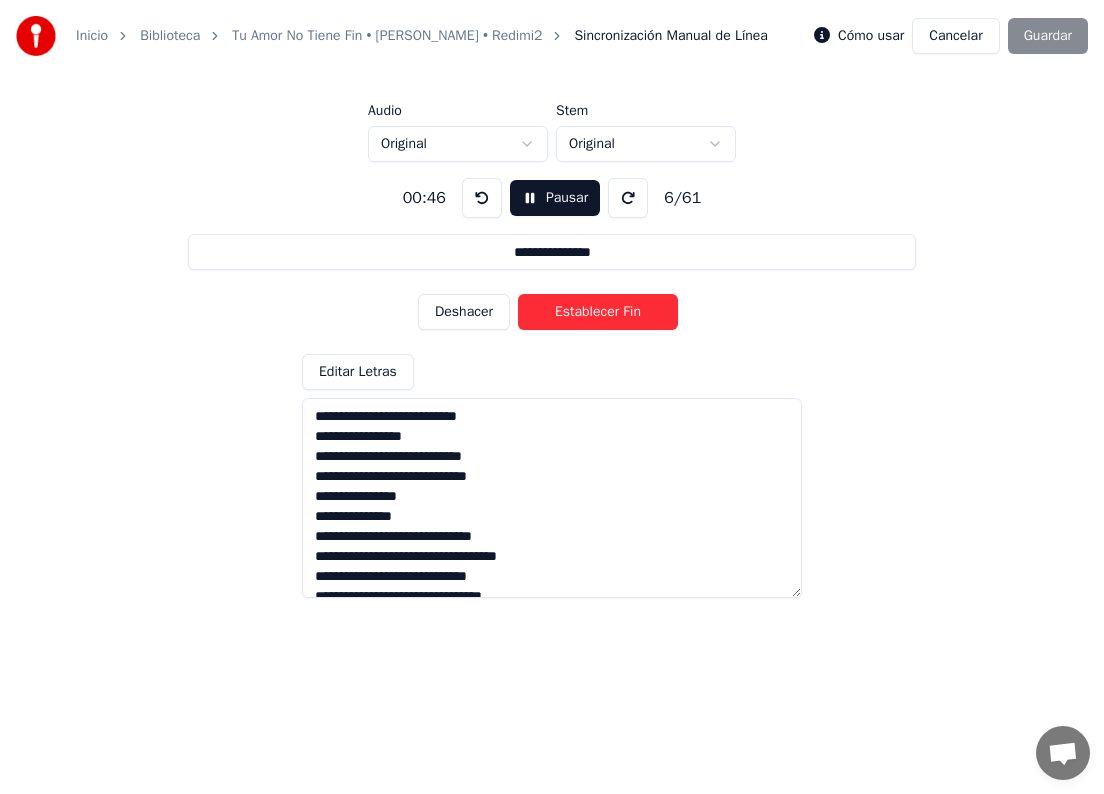 click at bounding box center [552, 498] 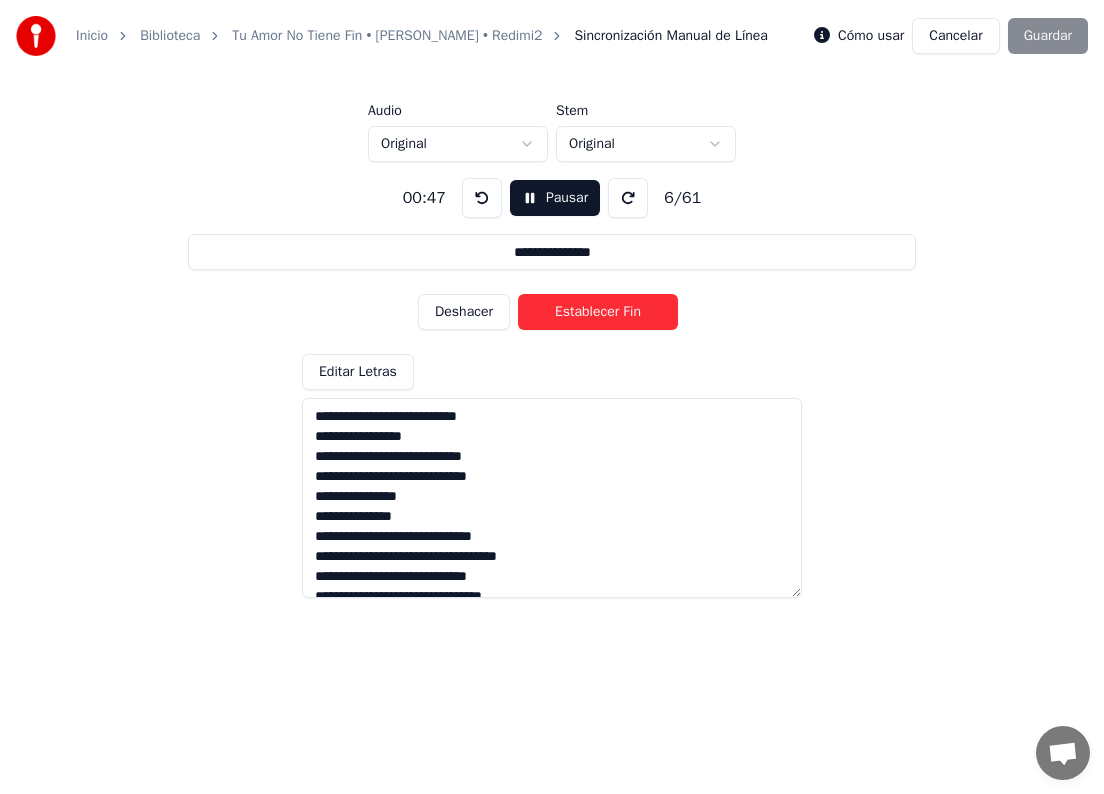 click on "Establecer Fin" at bounding box center (598, 312) 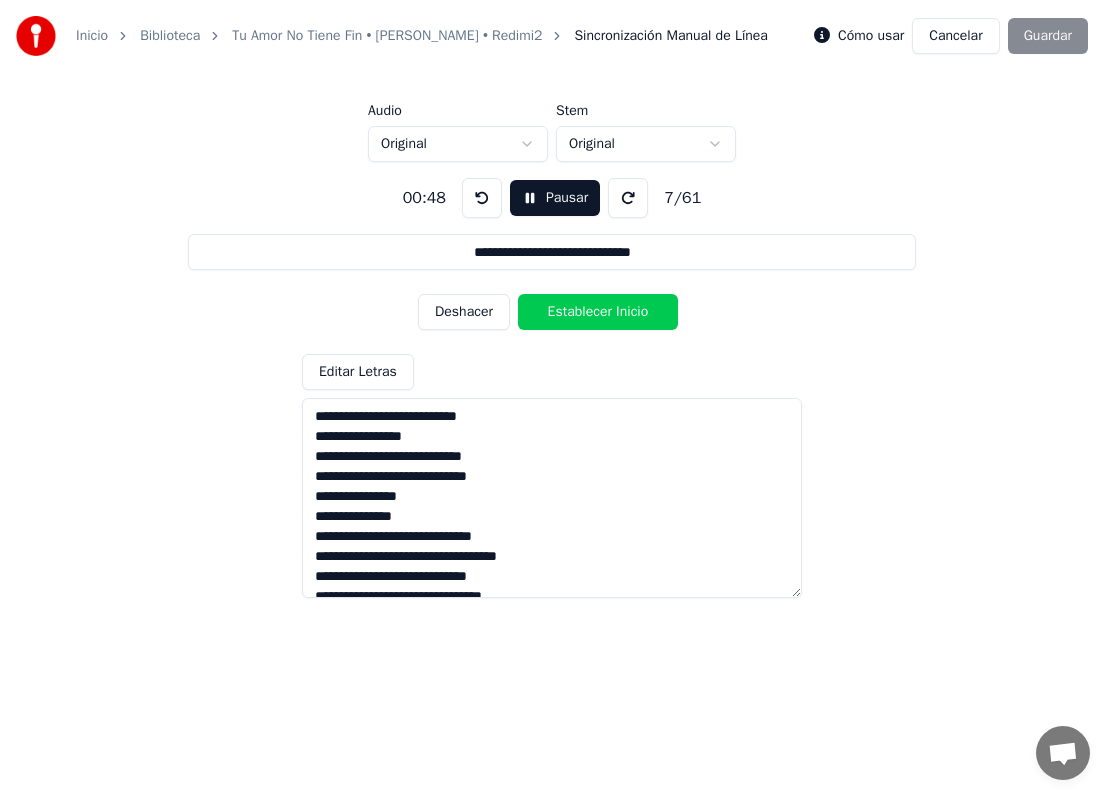 click at bounding box center (552, 498) 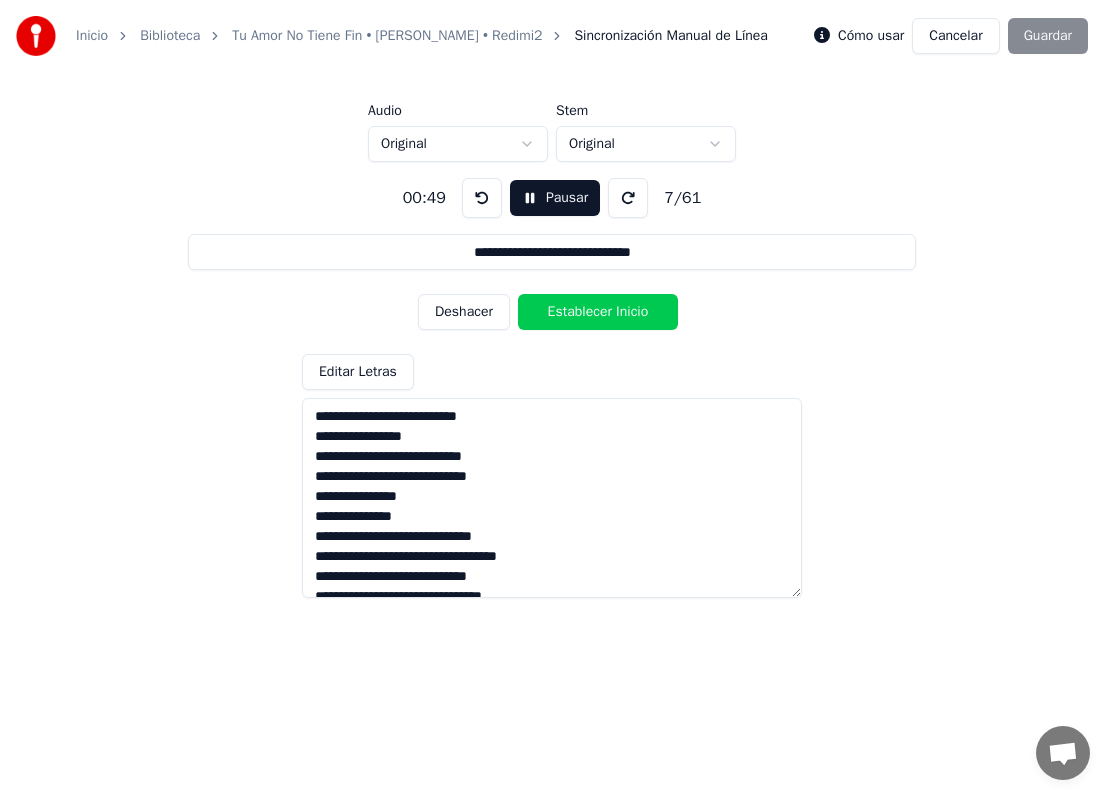 click on "Establecer Inicio" at bounding box center (598, 312) 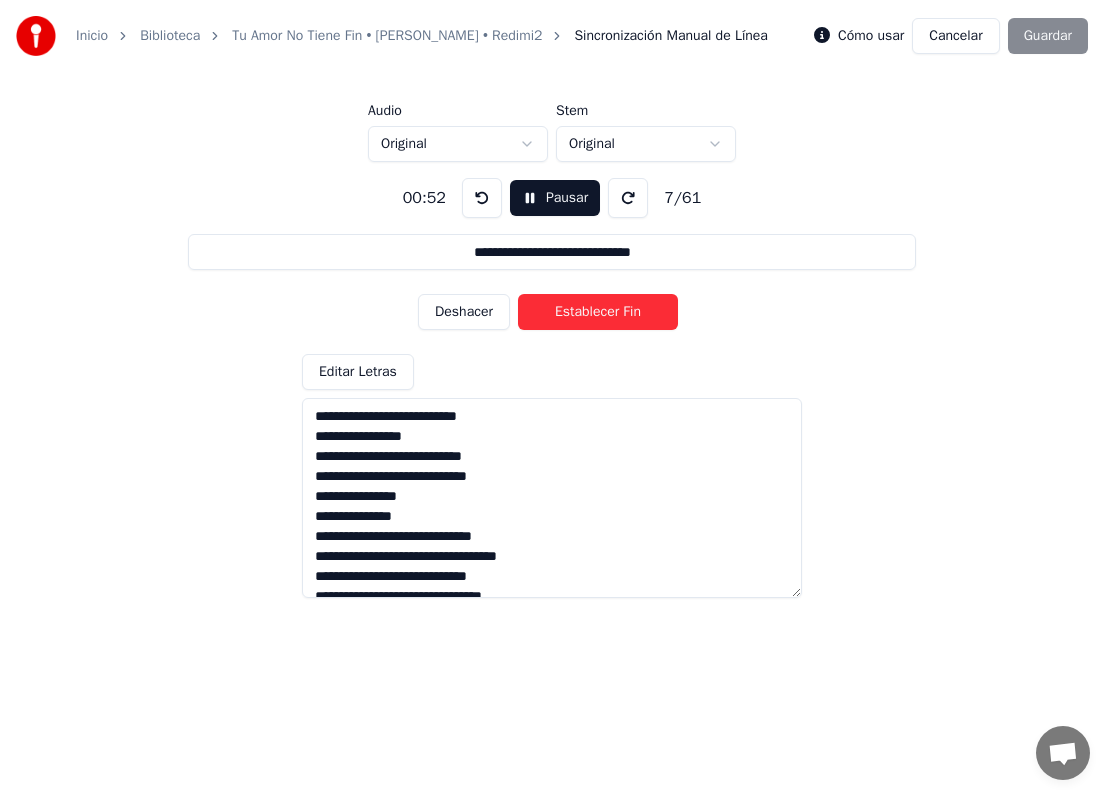click at bounding box center [552, 498] 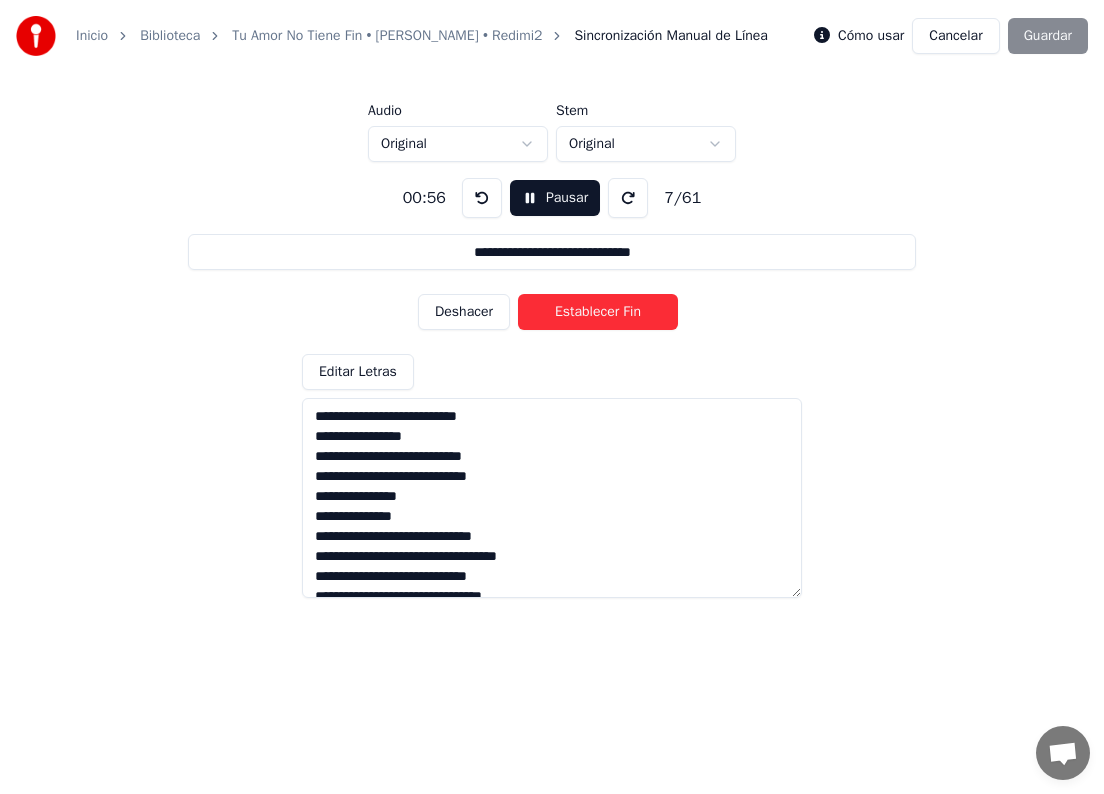 click on "Establecer Fin" at bounding box center (598, 312) 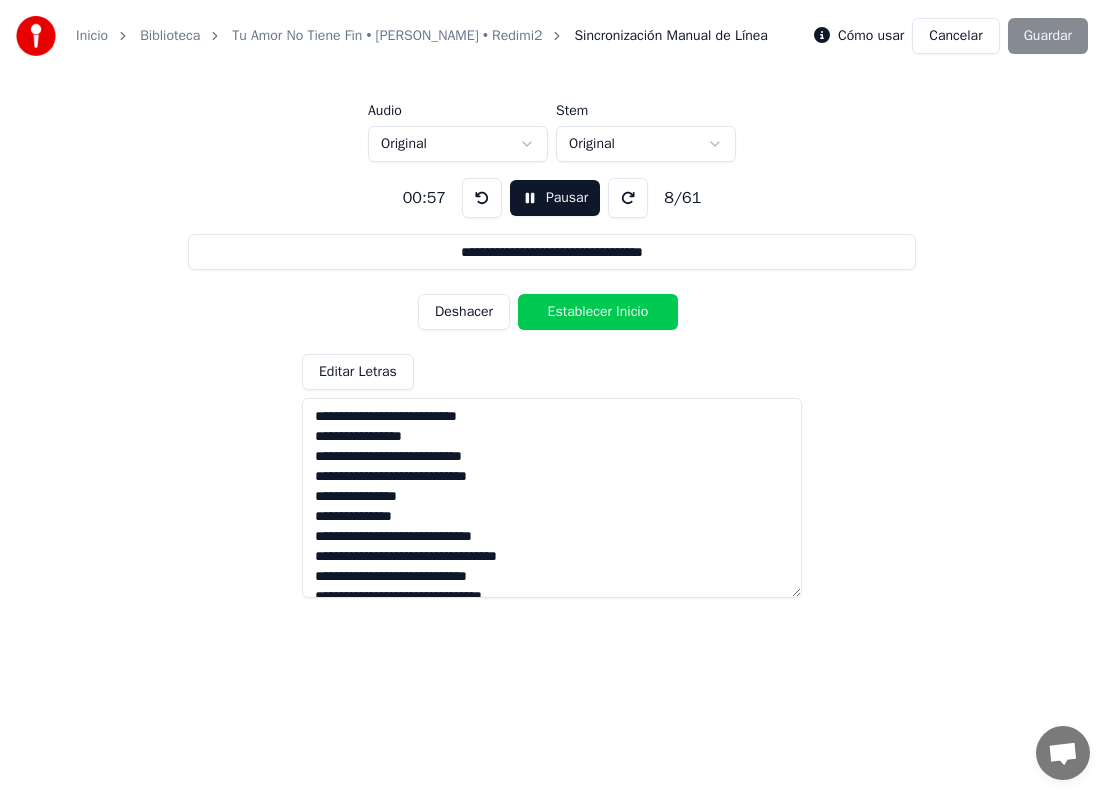 click at bounding box center [552, 498] 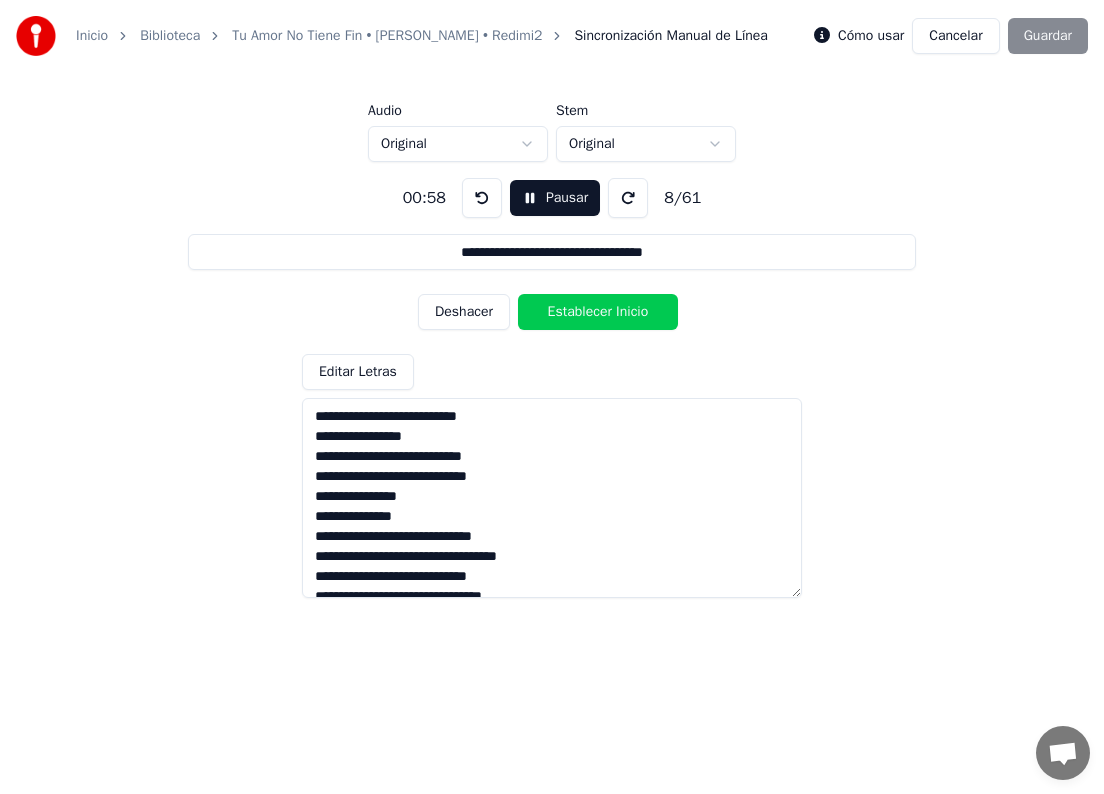 click on "Deshacer Establecer Inicio" at bounding box center [552, 312] 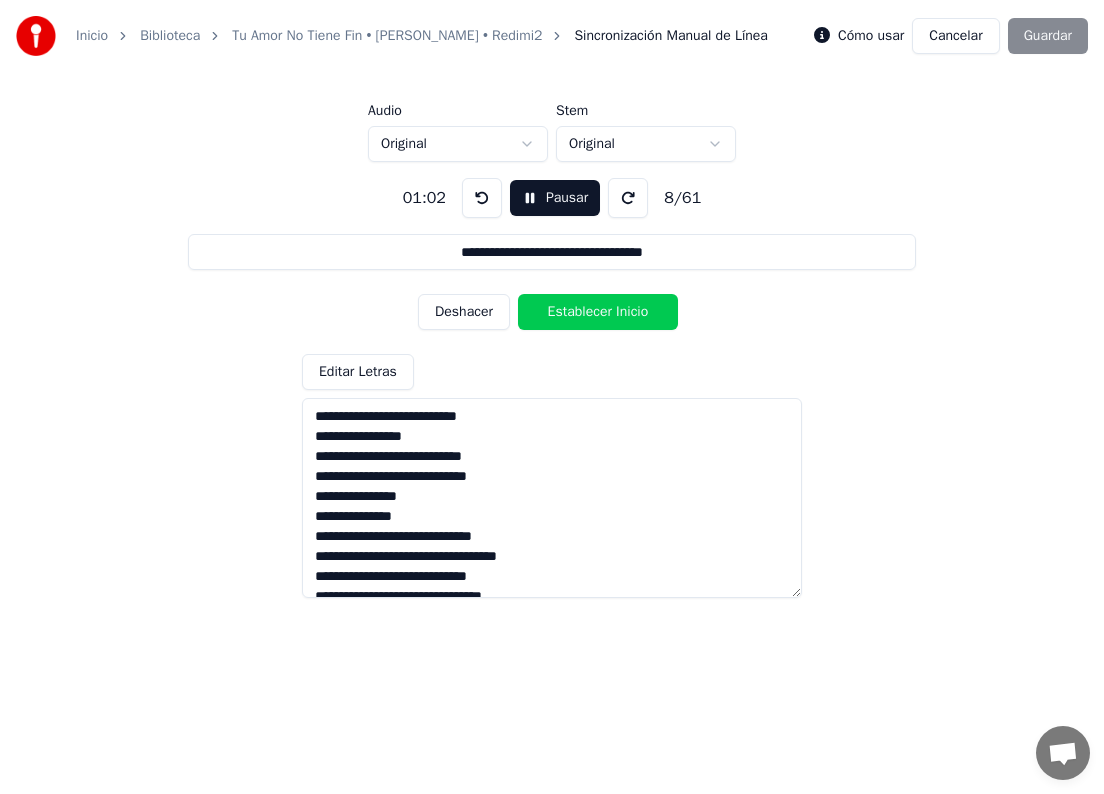 click at bounding box center (552, 498) 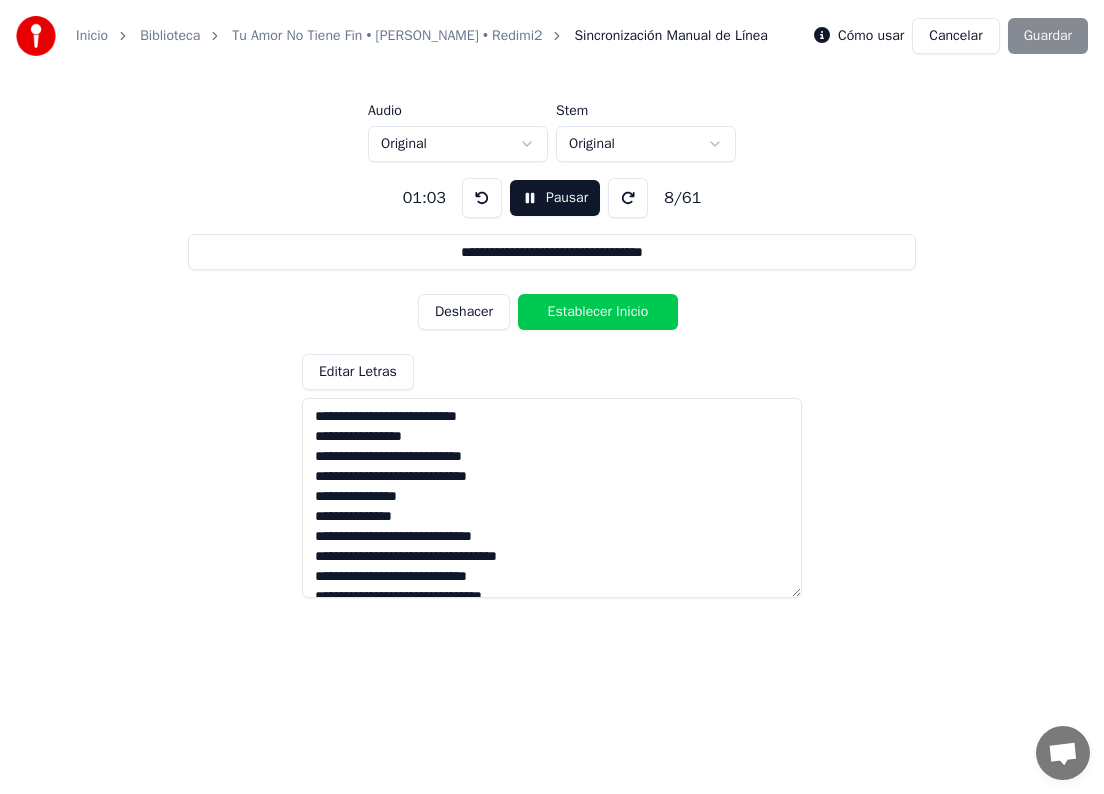 click at bounding box center (482, 198) 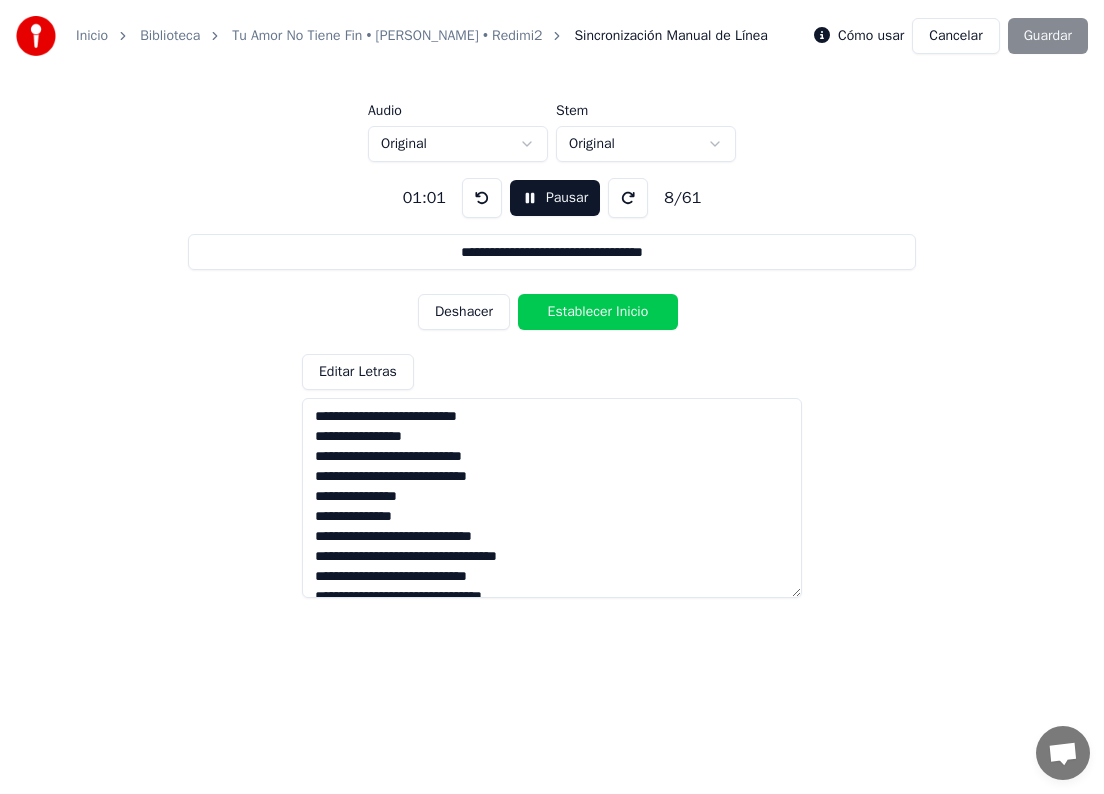 click at bounding box center (482, 198) 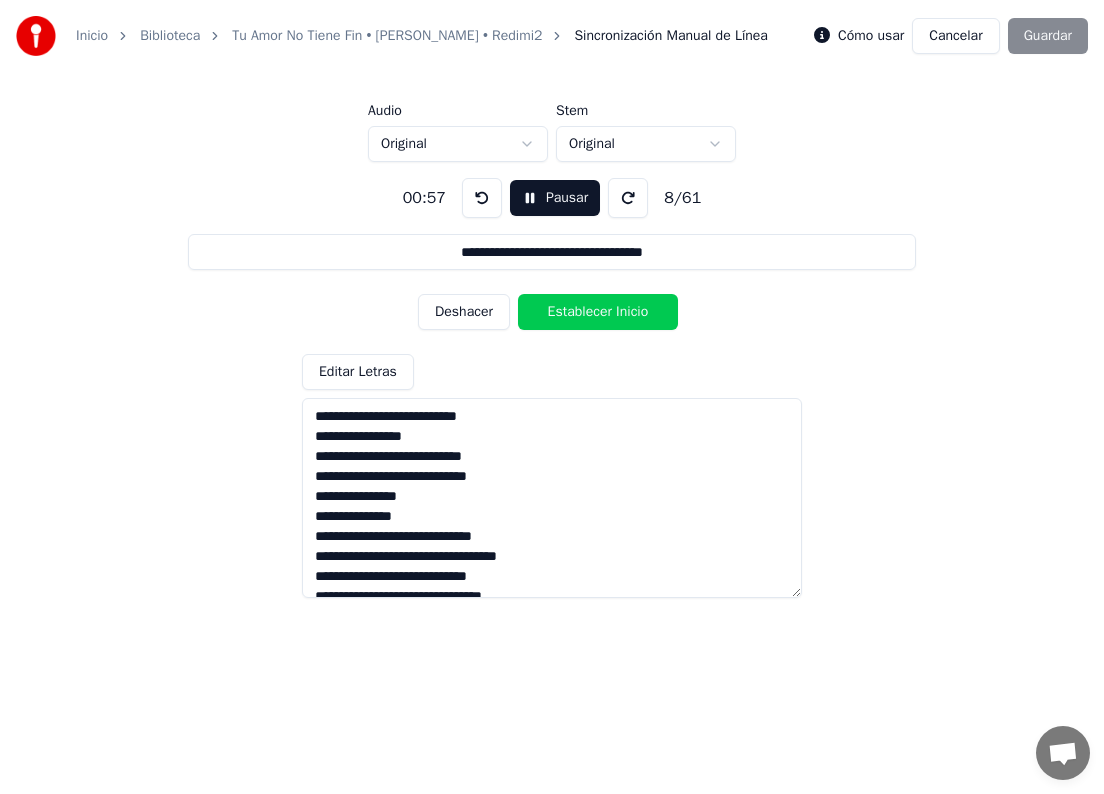 click at bounding box center [552, 498] 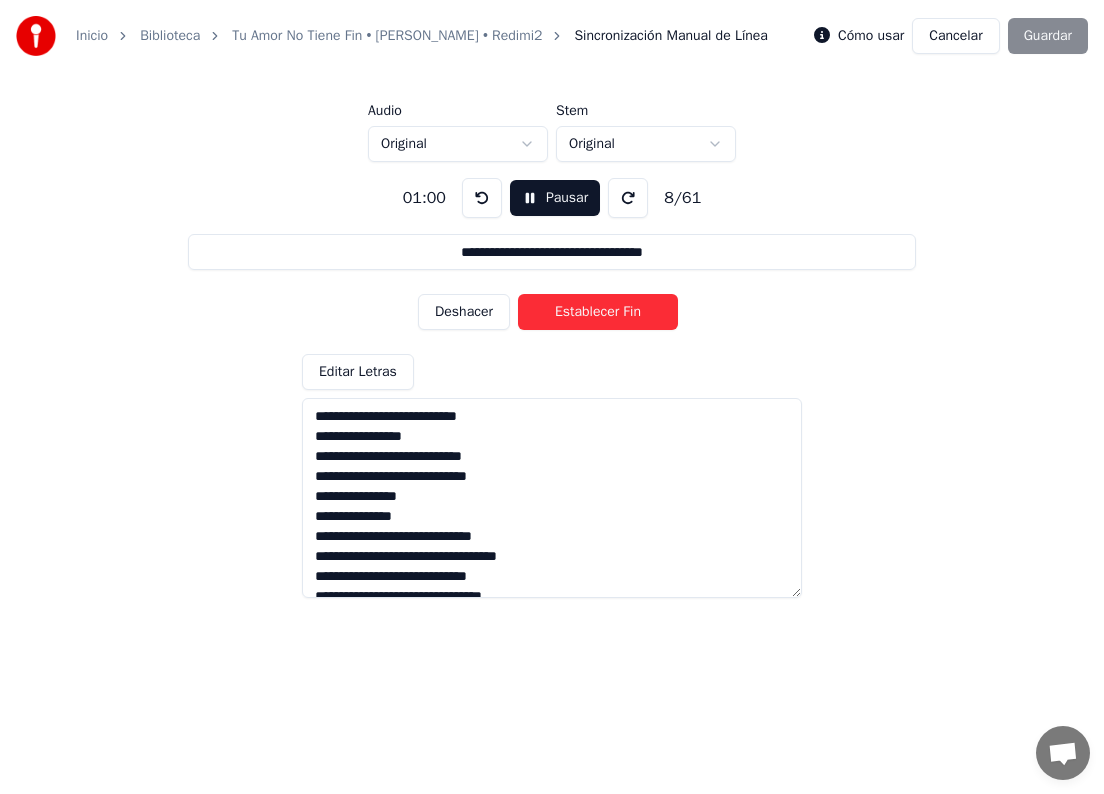 click at bounding box center (552, 498) 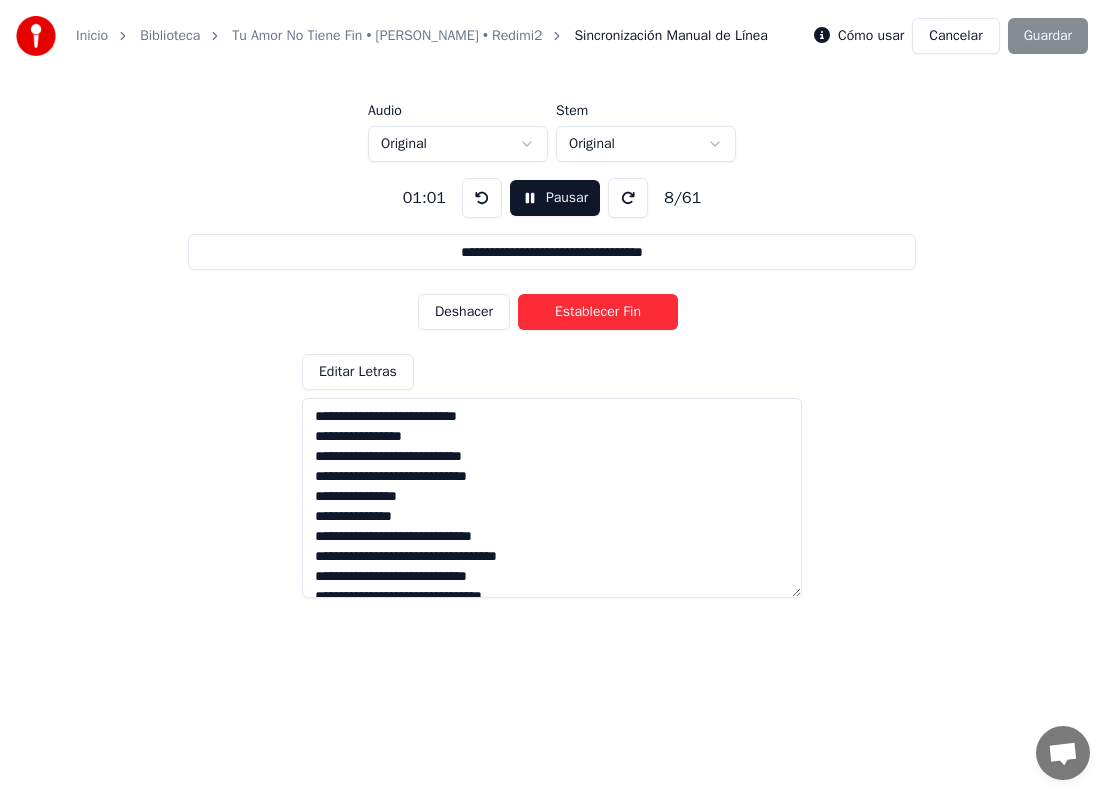 click on "Establecer Fin" at bounding box center [598, 312] 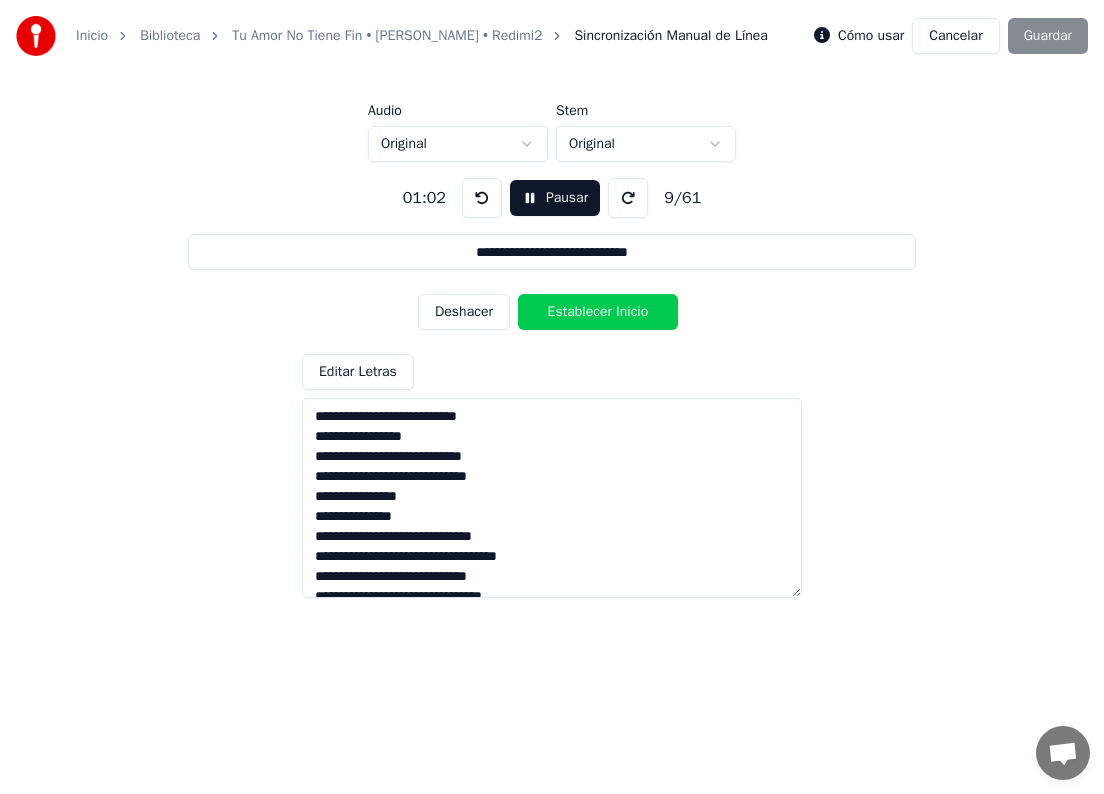 click at bounding box center (552, 498) 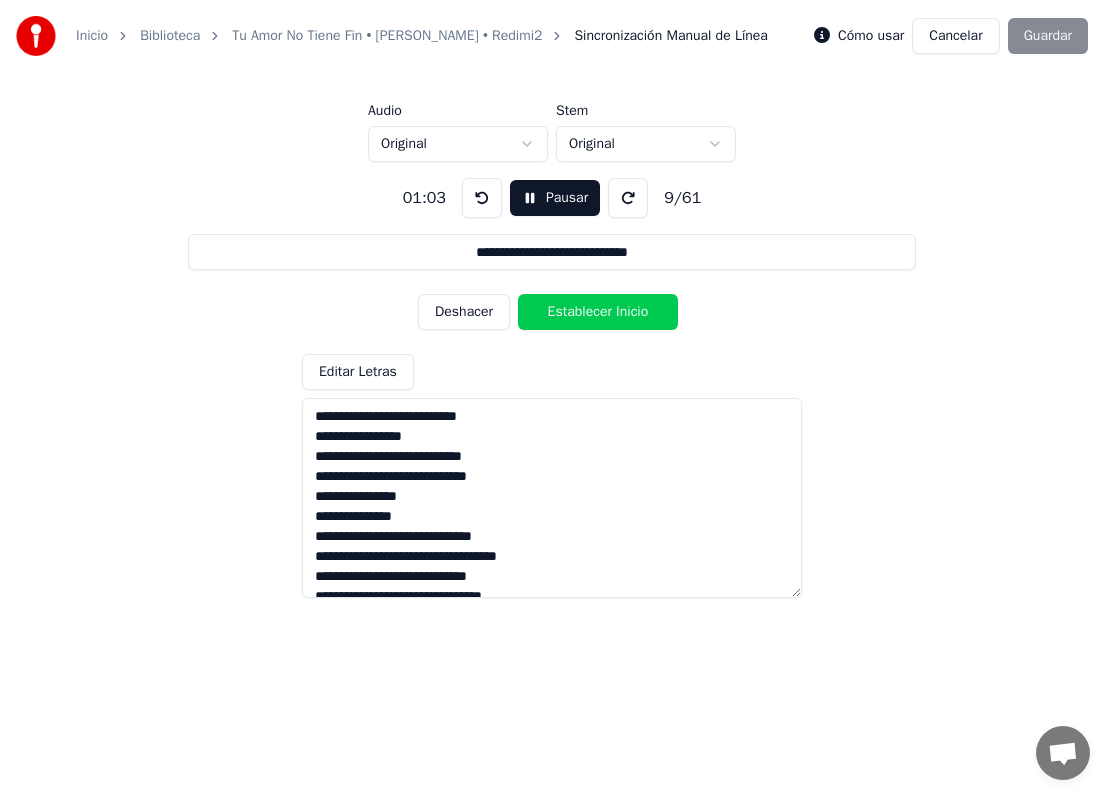 click on "Establecer Inicio" at bounding box center [598, 312] 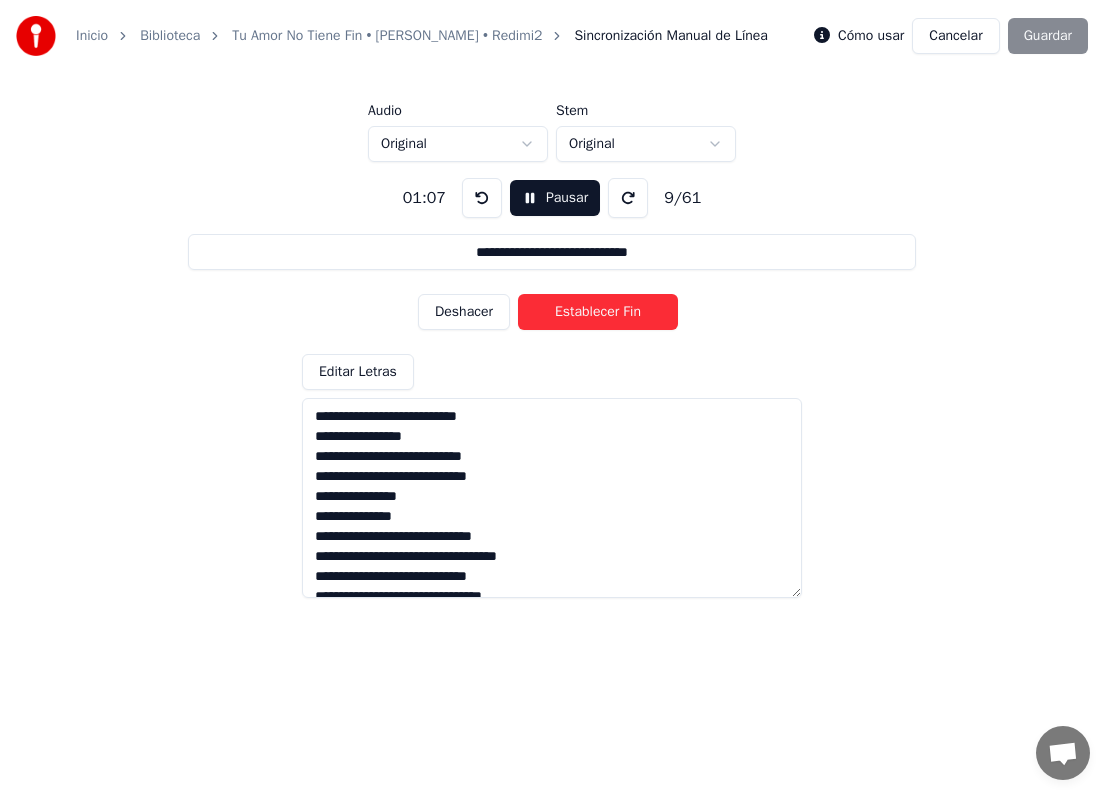 click at bounding box center (552, 498) 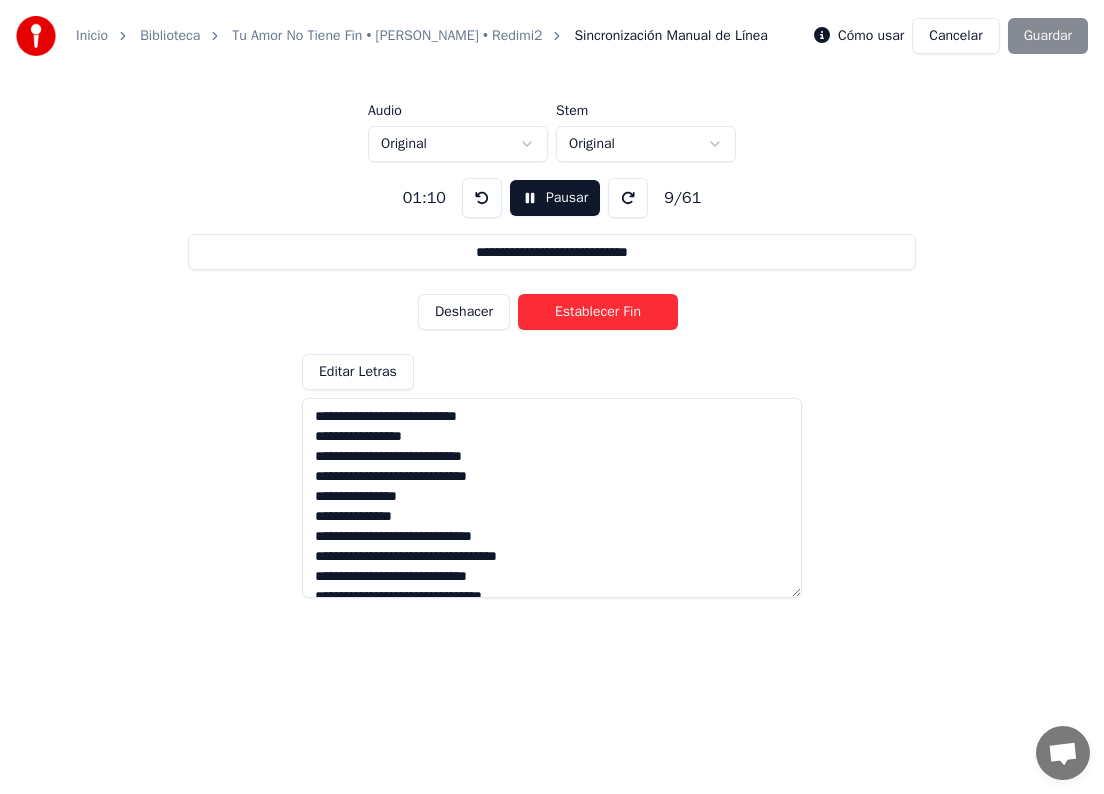 click on "Establecer Fin" at bounding box center (598, 312) 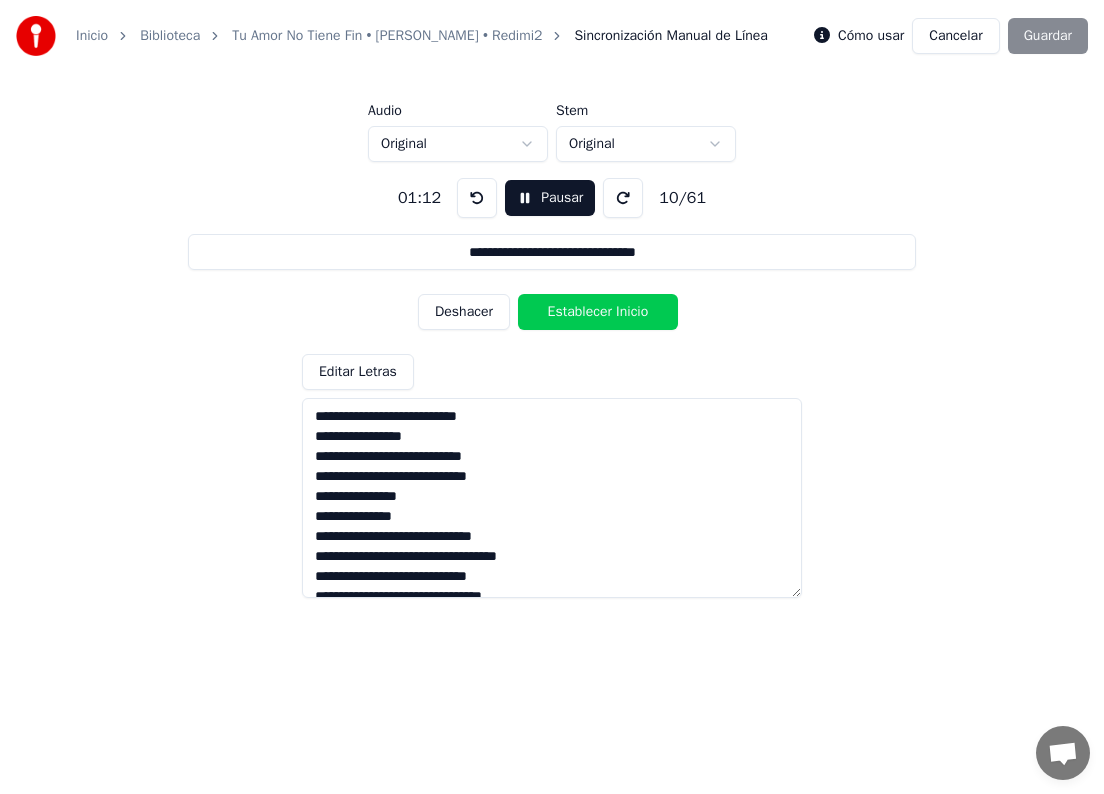 click at bounding box center (552, 498) 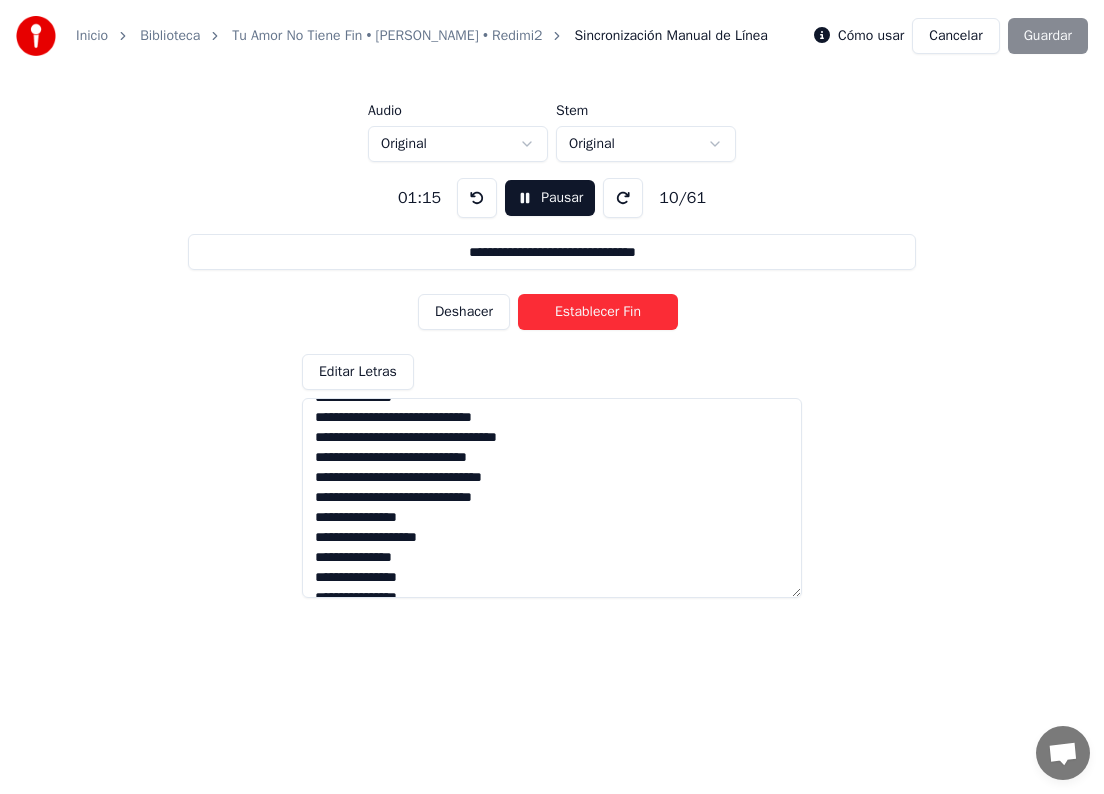 scroll, scrollTop: 120, scrollLeft: 0, axis: vertical 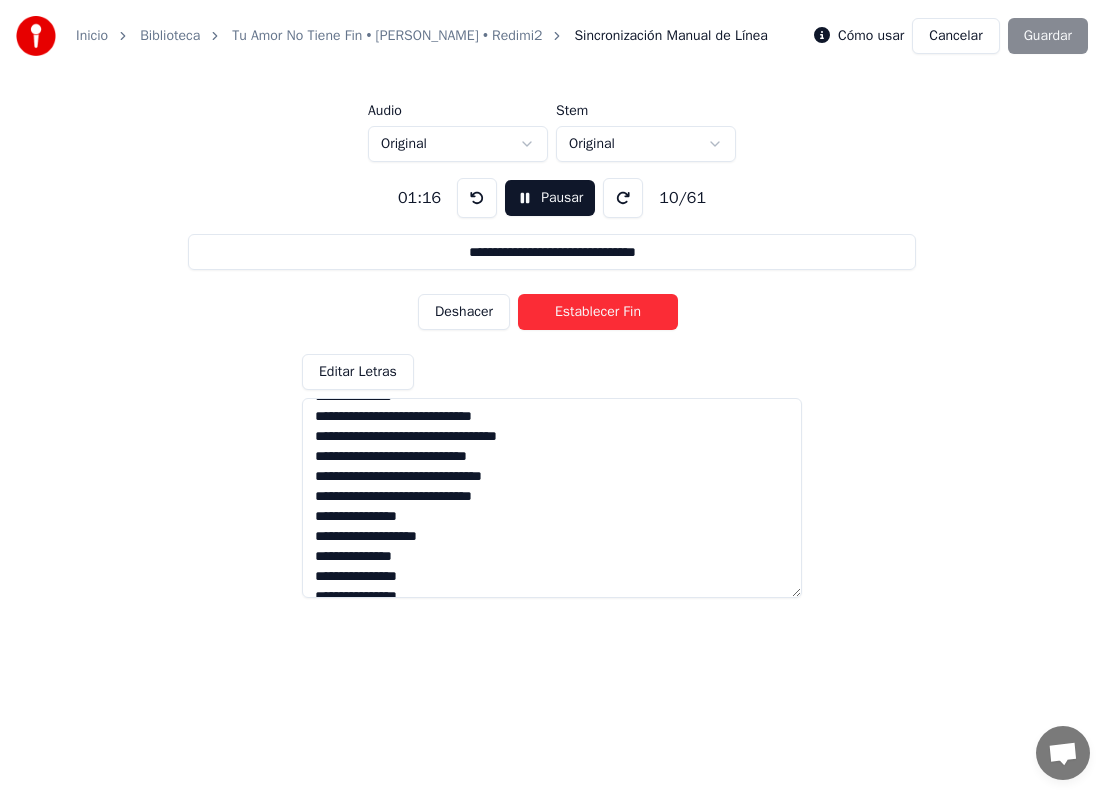 click at bounding box center [552, 498] 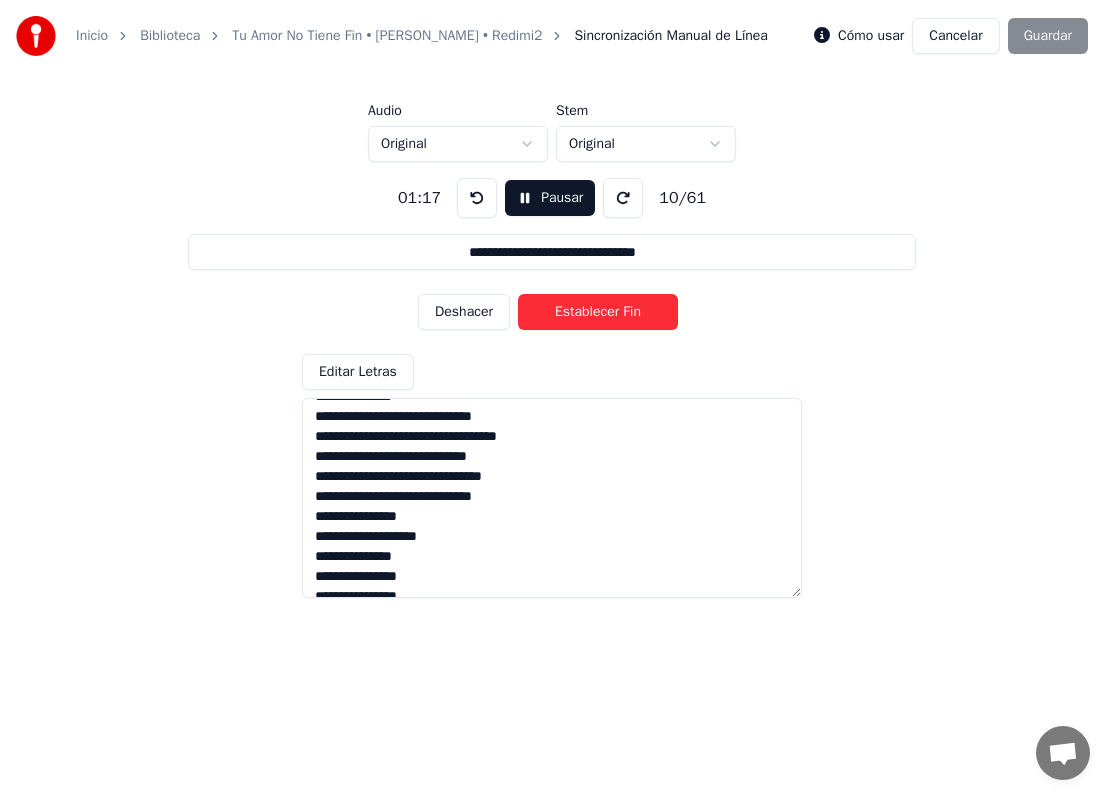 click on "Establecer Fin" at bounding box center [598, 312] 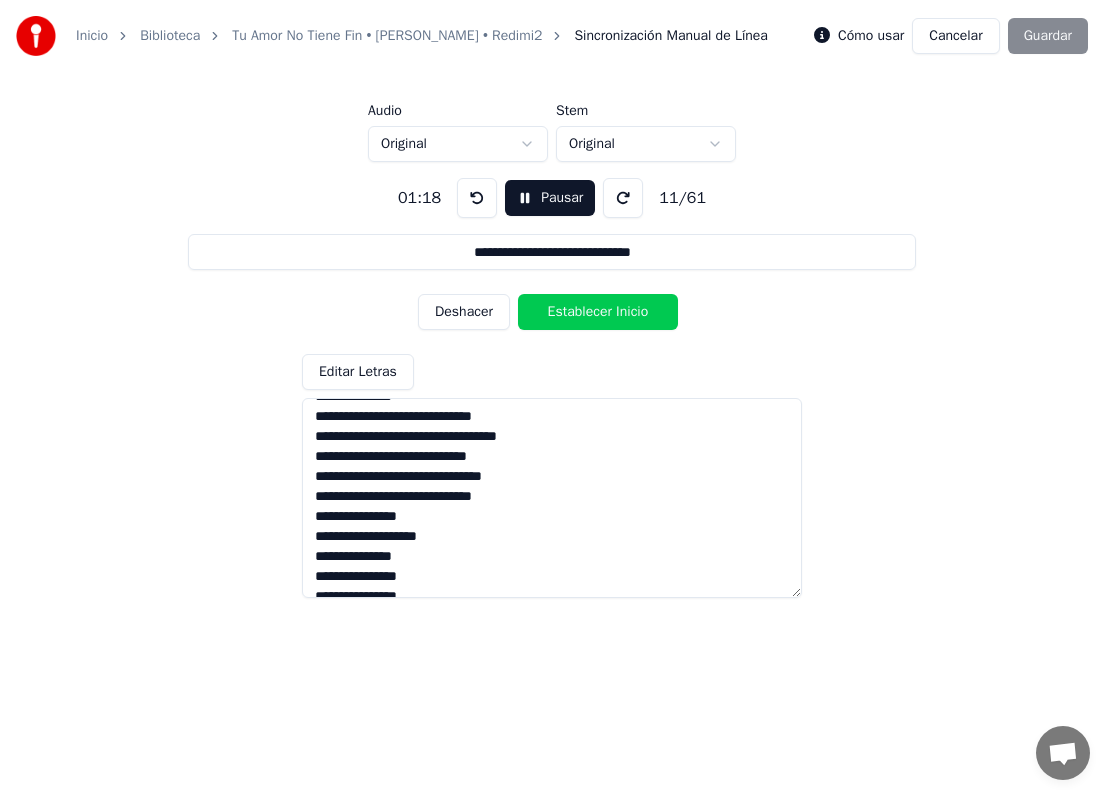 click at bounding box center [552, 498] 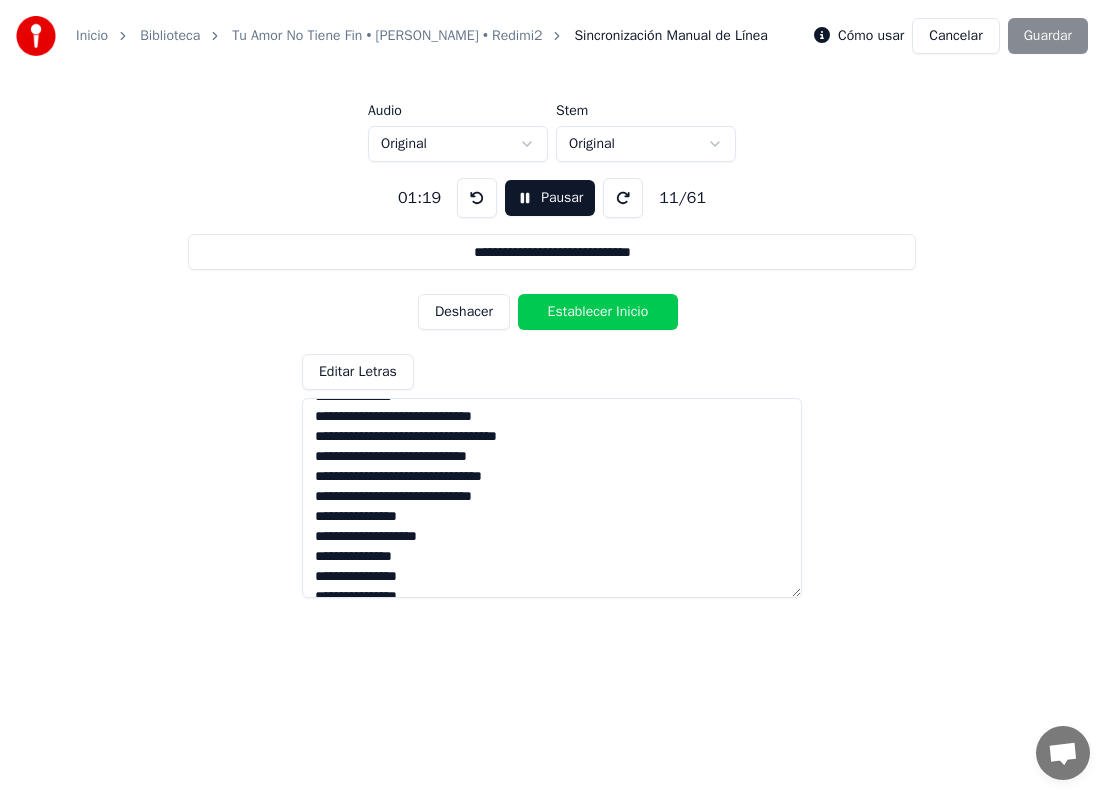 click on "Establecer Inicio" at bounding box center (598, 312) 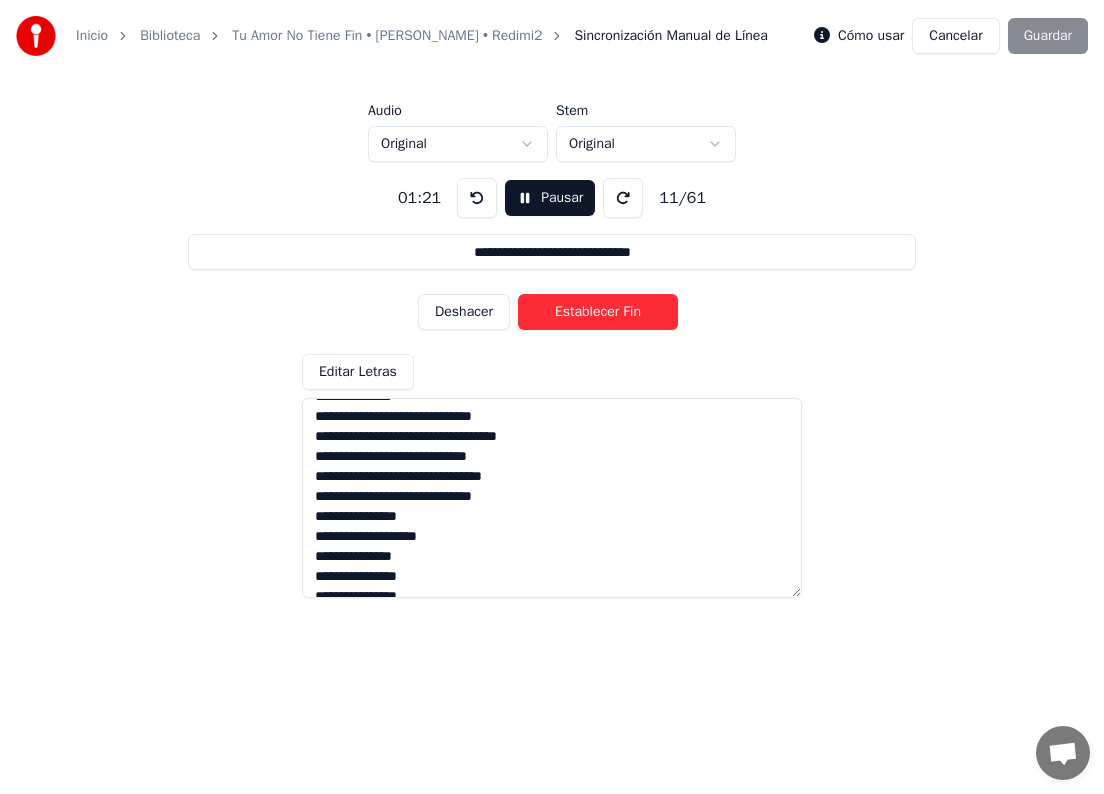 click at bounding box center (552, 498) 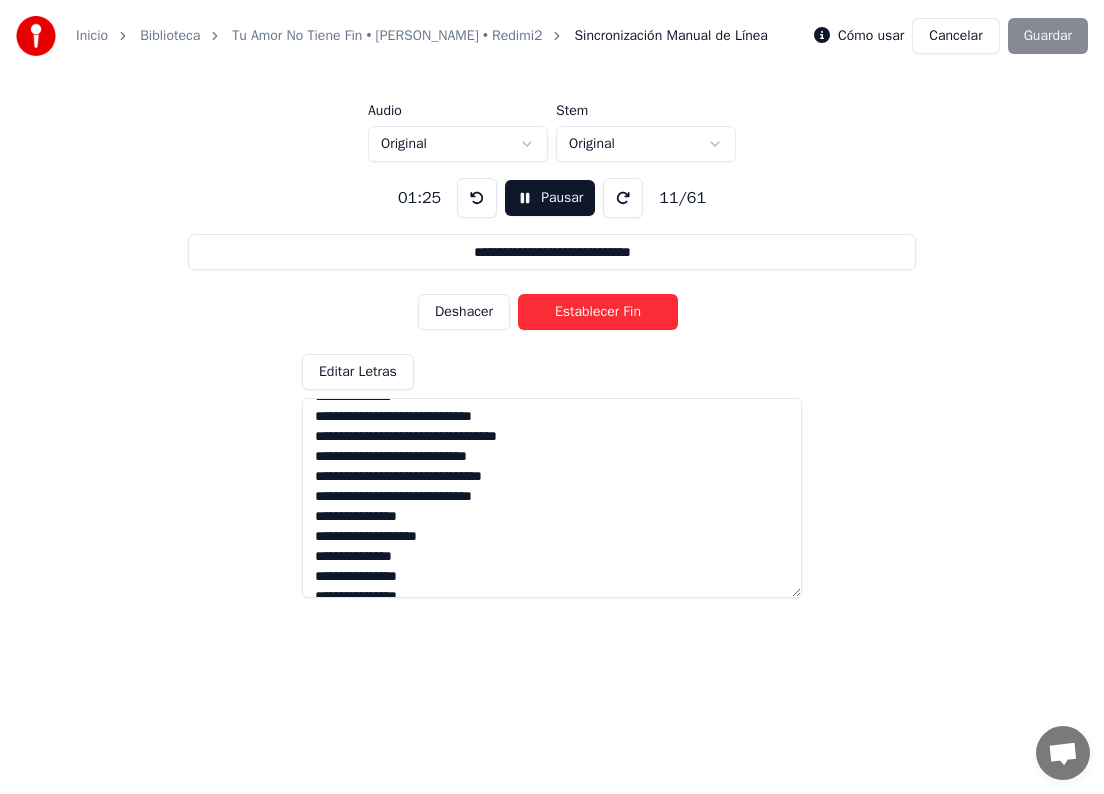 click on "Establecer Fin" at bounding box center [598, 312] 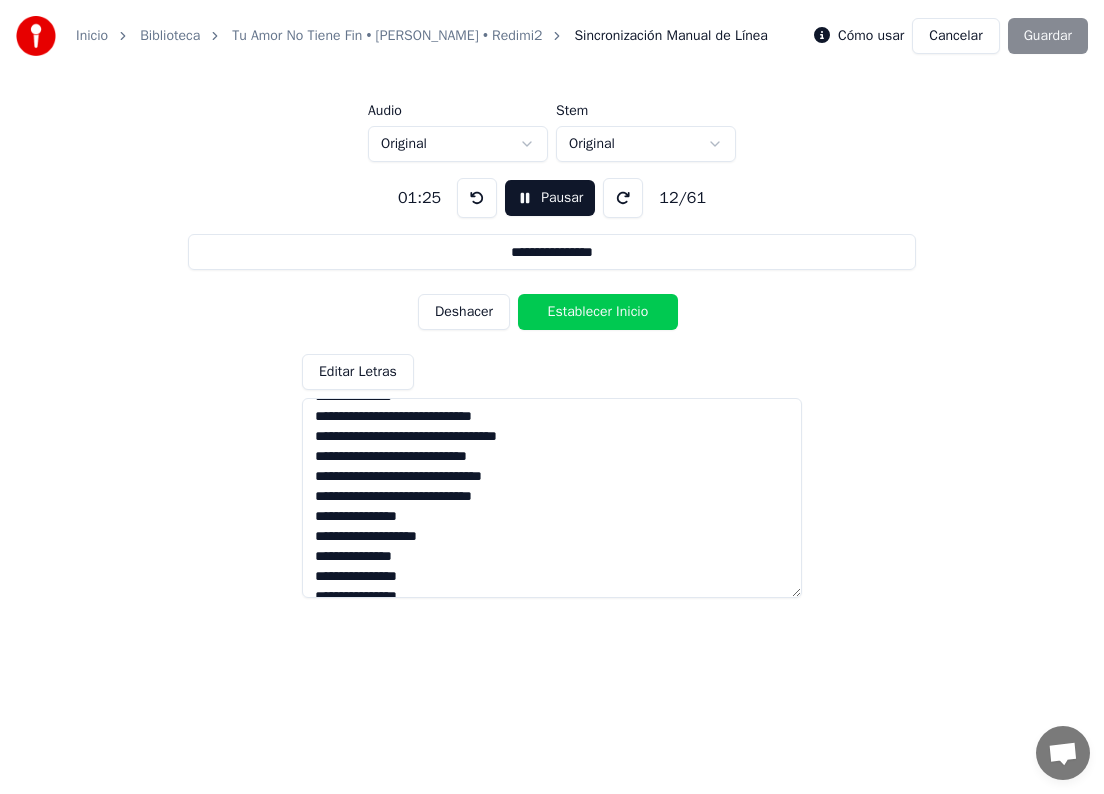 click at bounding box center (552, 498) 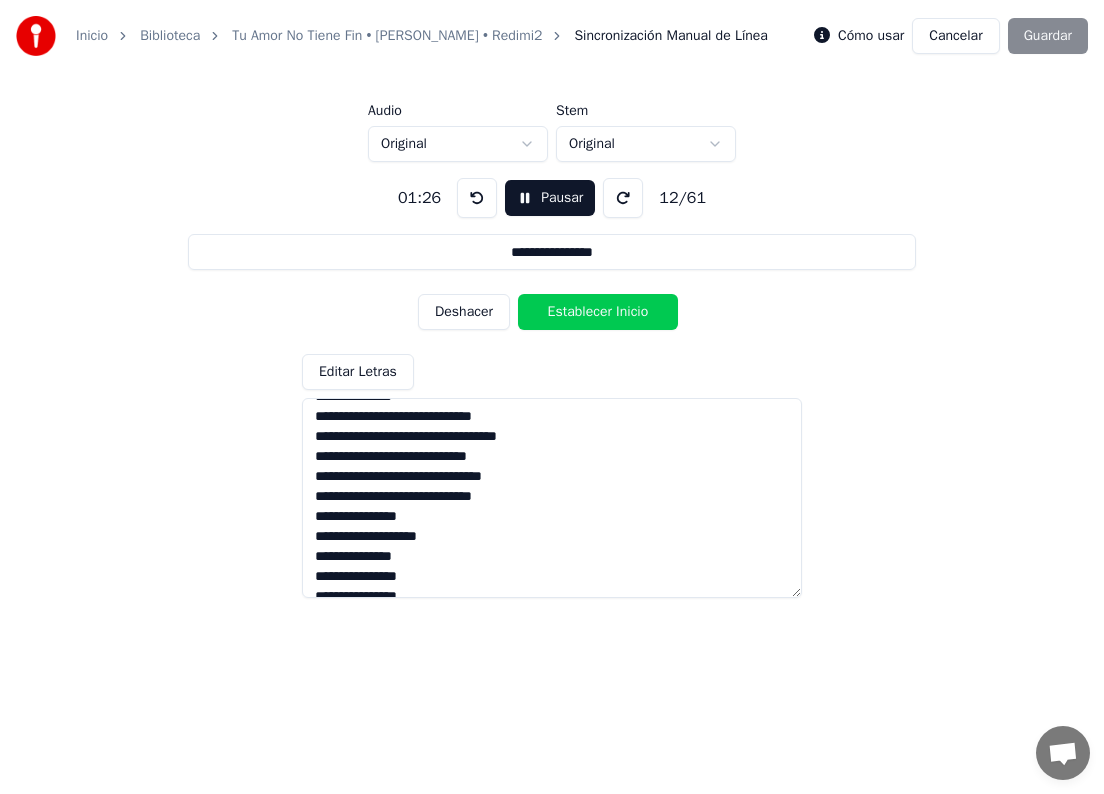 click on "Establecer Inicio" at bounding box center (598, 312) 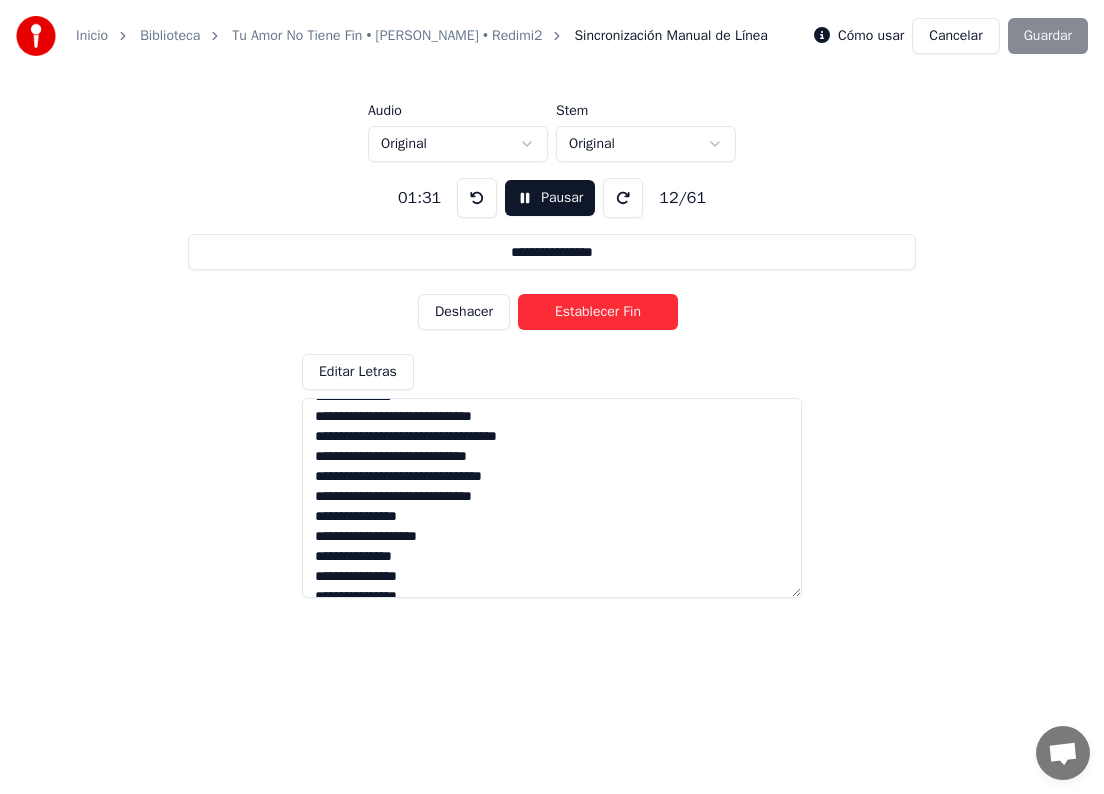 click at bounding box center (552, 498) 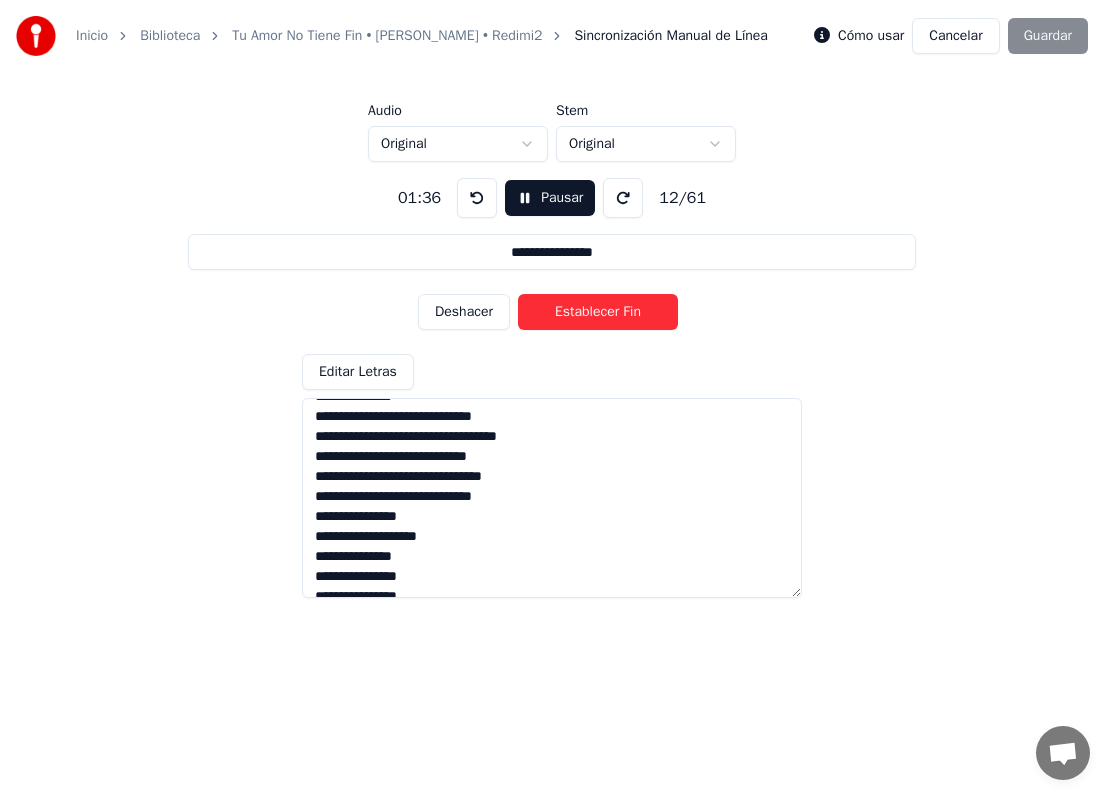 click at bounding box center [552, 498] 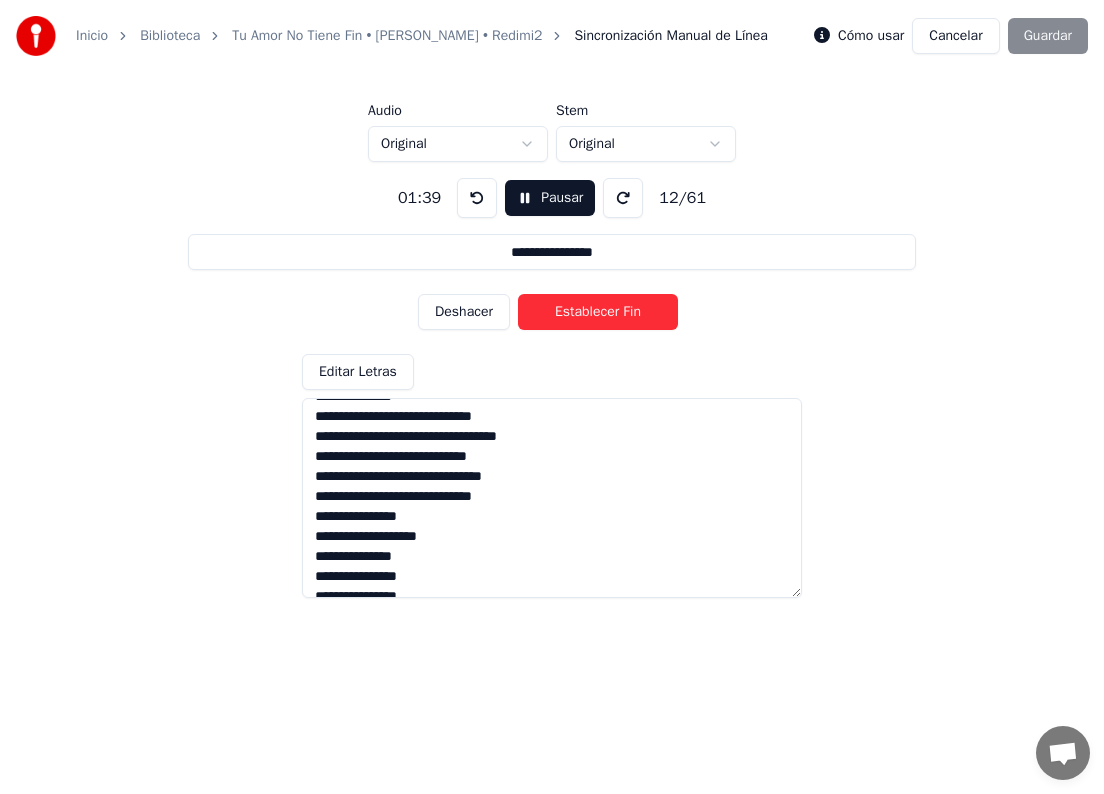 click on "Establecer Fin" at bounding box center (598, 312) 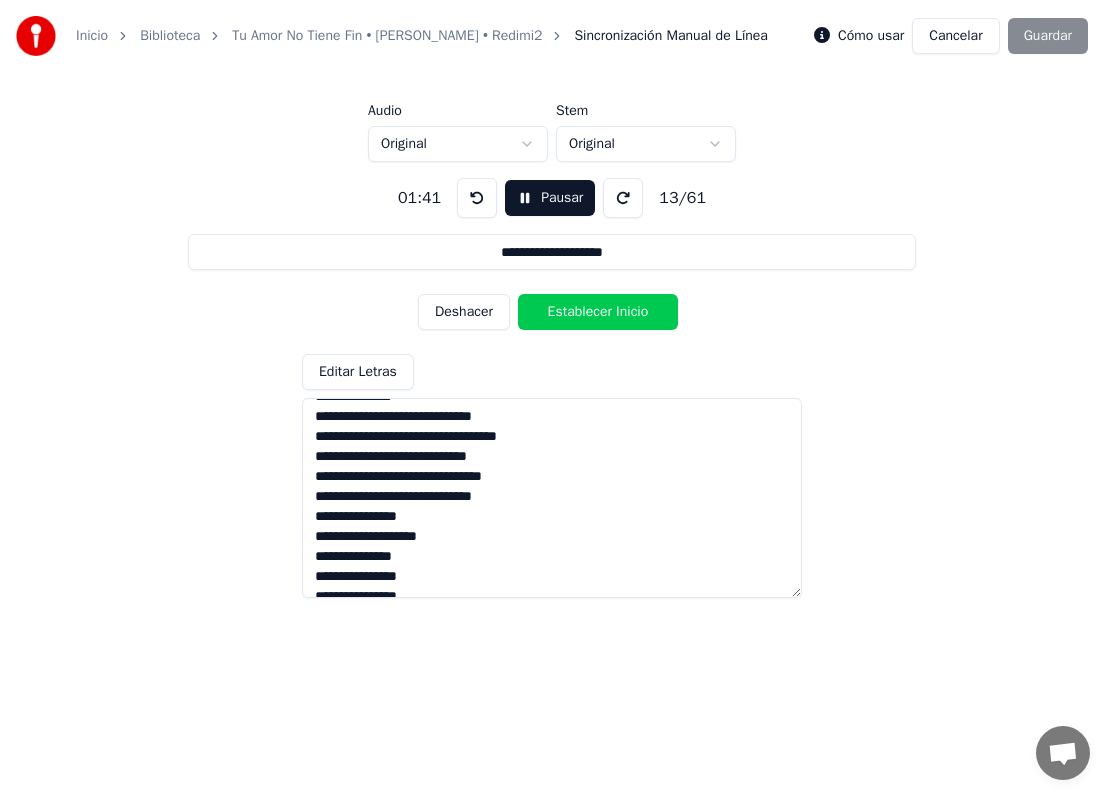 click at bounding box center (552, 498) 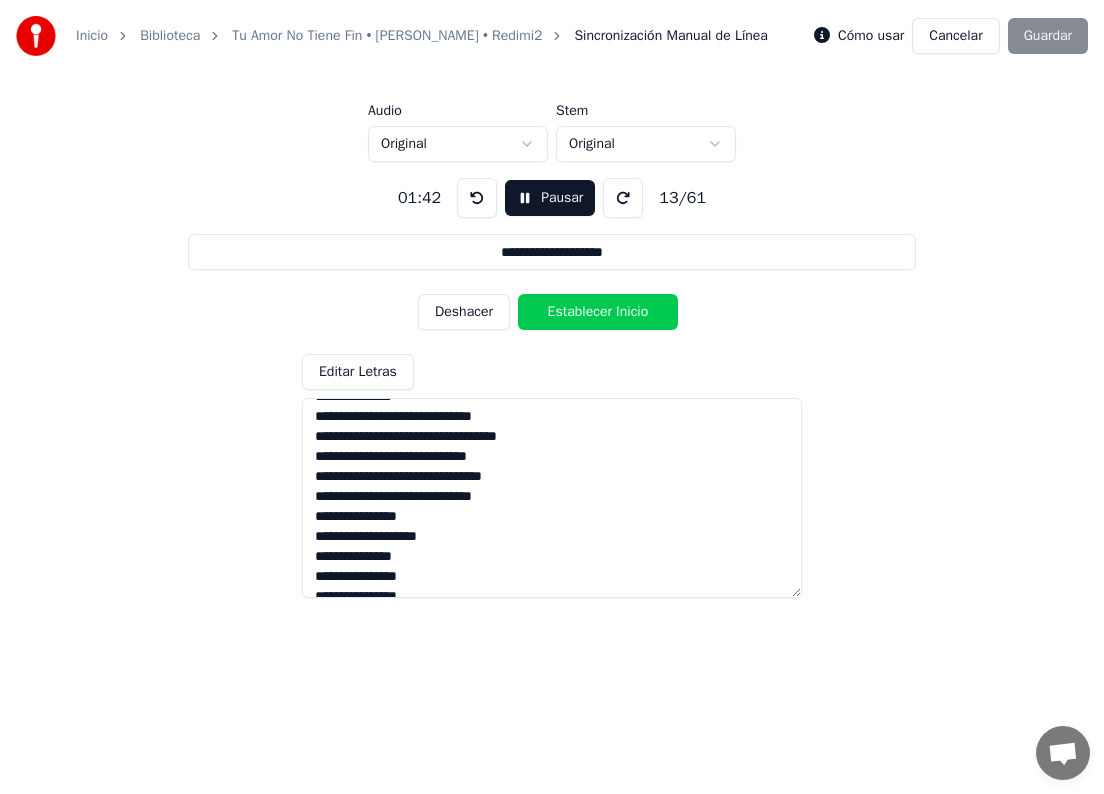 click at bounding box center (552, 498) 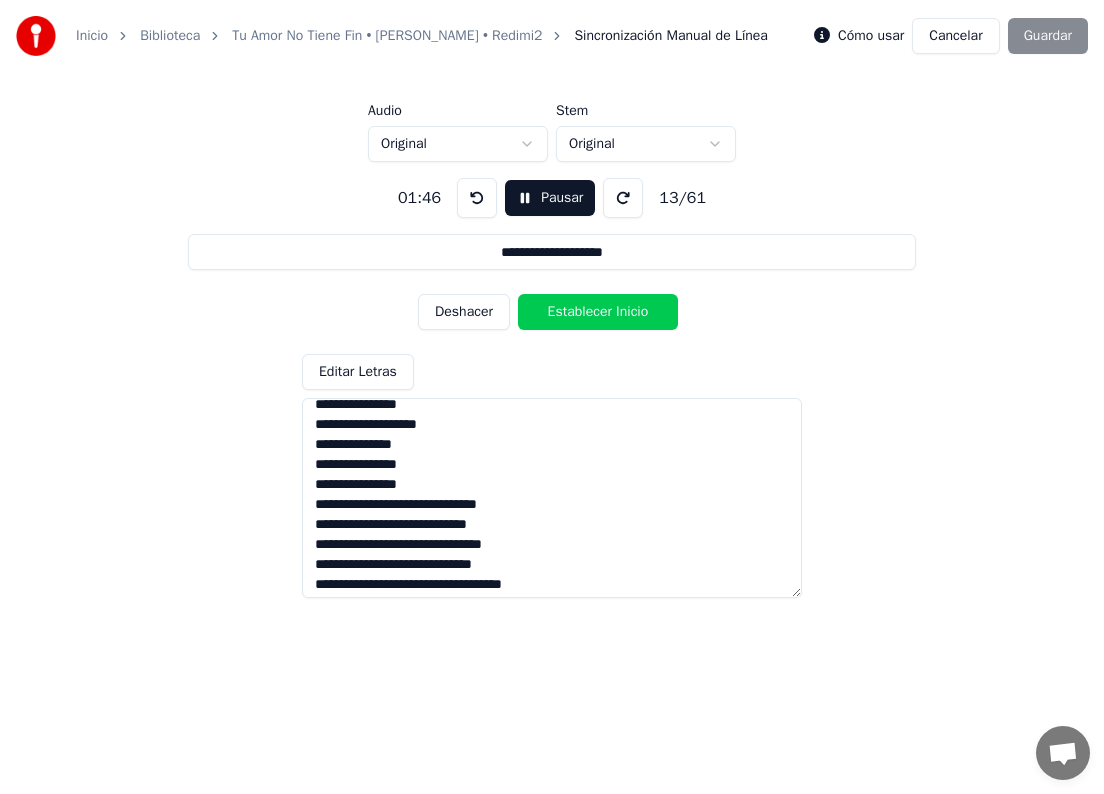 scroll, scrollTop: 240, scrollLeft: 0, axis: vertical 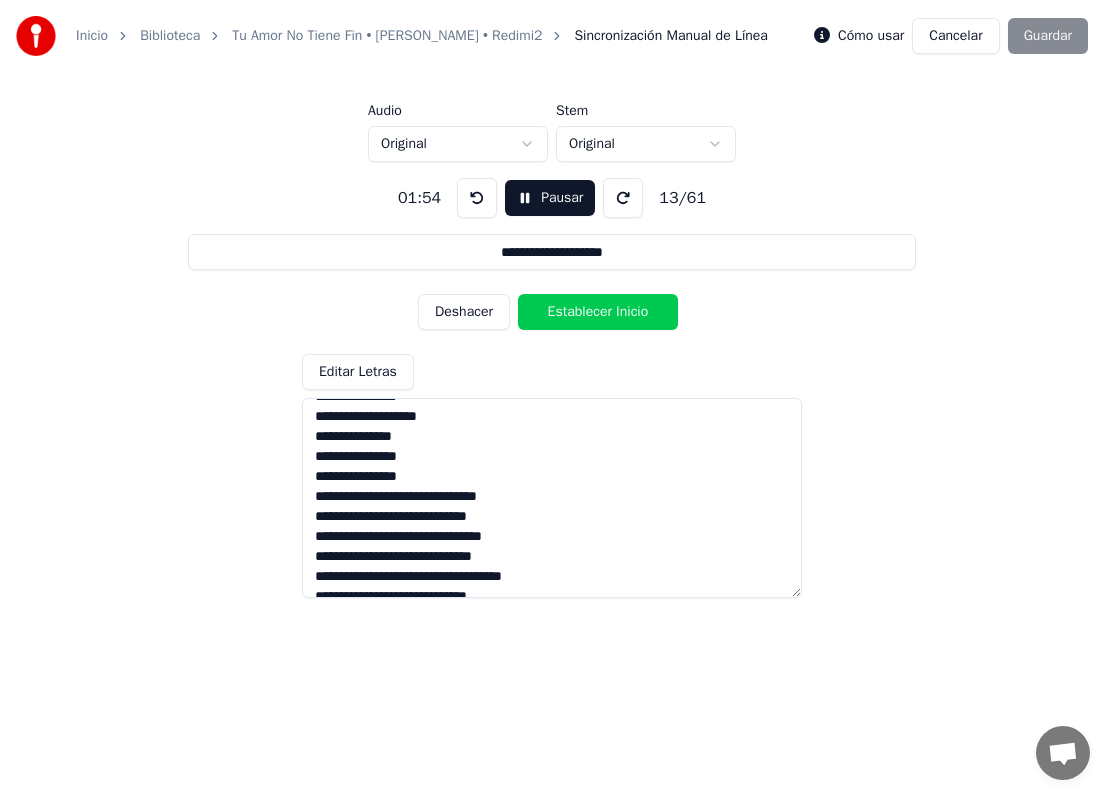 click on "Establecer Inicio" at bounding box center [598, 312] 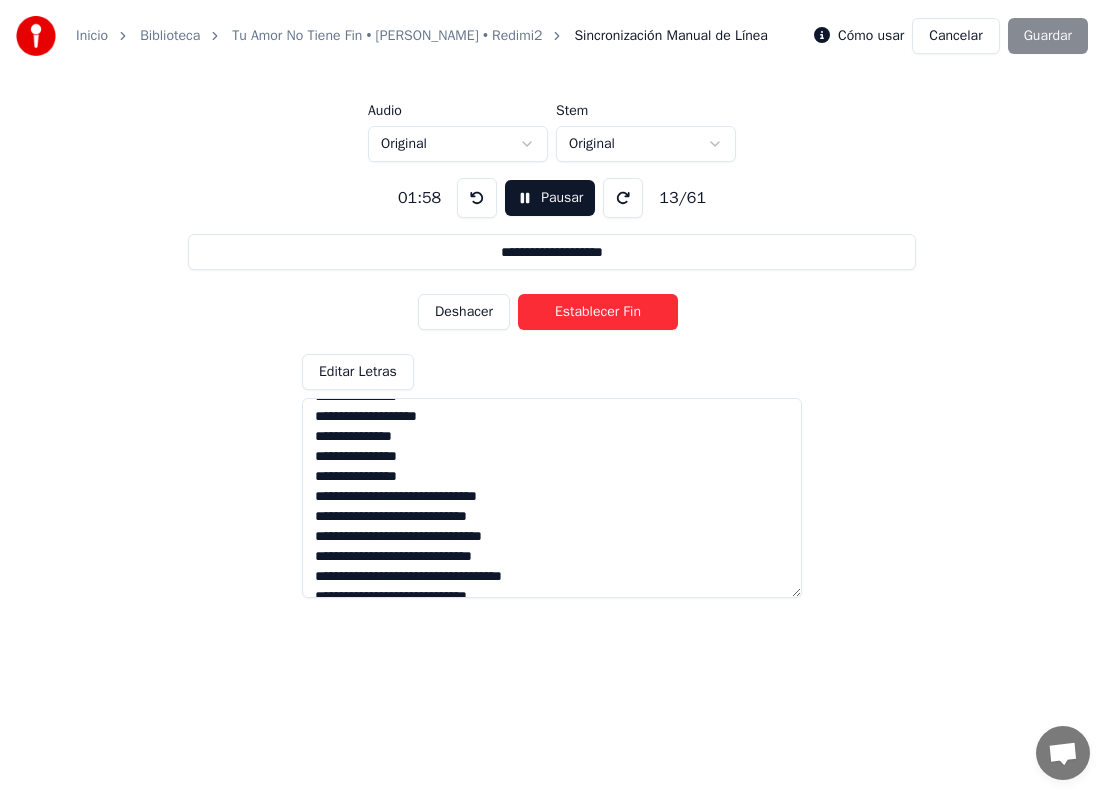 click at bounding box center (552, 498) 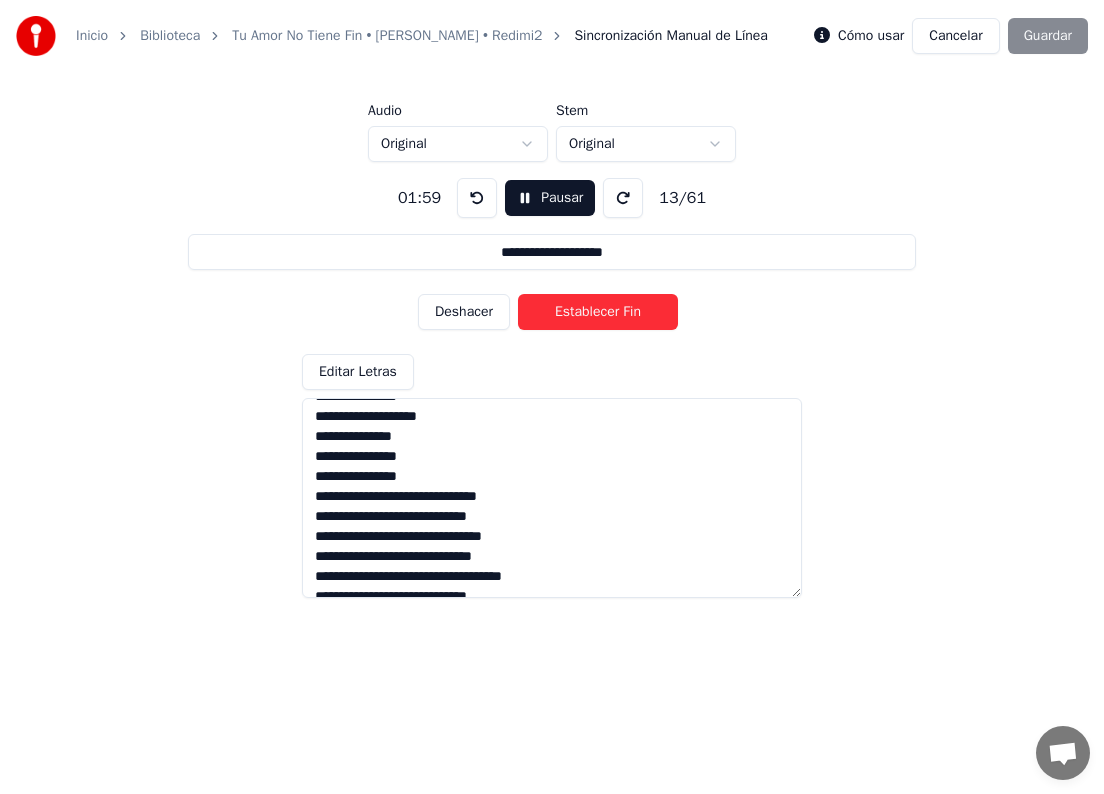 click at bounding box center (552, 498) 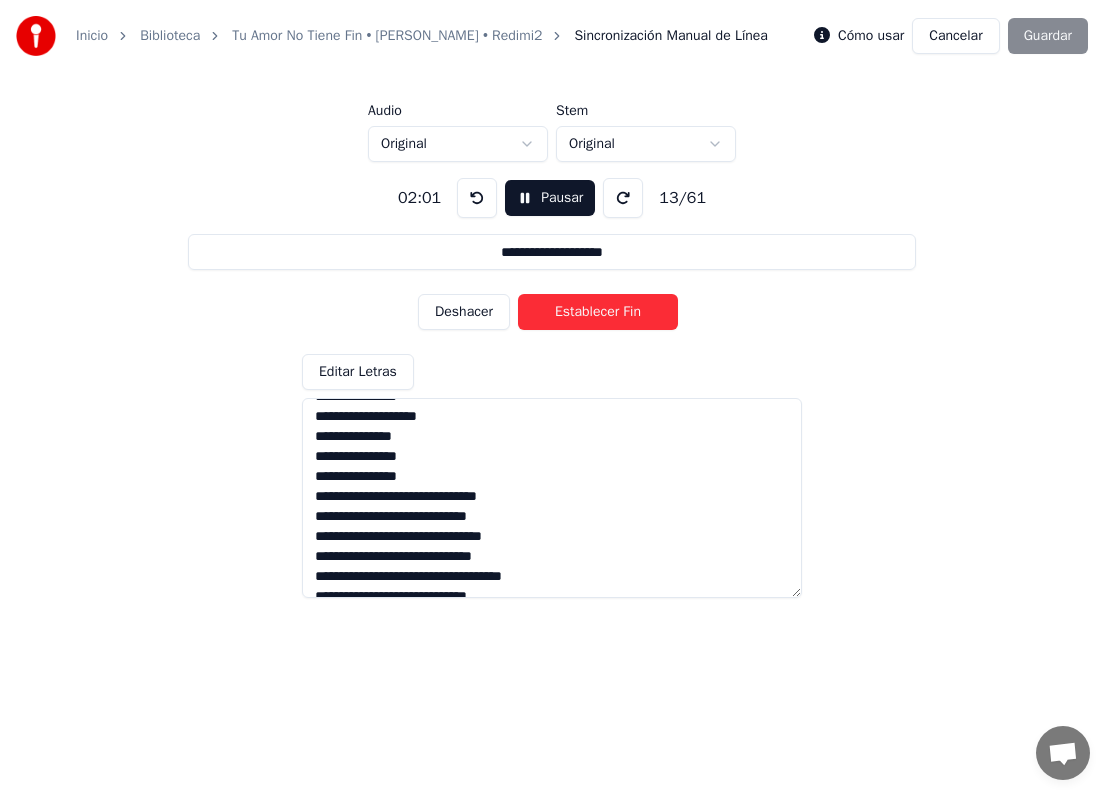 click at bounding box center [552, 498] 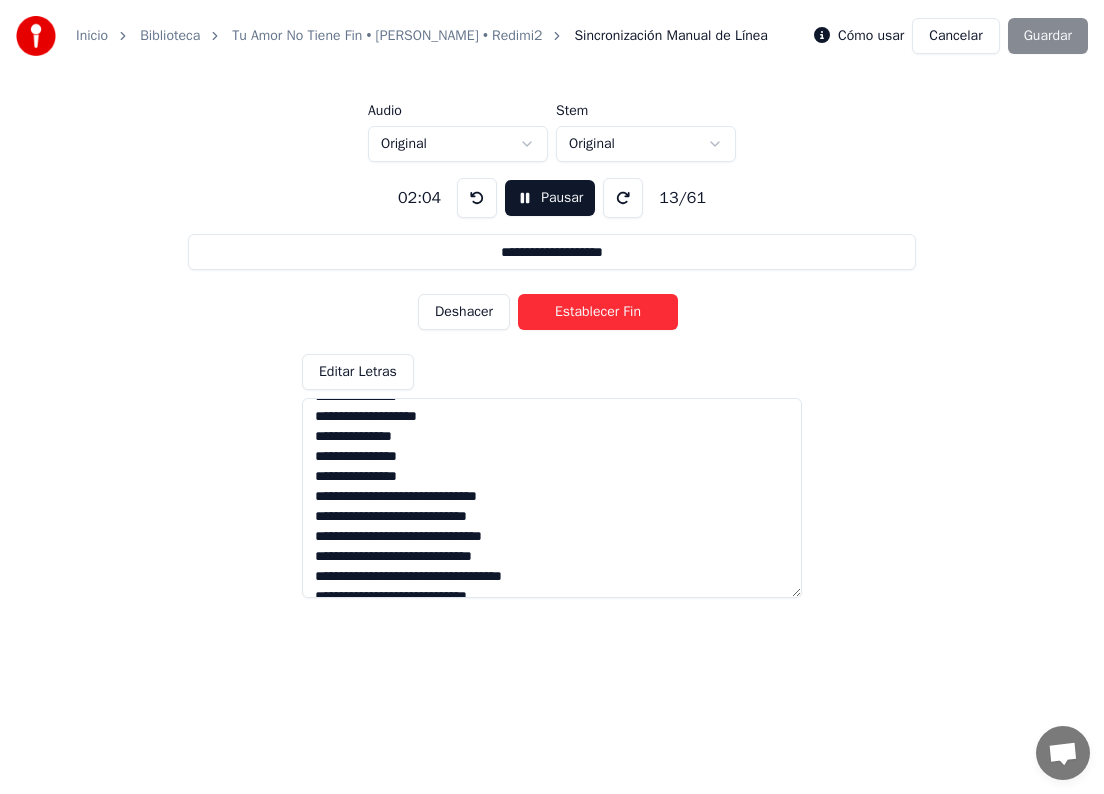 click on "Establecer Fin" at bounding box center (598, 312) 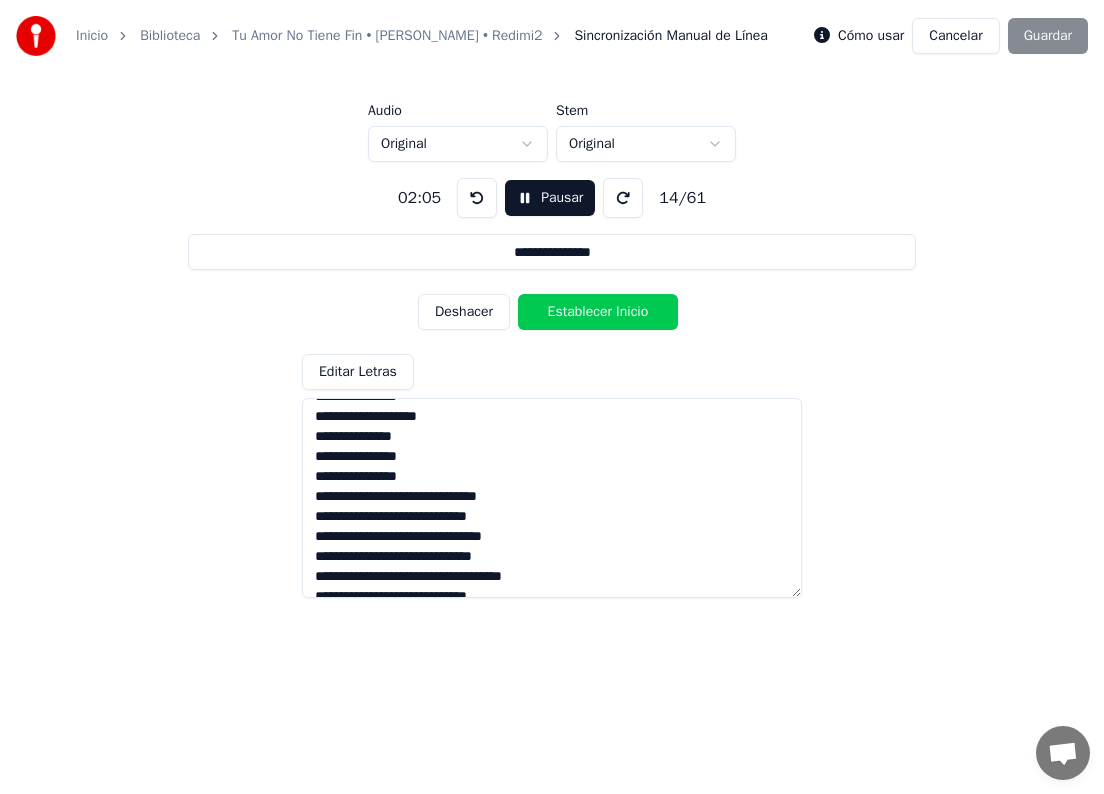 click at bounding box center [552, 498] 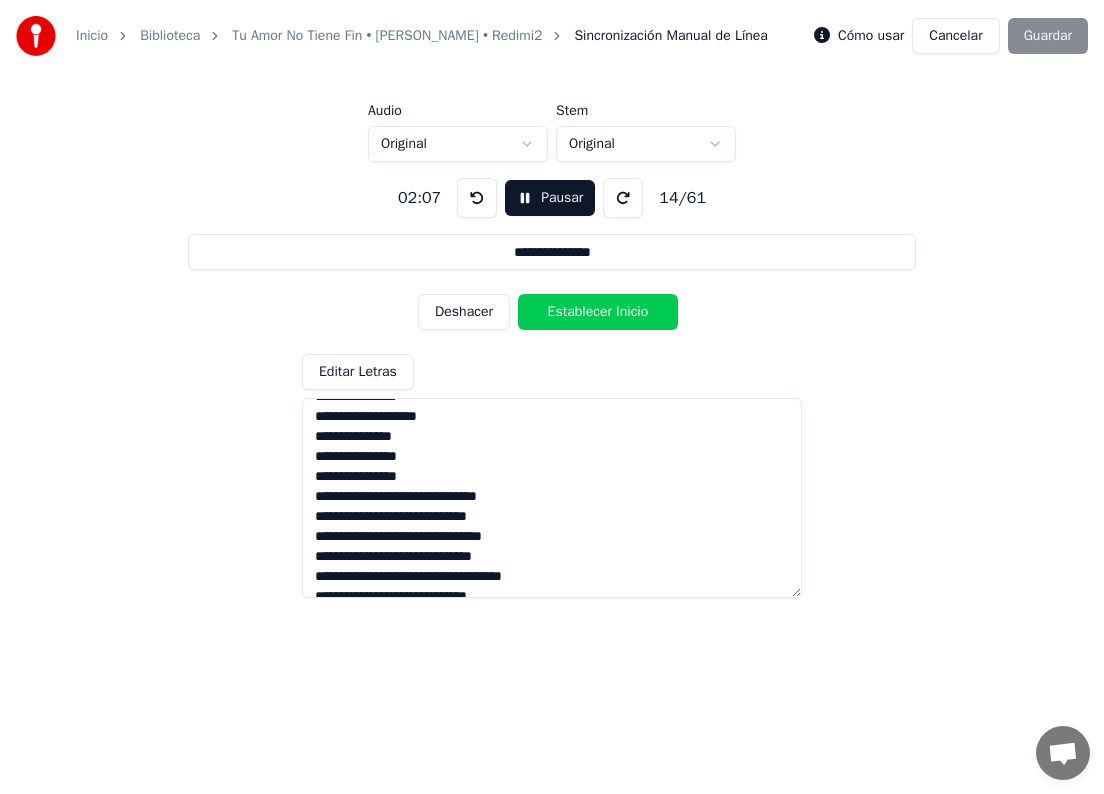 click on "Establecer Inicio" at bounding box center (598, 312) 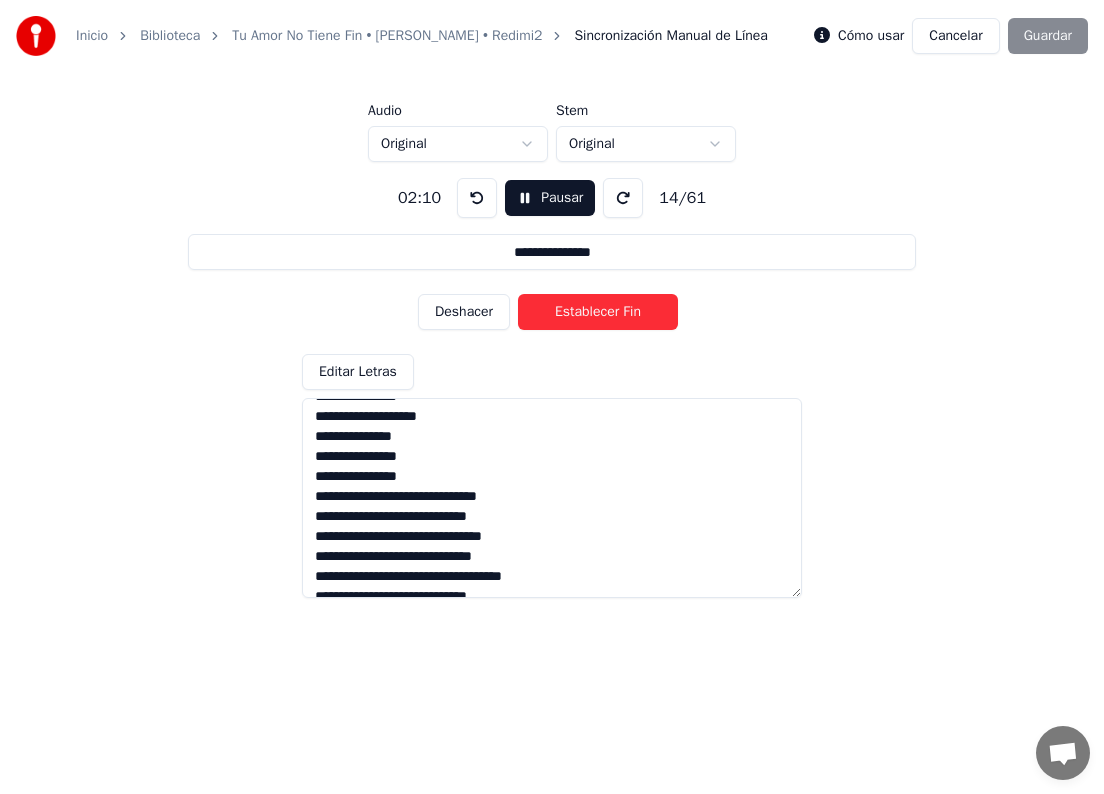 click at bounding box center [552, 498] 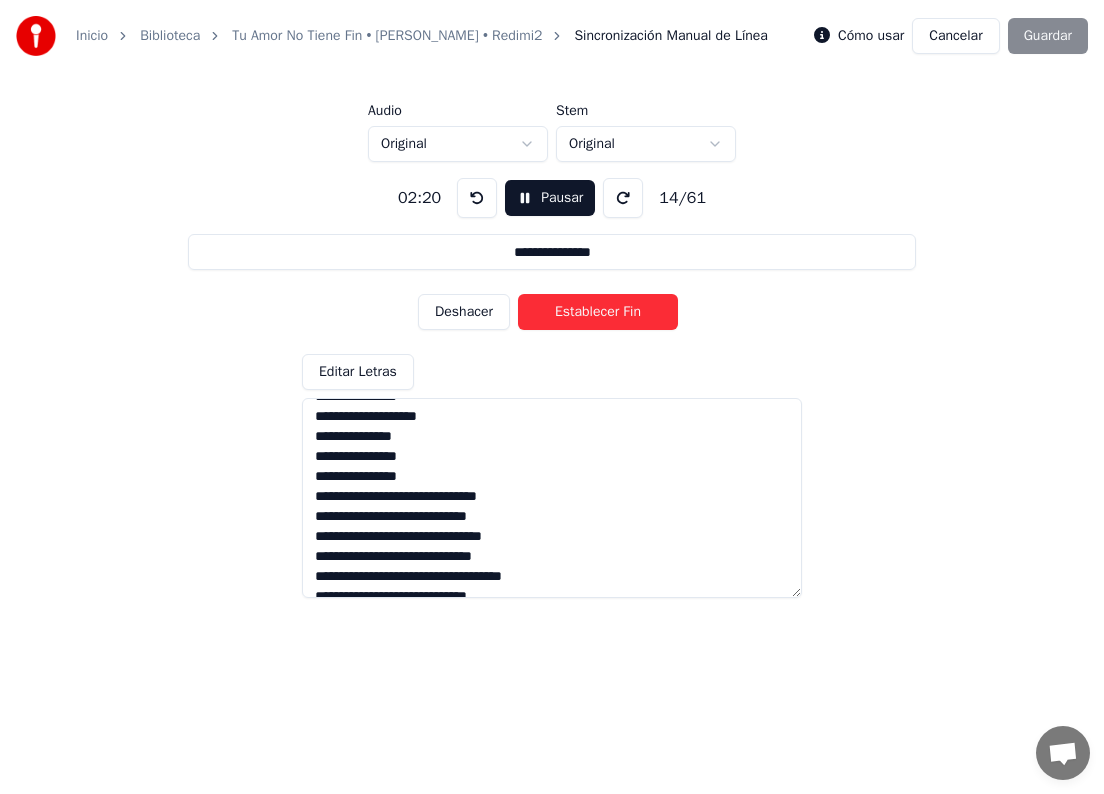 click on "Establecer Fin" at bounding box center [598, 312] 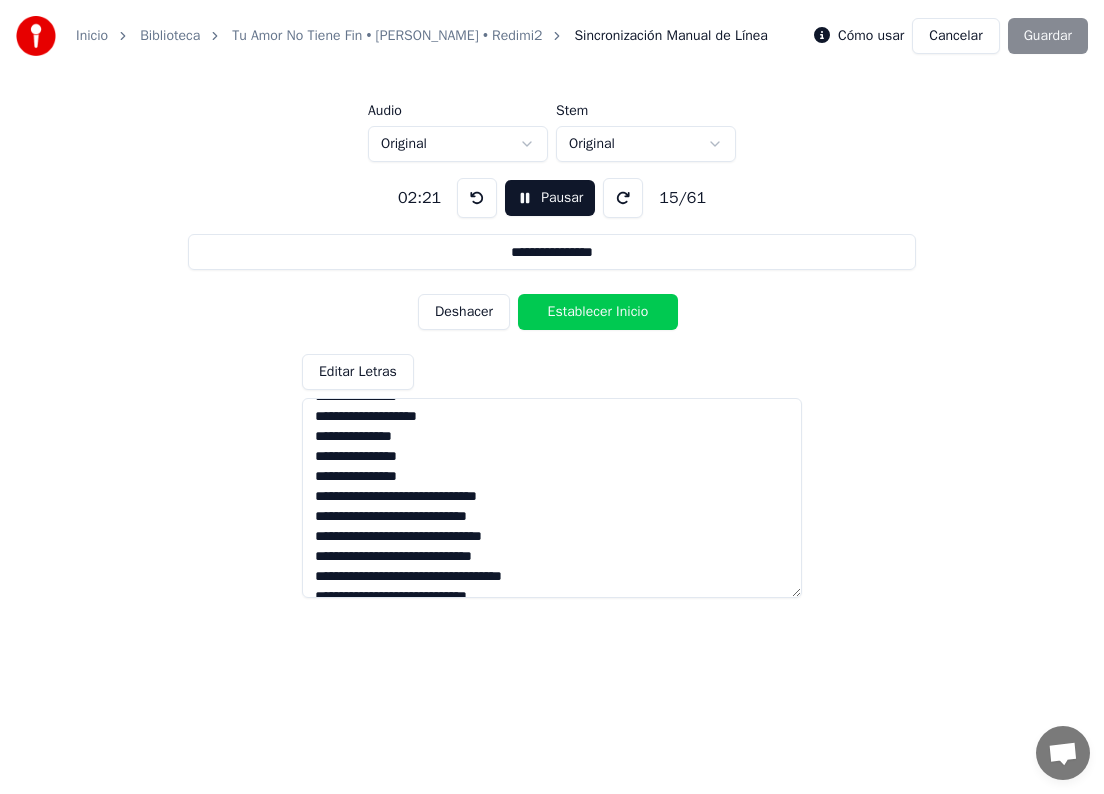 click at bounding box center [552, 498] 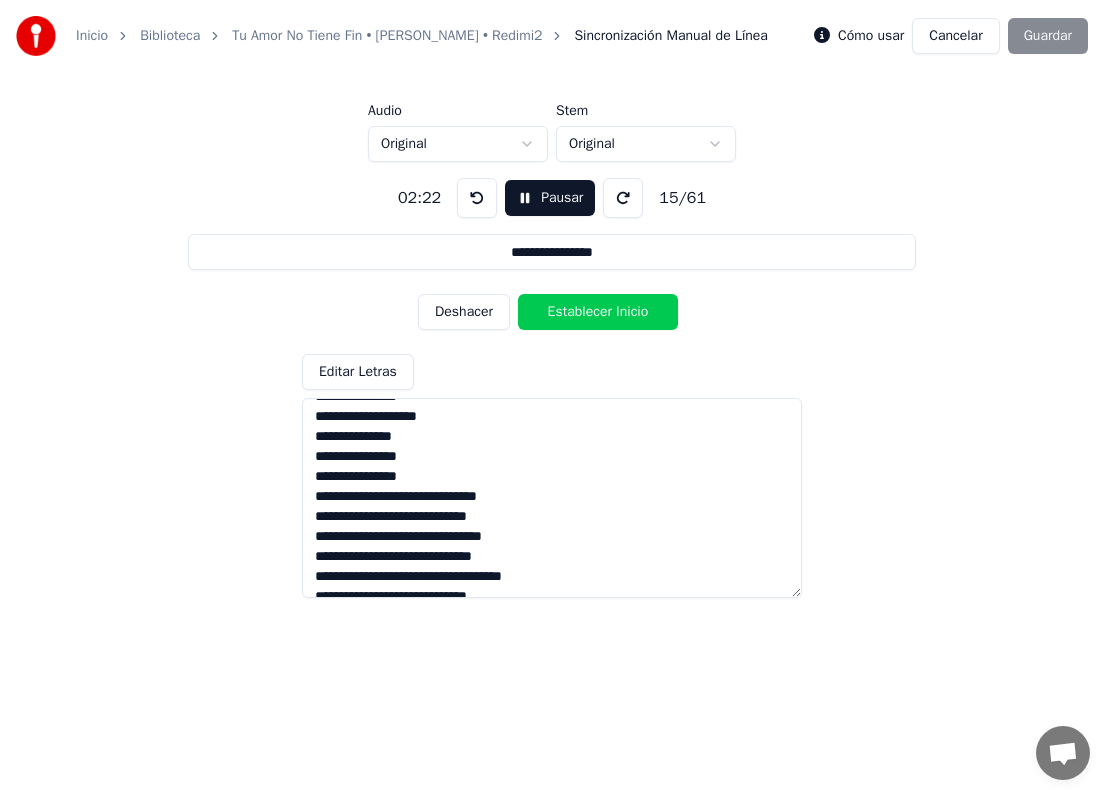 click on "Establecer Inicio" at bounding box center [598, 312] 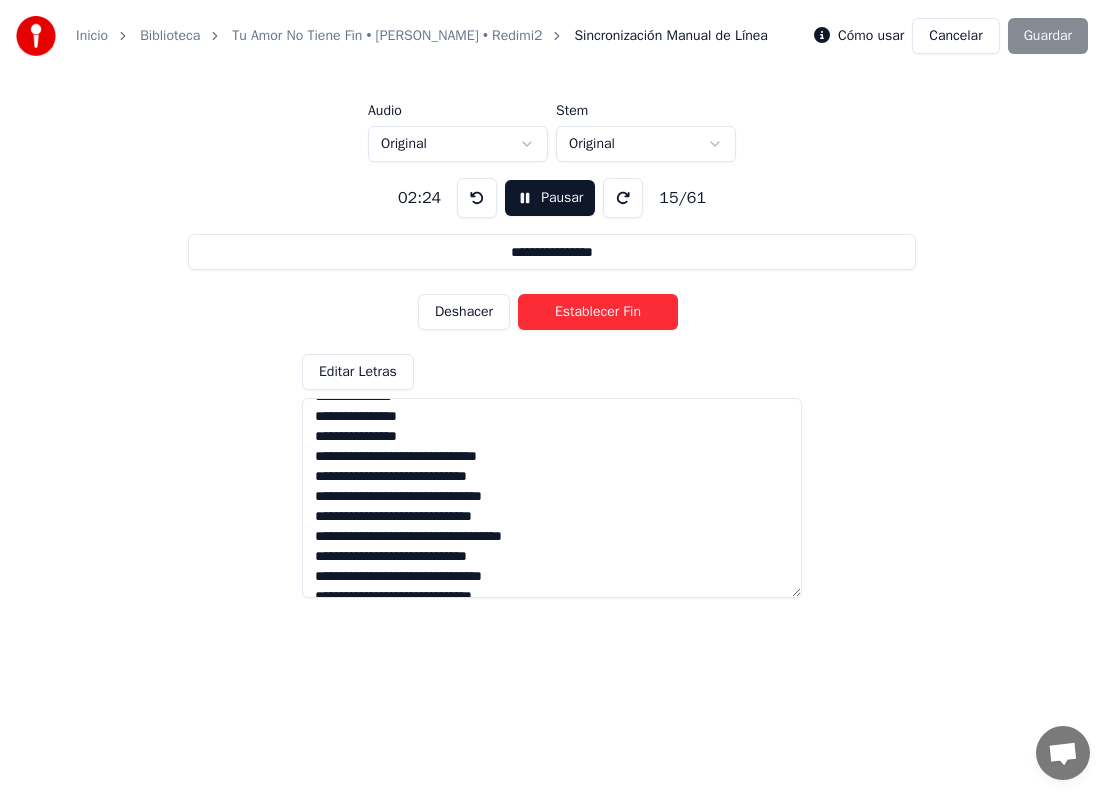 scroll, scrollTop: 320, scrollLeft: 0, axis: vertical 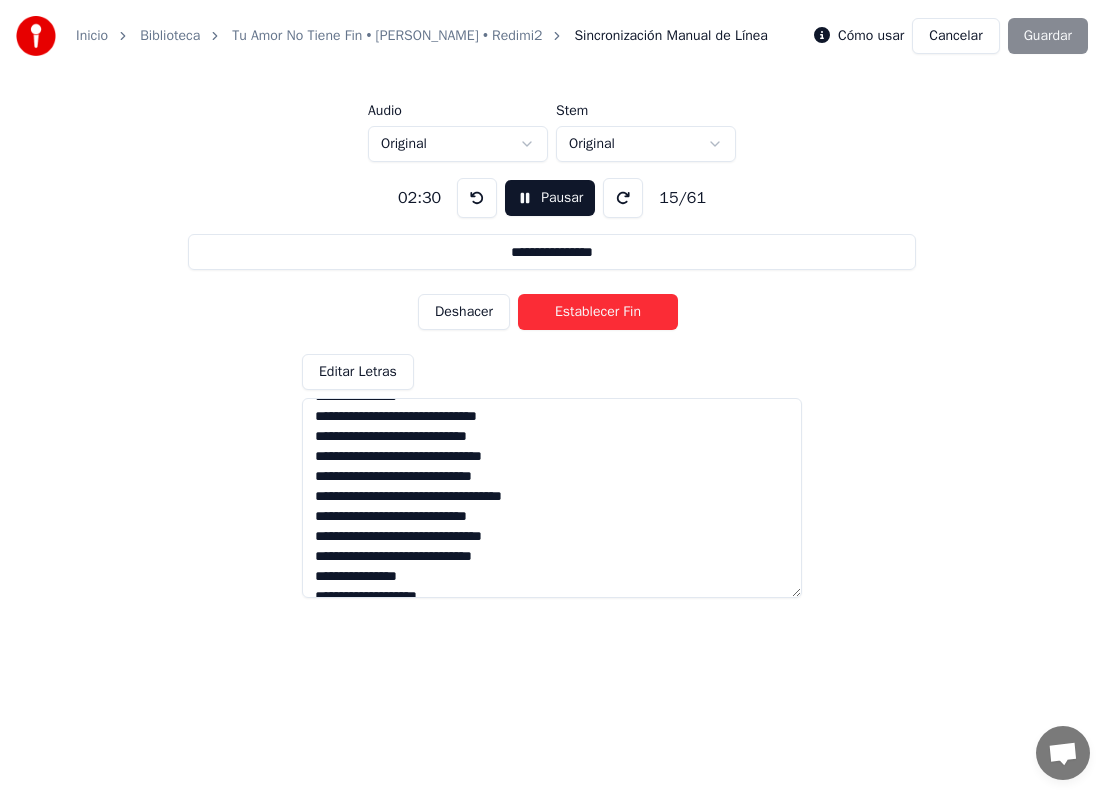 click at bounding box center (552, 498) 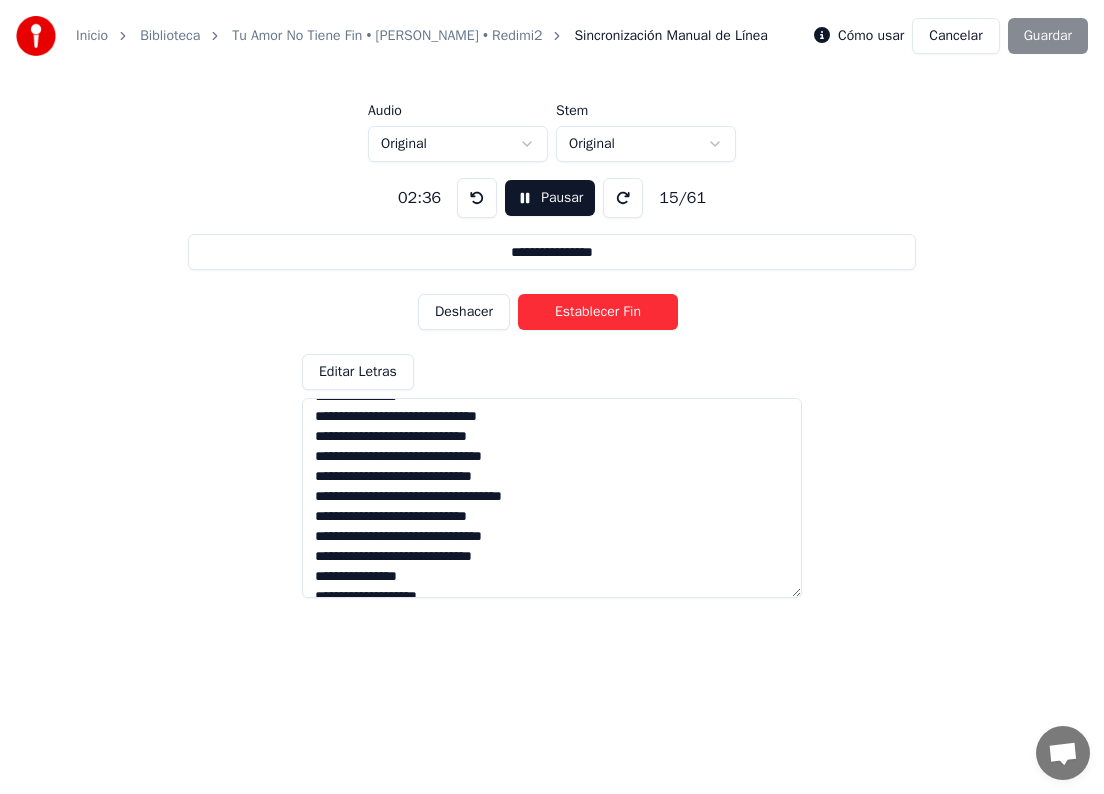 click at bounding box center (552, 498) 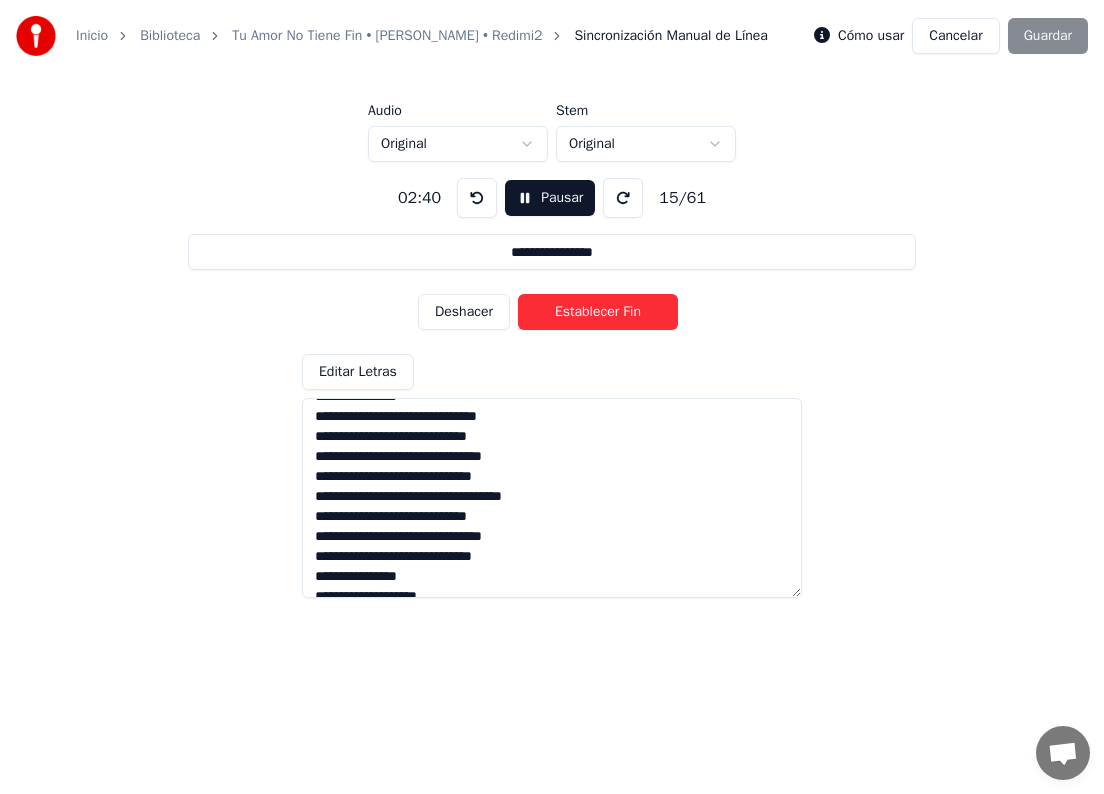 click at bounding box center [552, 498] 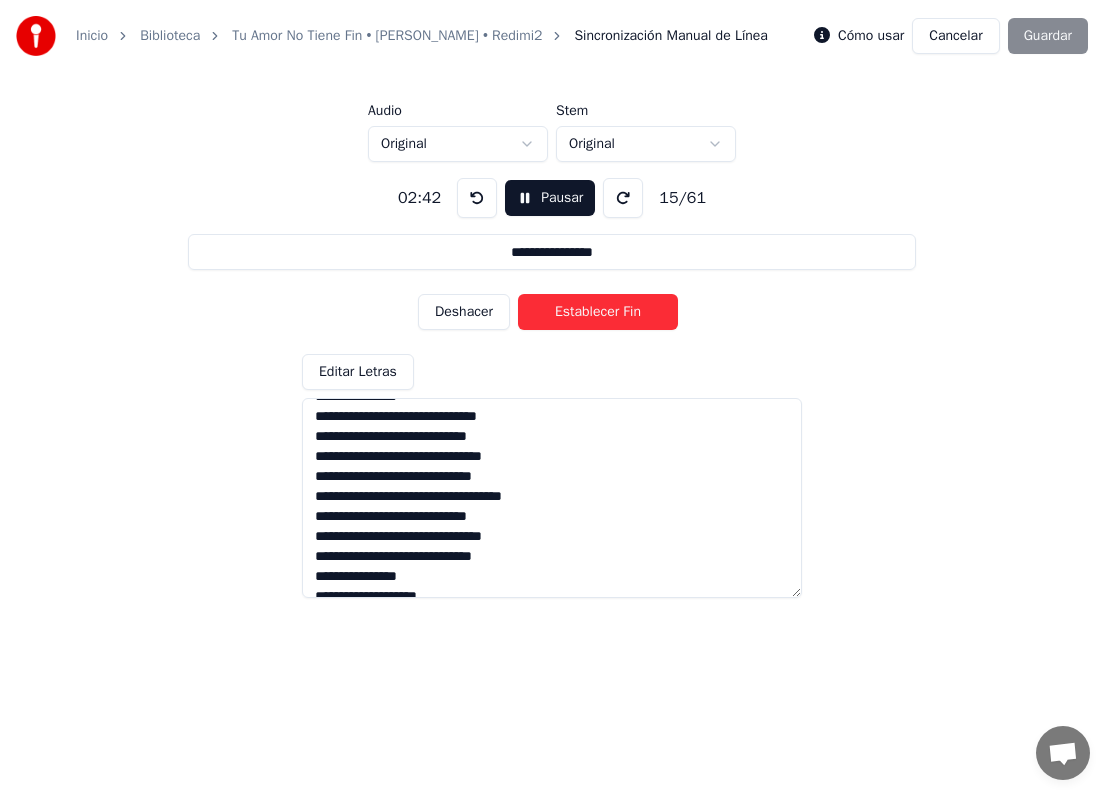 click at bounding box center (552, 498) 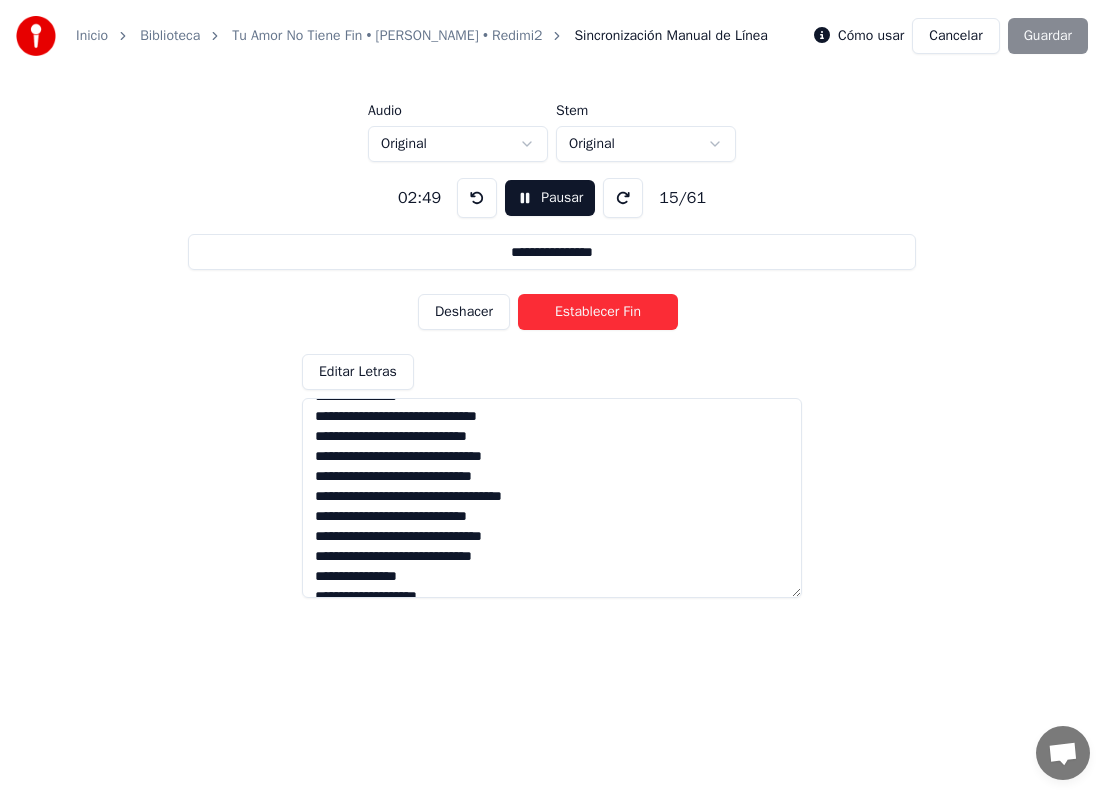 click on "Establecer Fin" at bounding box center [598, 312] 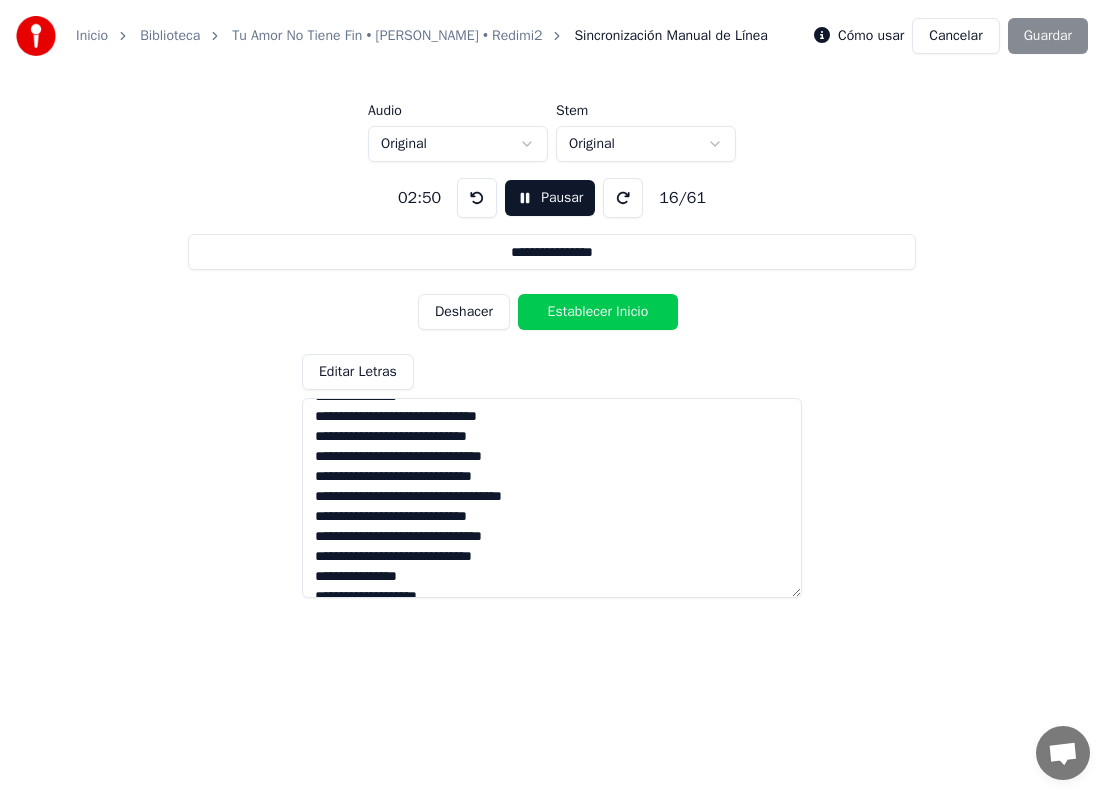 click at bounding box center [552, 498] 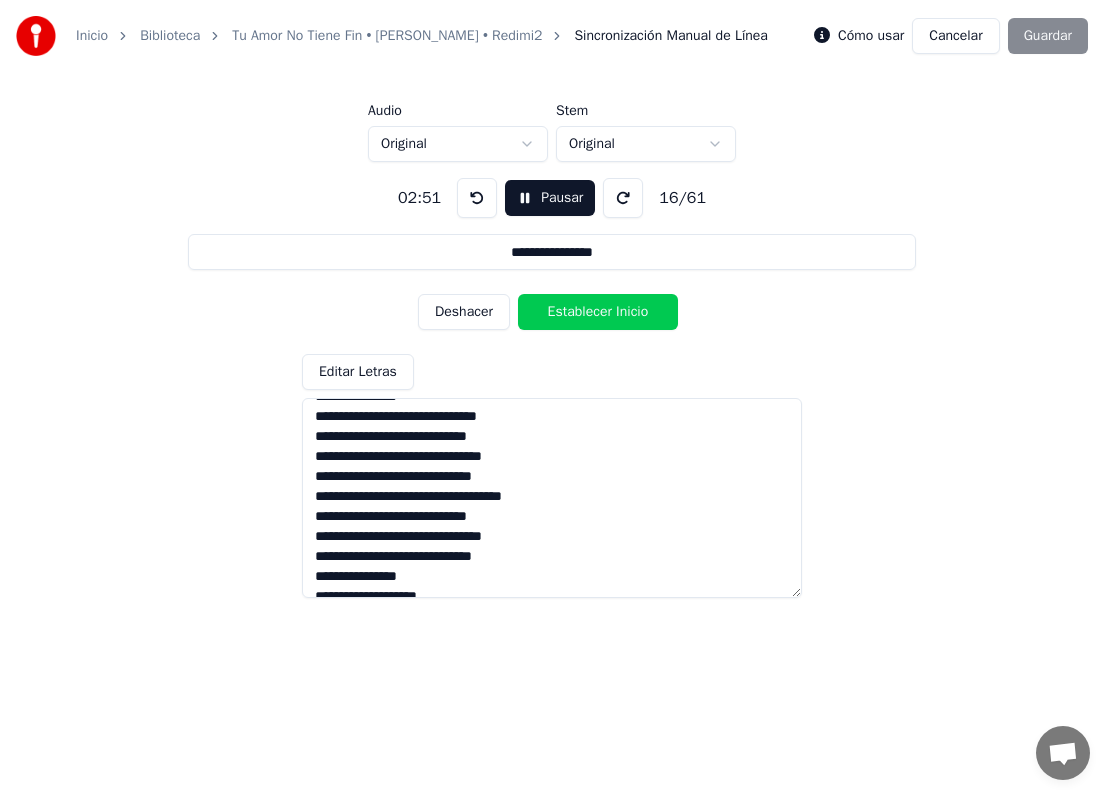click on "Establecer Inicio" at bounding box center [598, 312] 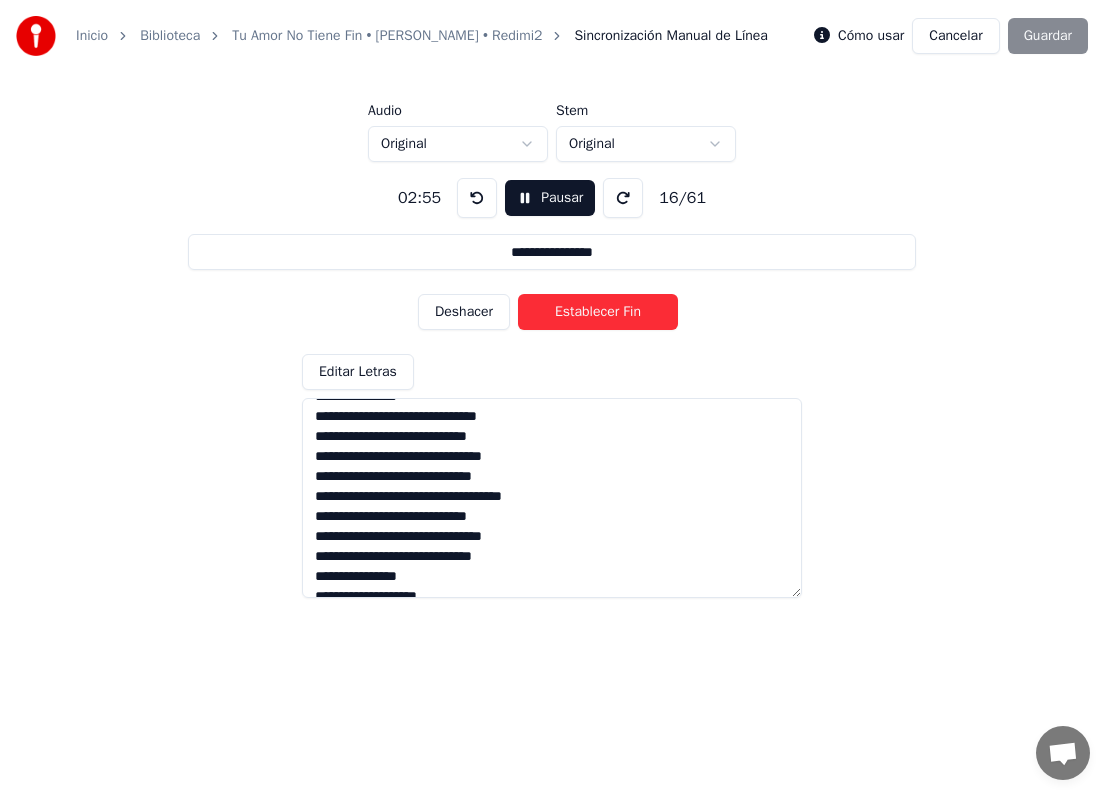 click at bounding box center [552, 498] 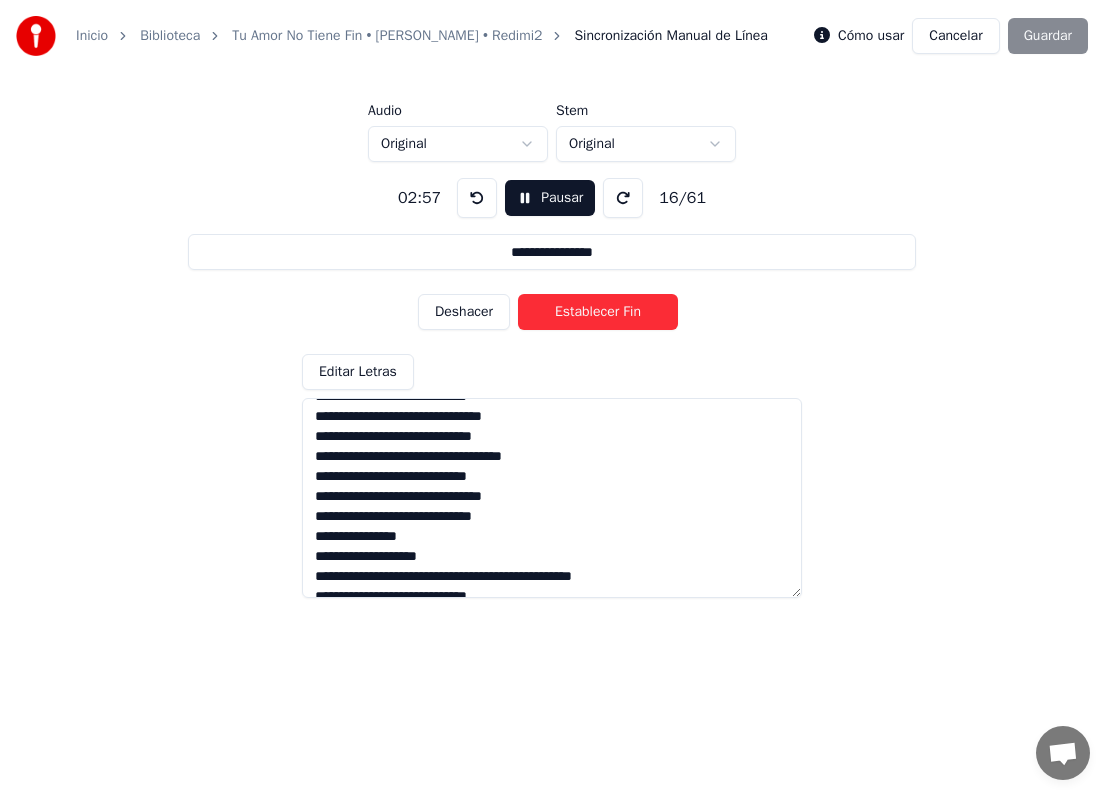 scroll, scrollTop: 400, scrollLeft: 0, axis: vertical 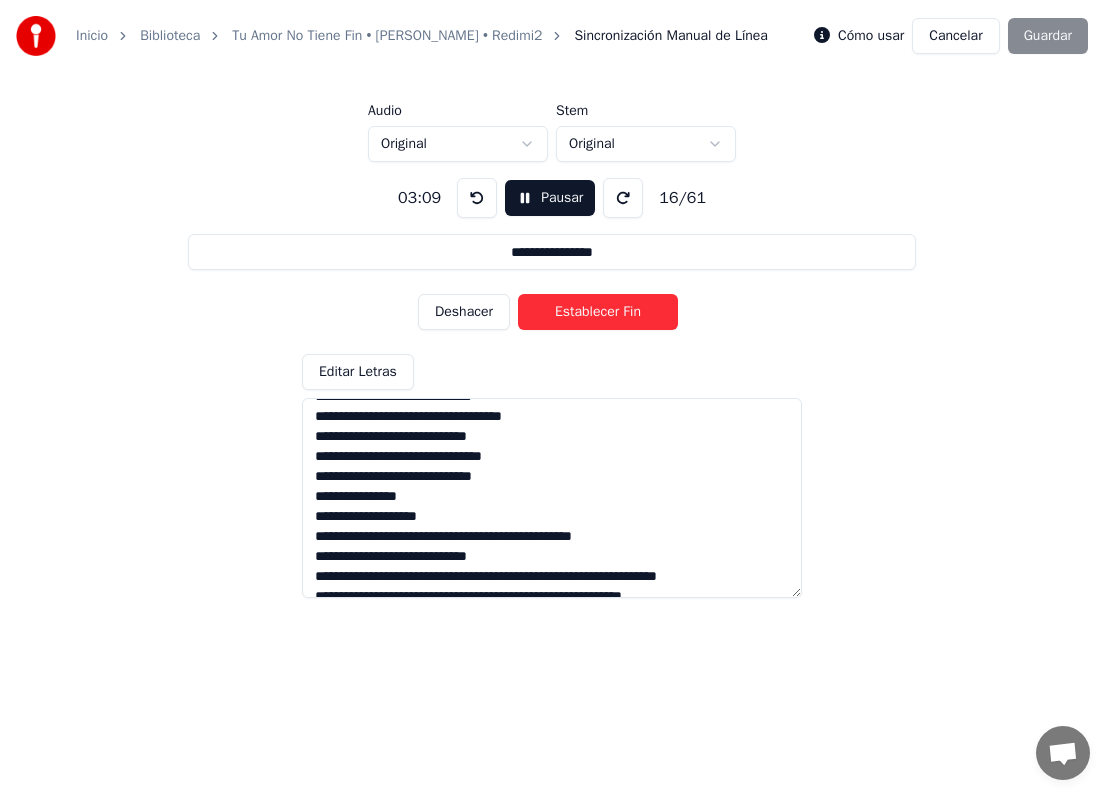 click at bounding box center (552, 498) 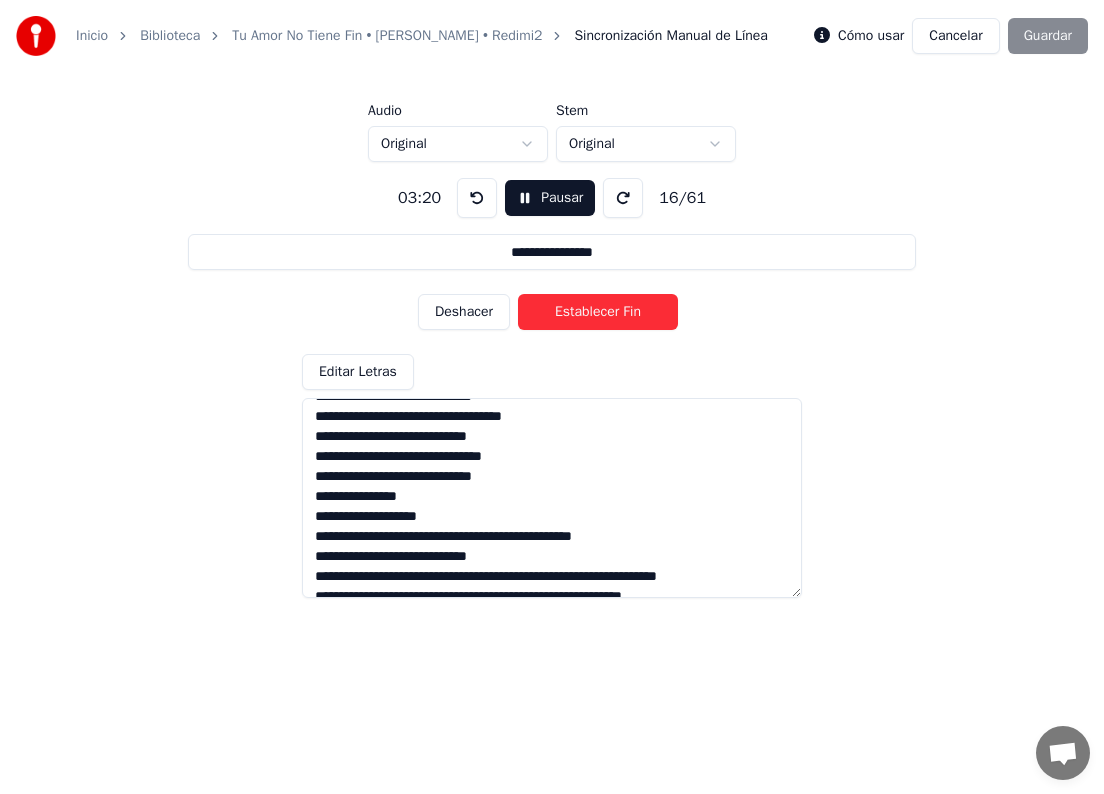 click on "Establecer Fin" at bounding box center (598, 312) 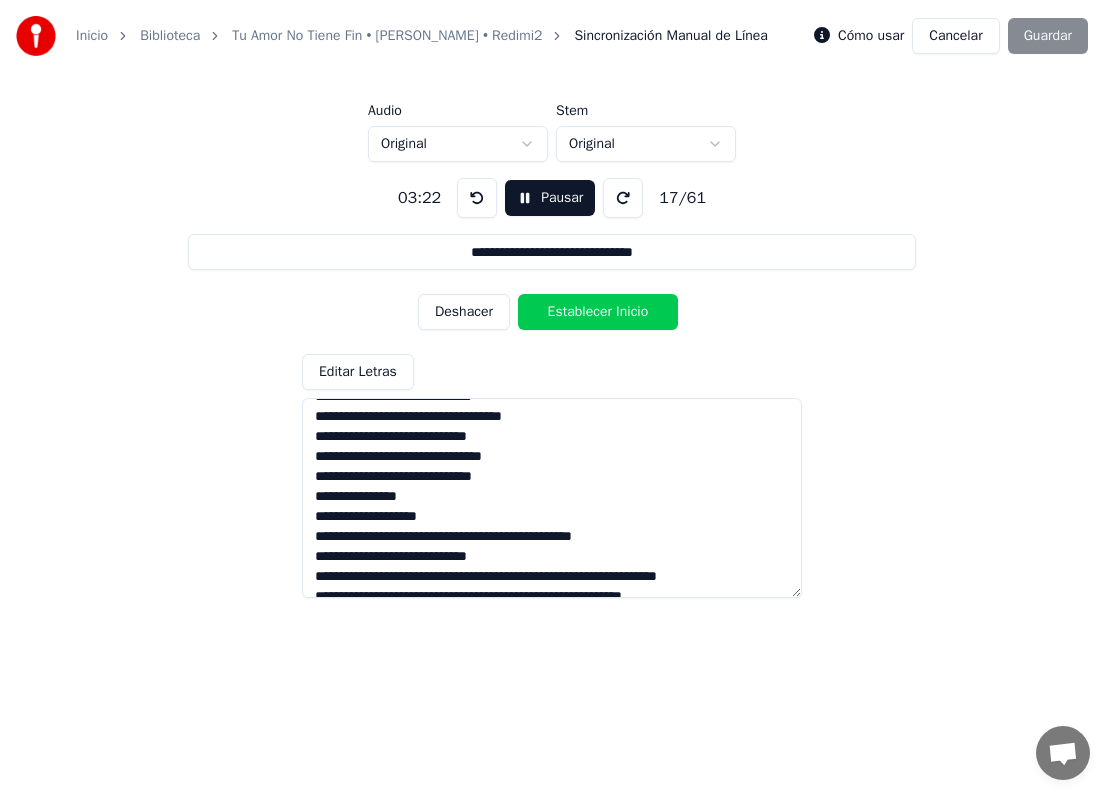 click at bounding box center [552, 498] 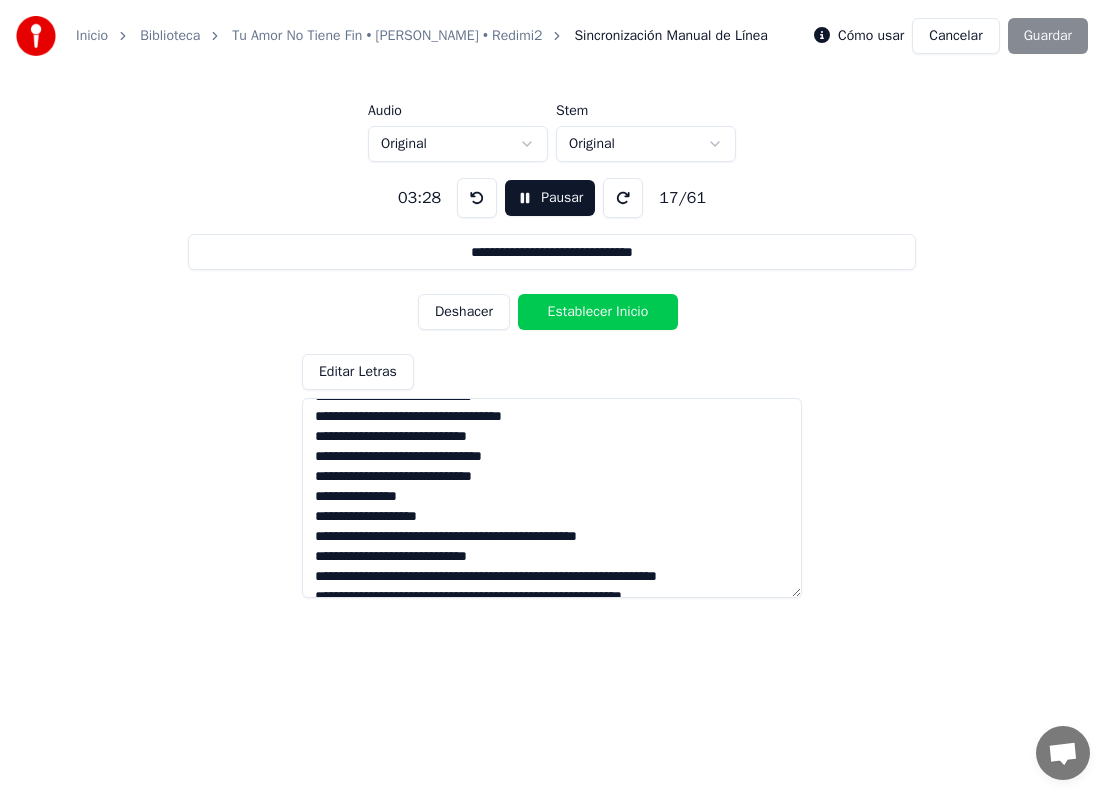 scroll, scrollTop: 440, scrollLeft: 0, axis: vertical 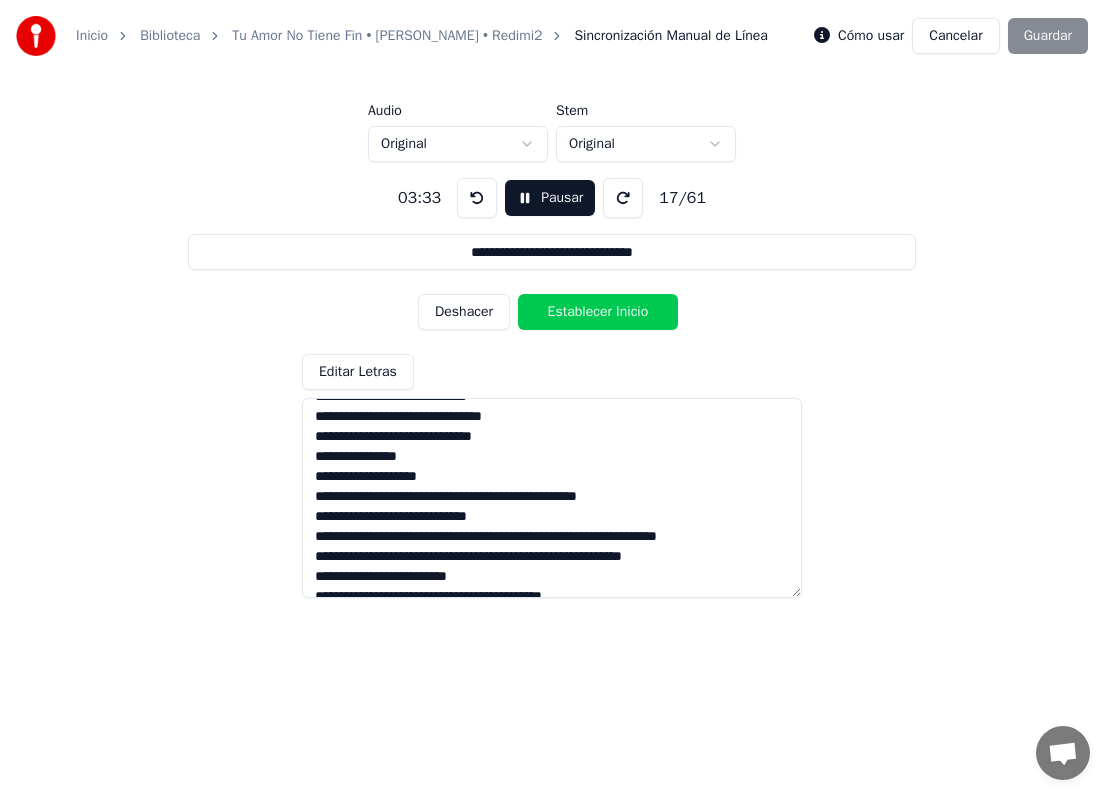 click on "Establecer Inicio" at bounding box center (598, 312) 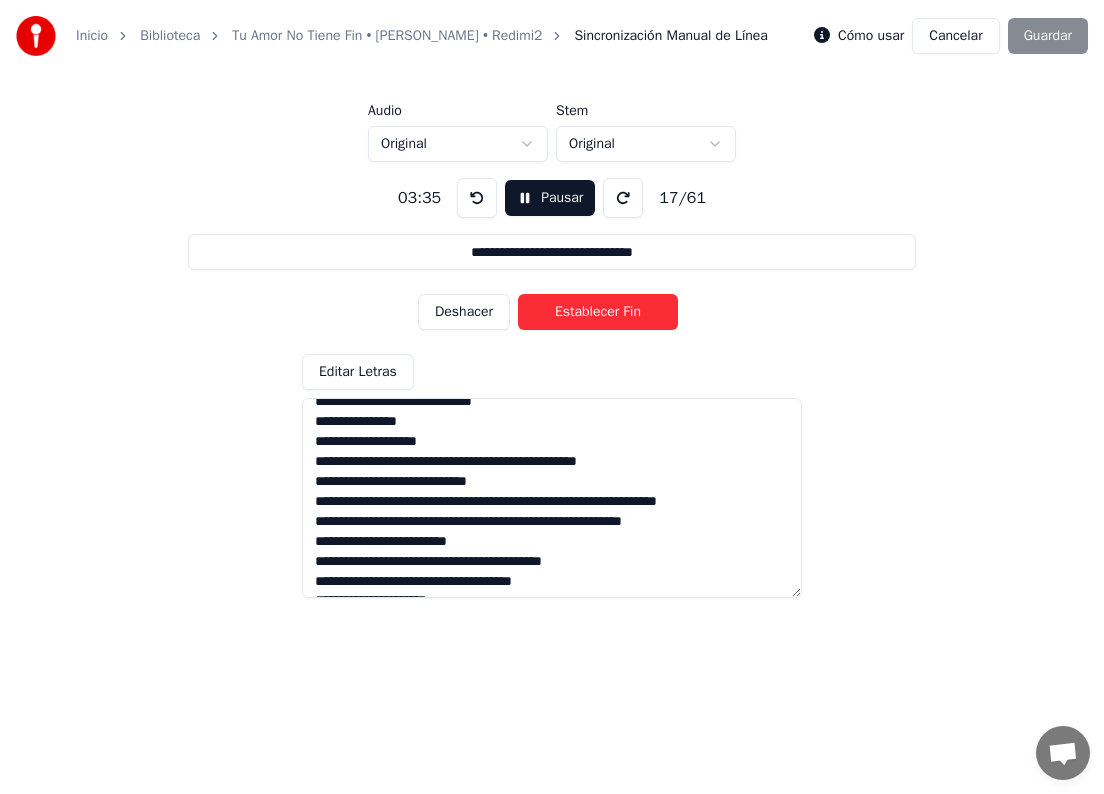 scroll, scrollTop: 480, scrollLeft: 0, axis: vertical 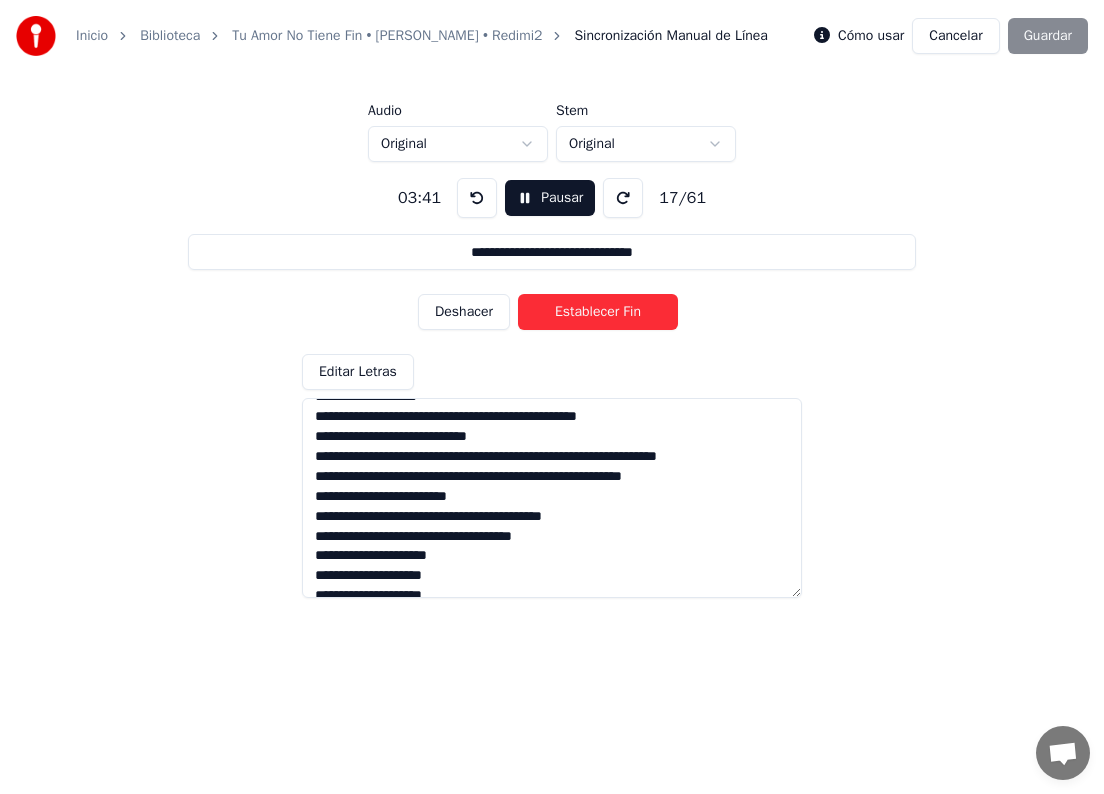 click at bounding box center [552, 498] 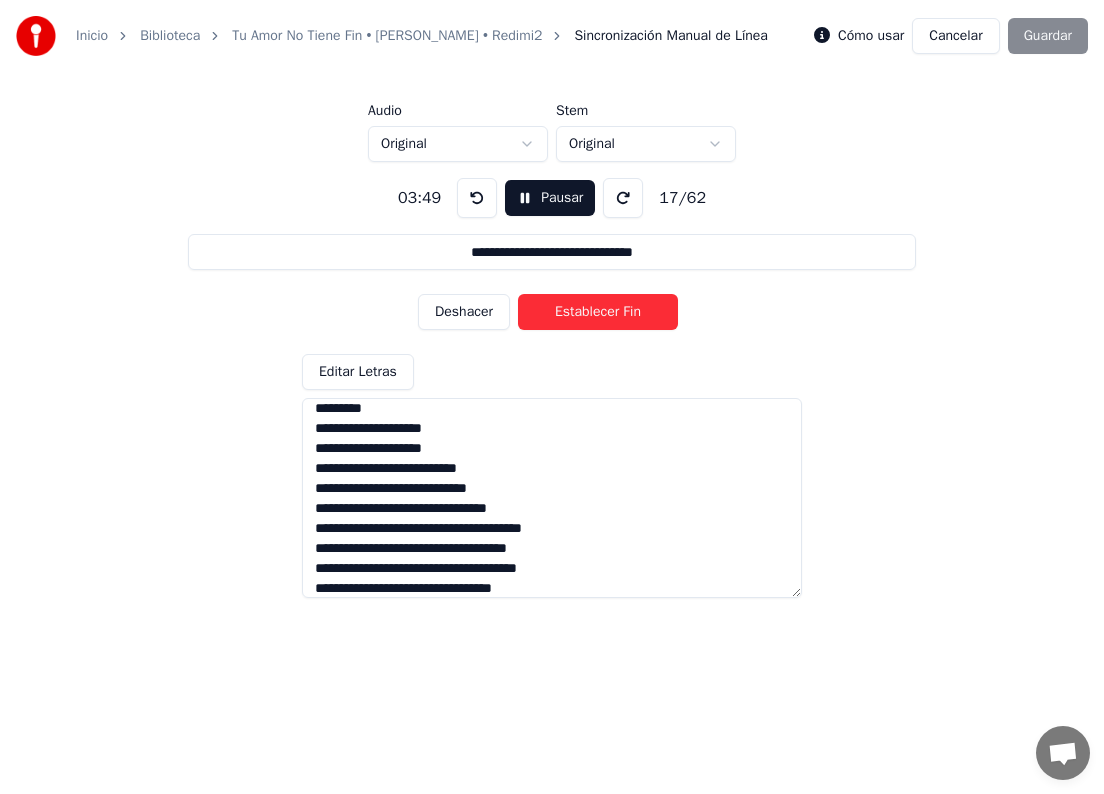 scroll, scrollTop: 667, scrollLeft: 0, axis: vertical 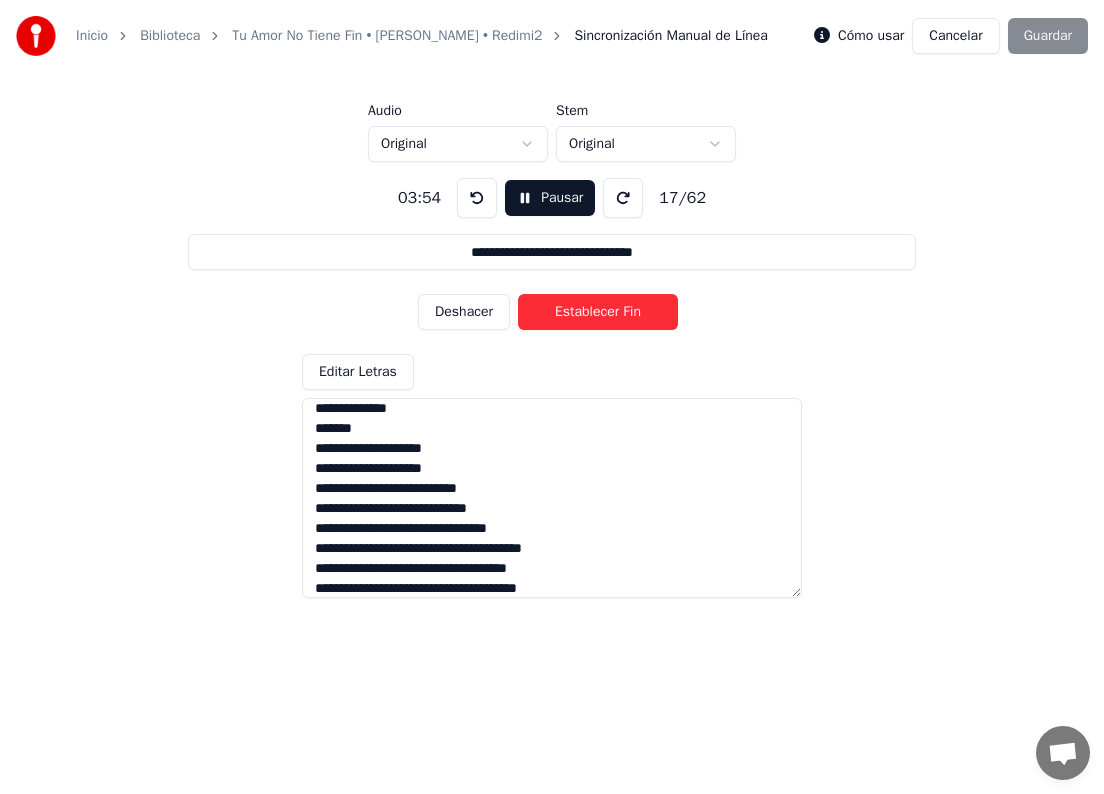 click at bounding box center [552, 498] 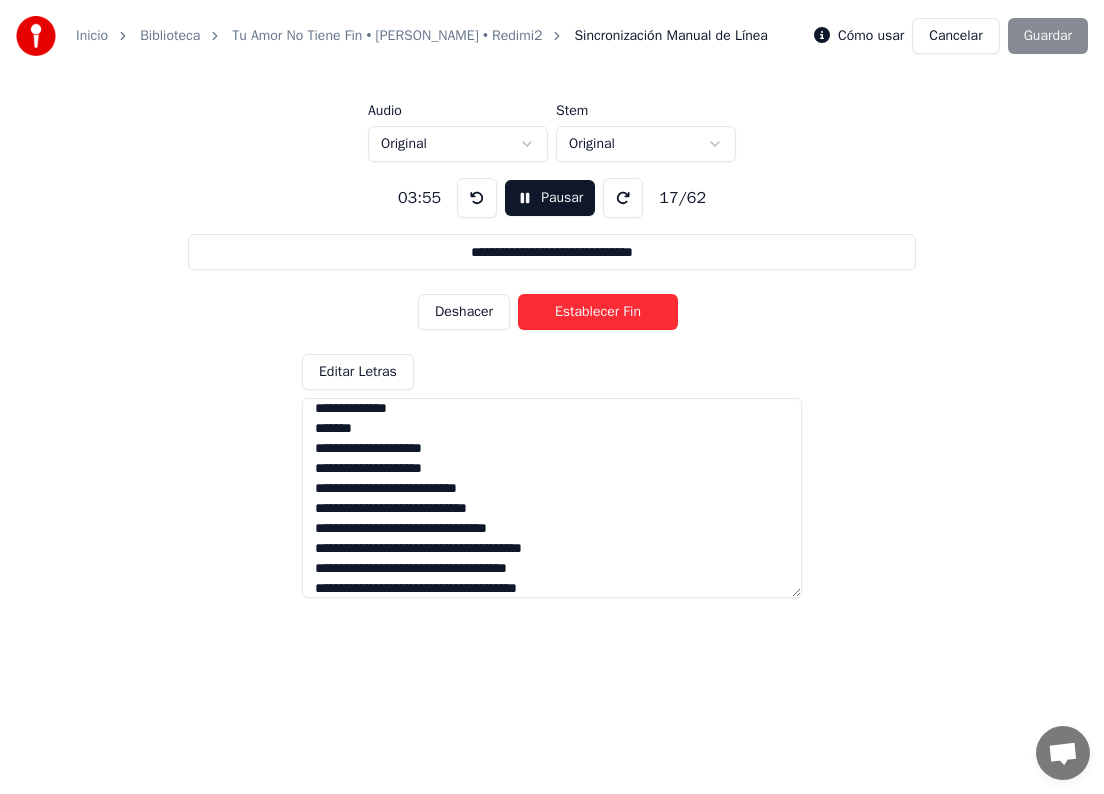 type on "**********" 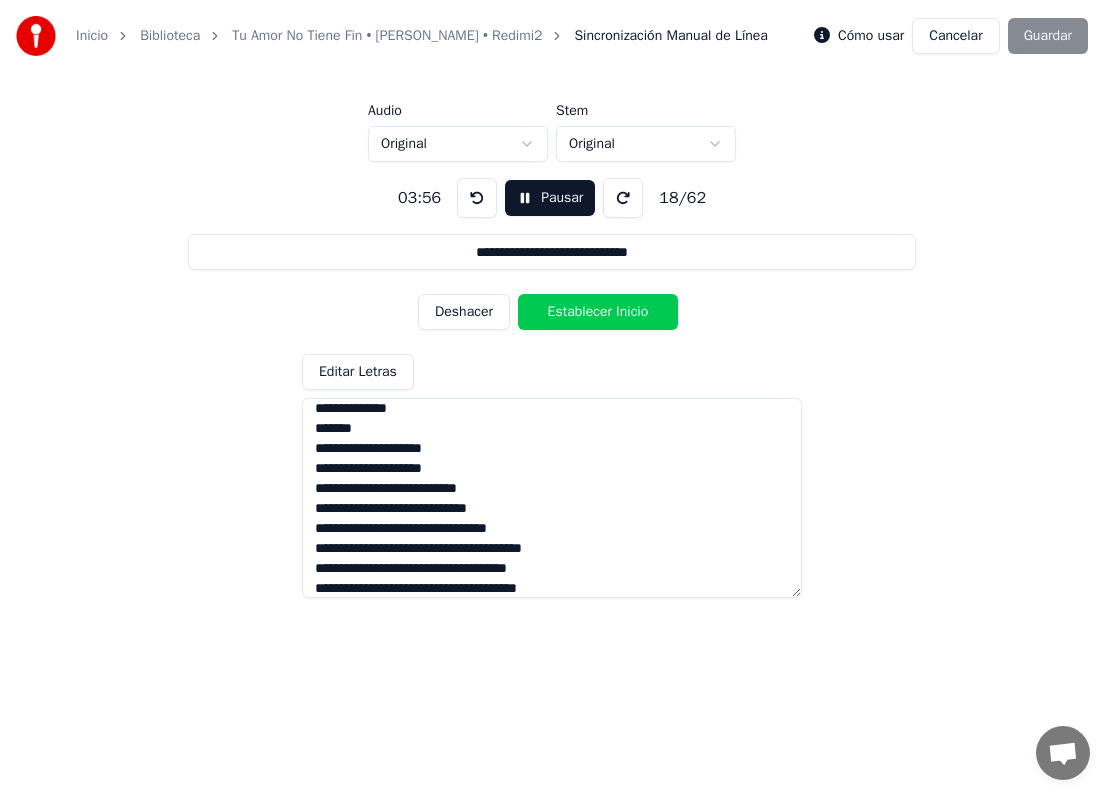click at bounding box center (552, 498) 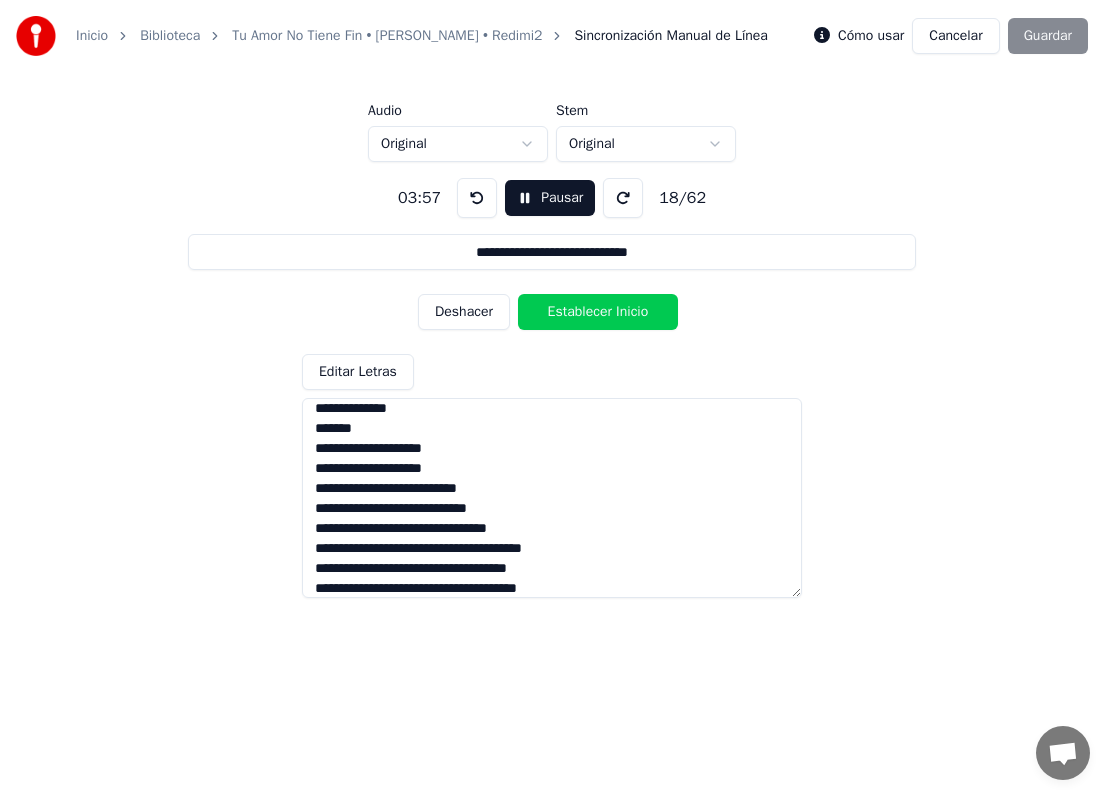 click on "Establecer Inicio" at bounding box center [598, 312] 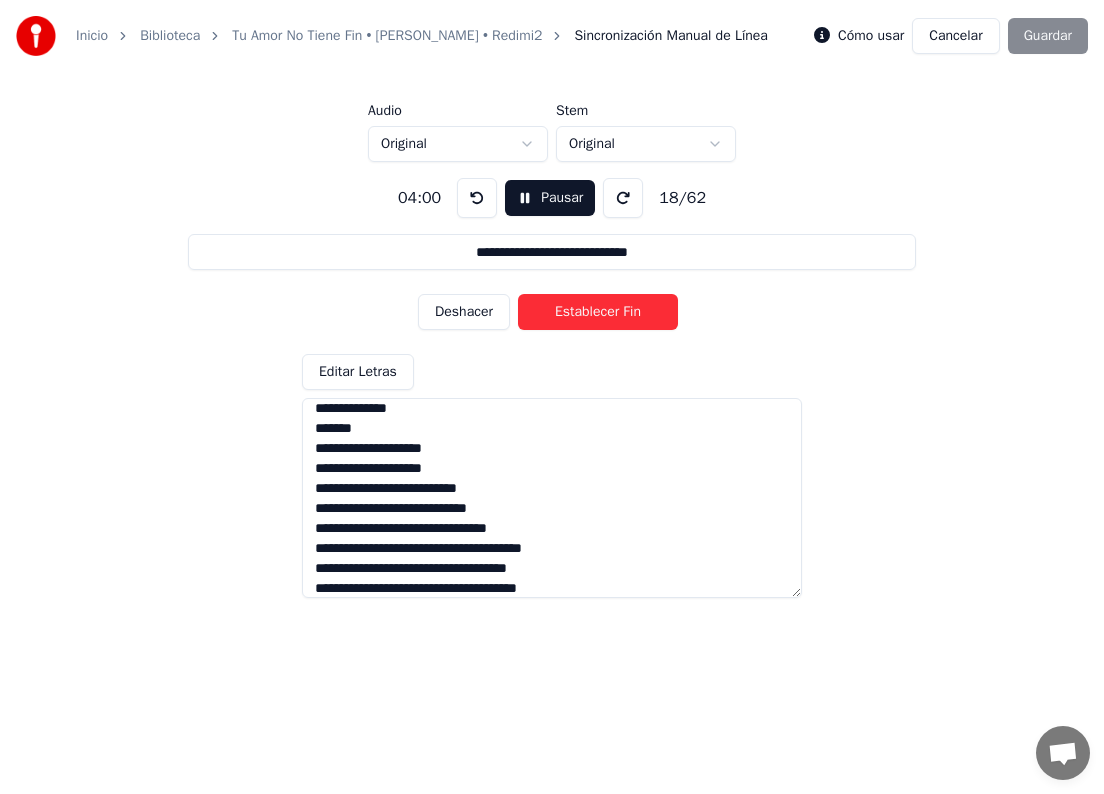 click at bounding box center [552, 498] 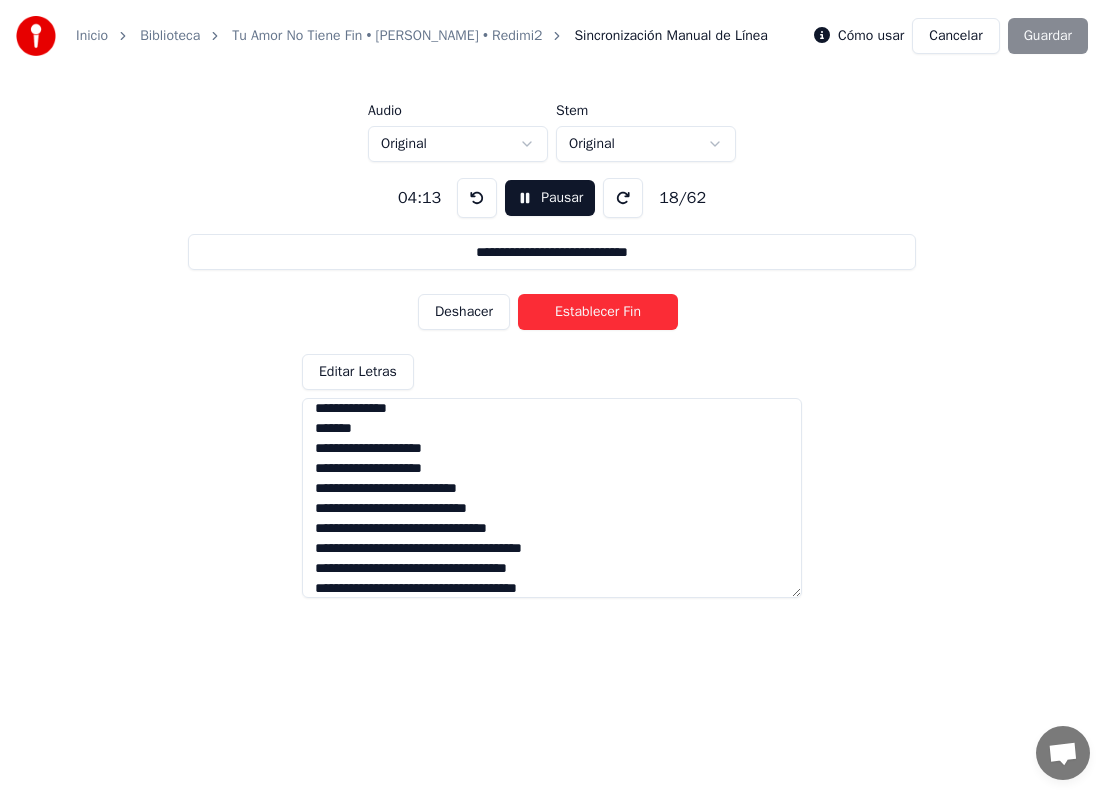 click on "Establecer Fin" at bounding box center (598, 312) 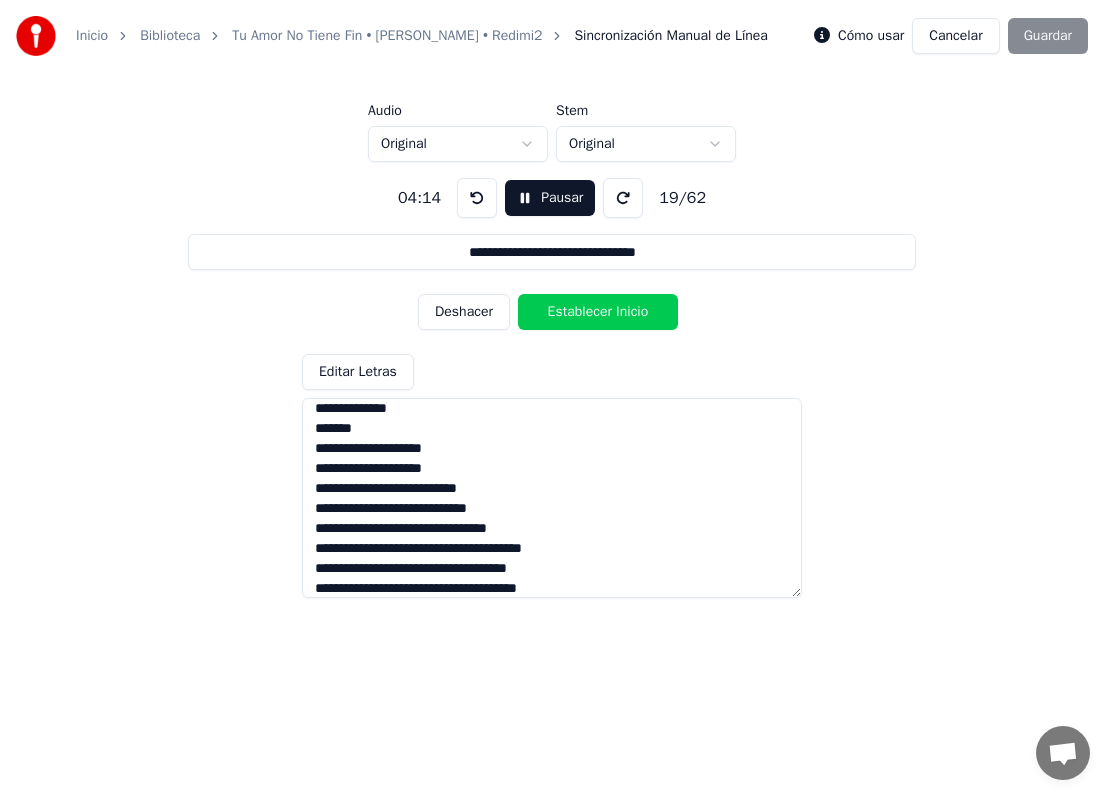 click at bounding box center (552, 498) 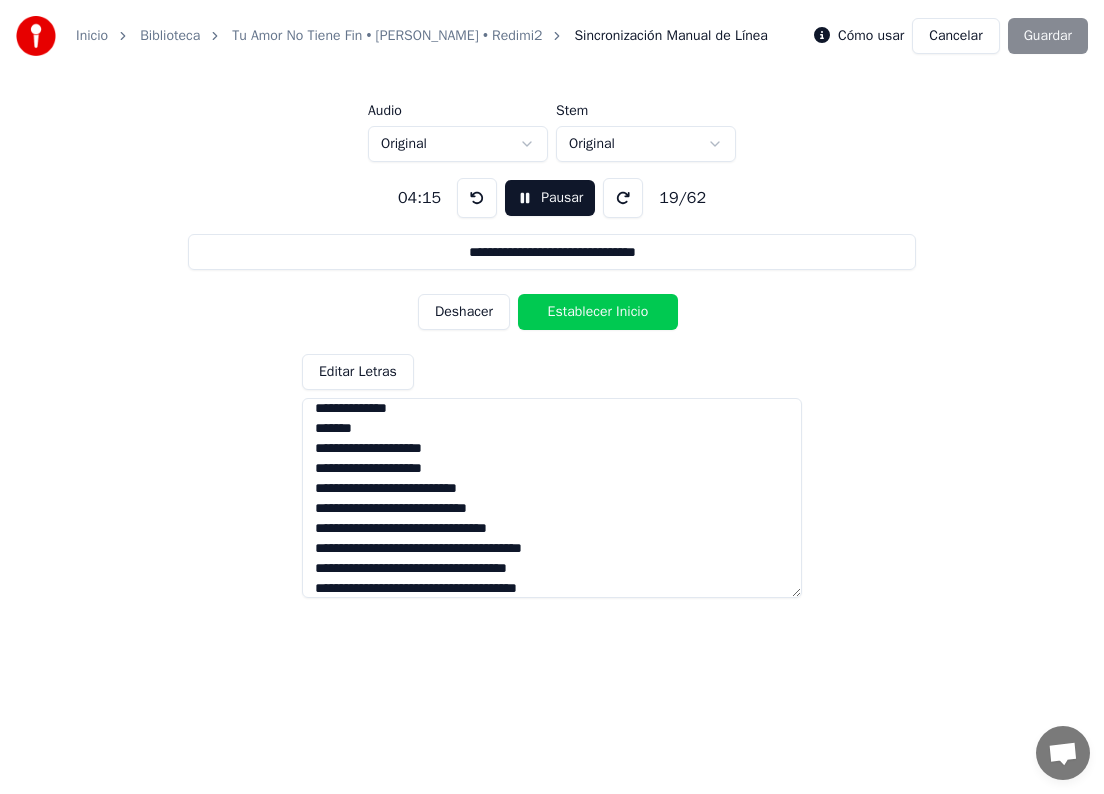 click on "Establecer Inicio" at bounding box center [598, 312] 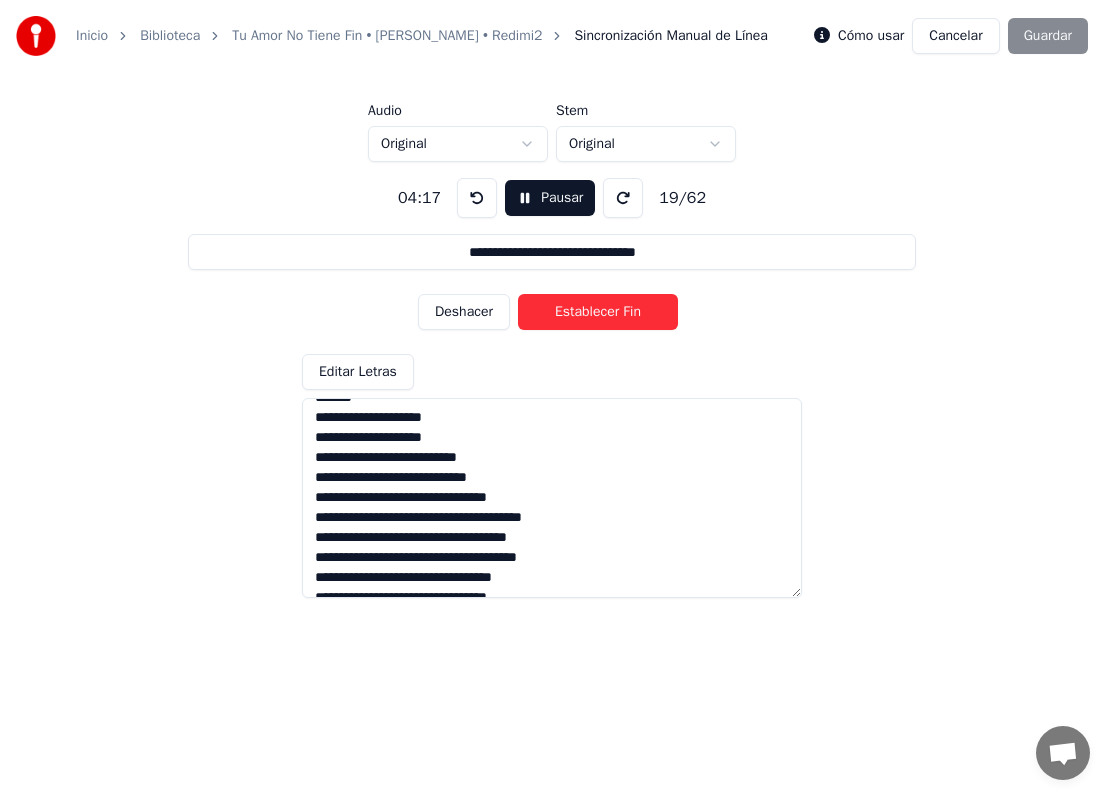 scroll, scrollTop: 707, scrollLeft: 0, axis: vertical 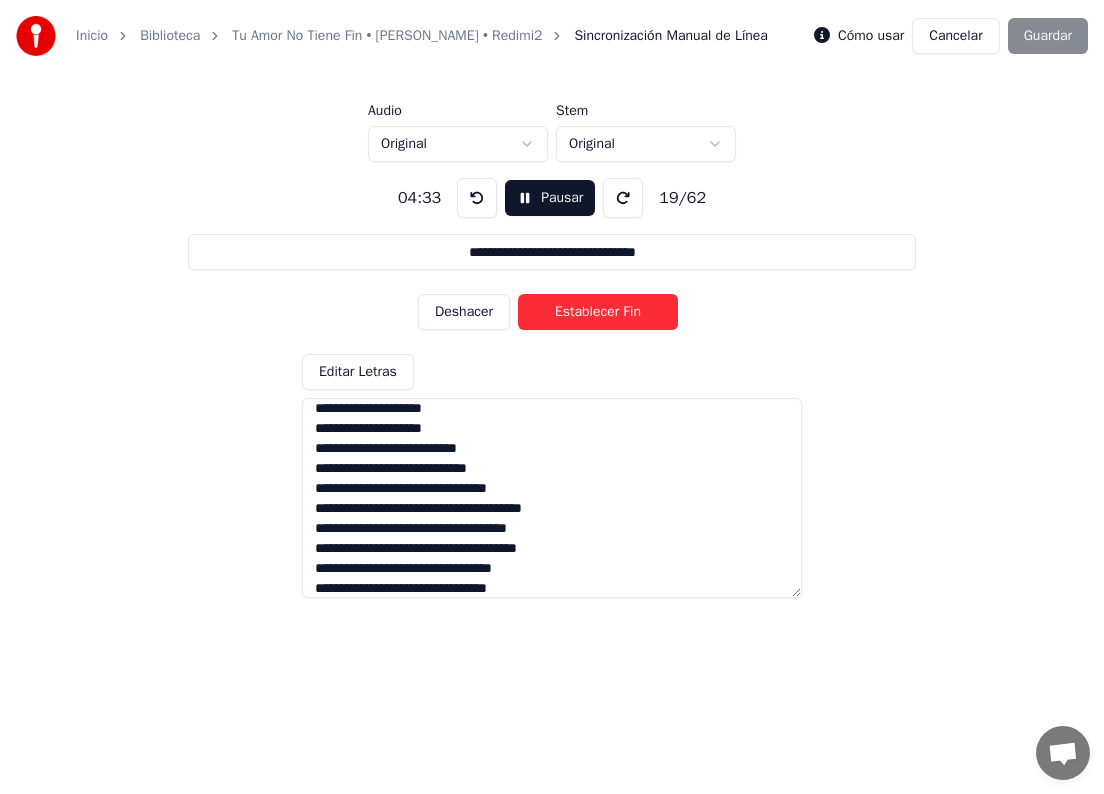 click at bounding box center [552, 498] 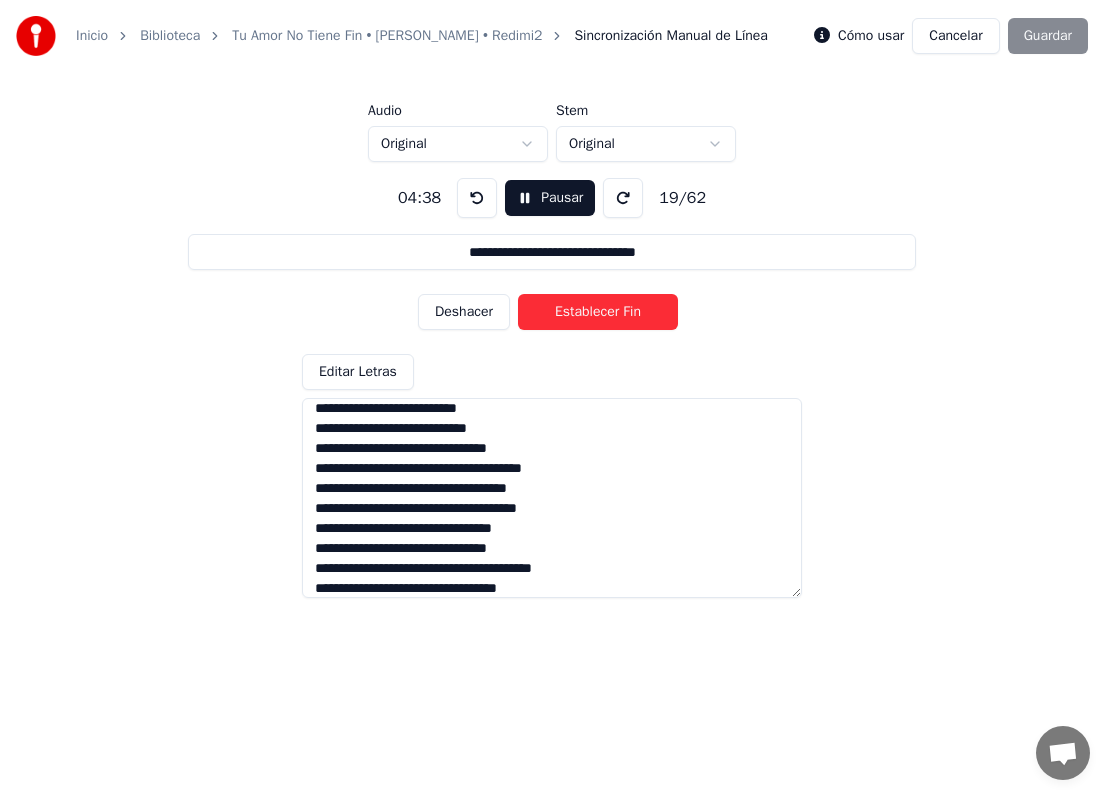 scroll, scrollTop: 787, scrollLeft: 0, axis: vertical 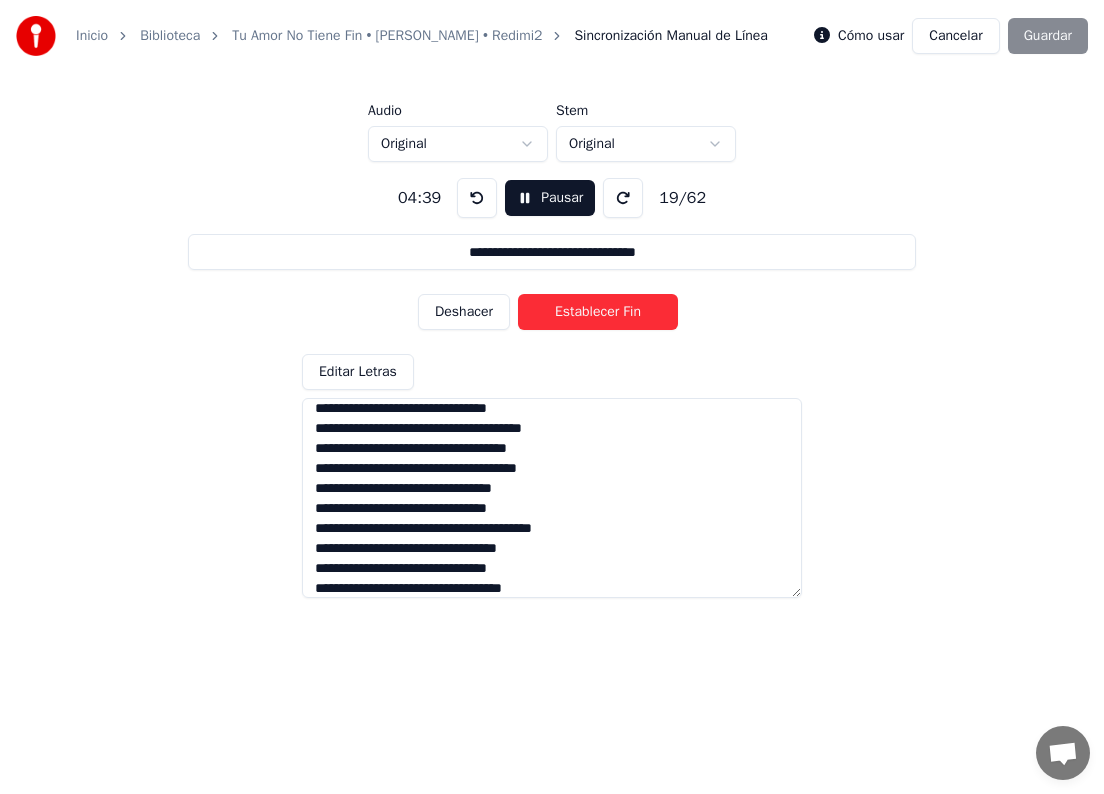 click at bounding box center [552, 498] 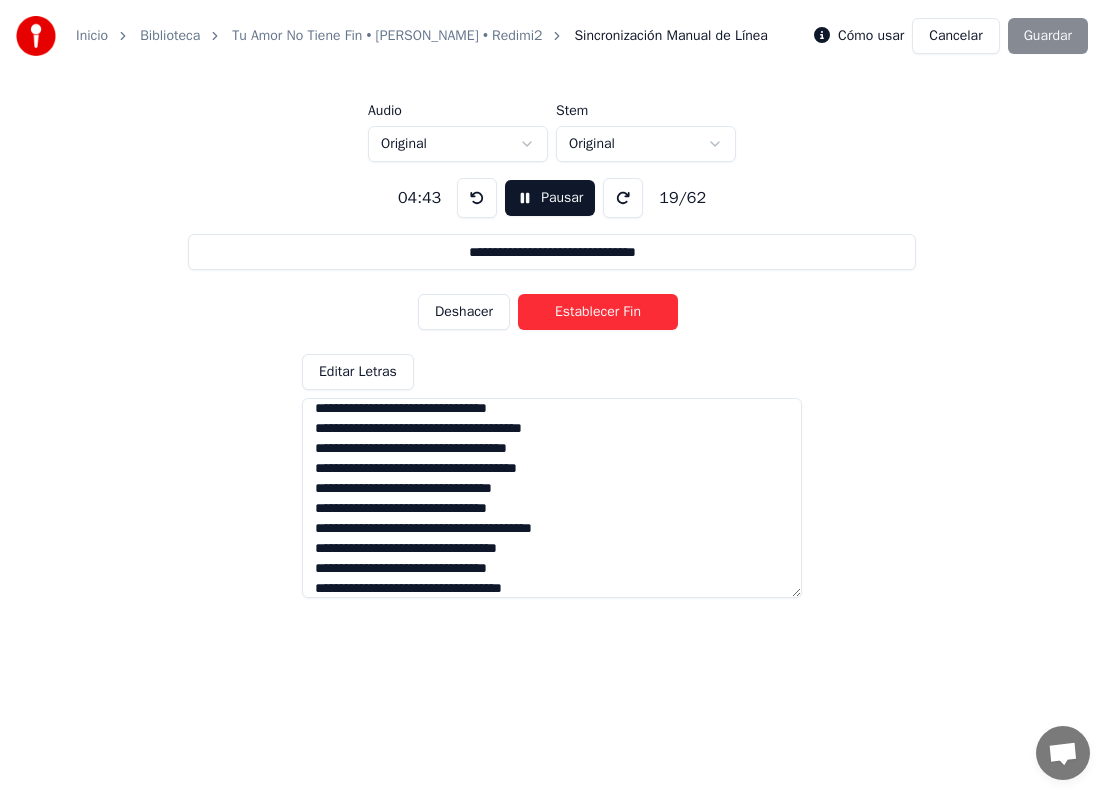click at bounding box center [552, 498] 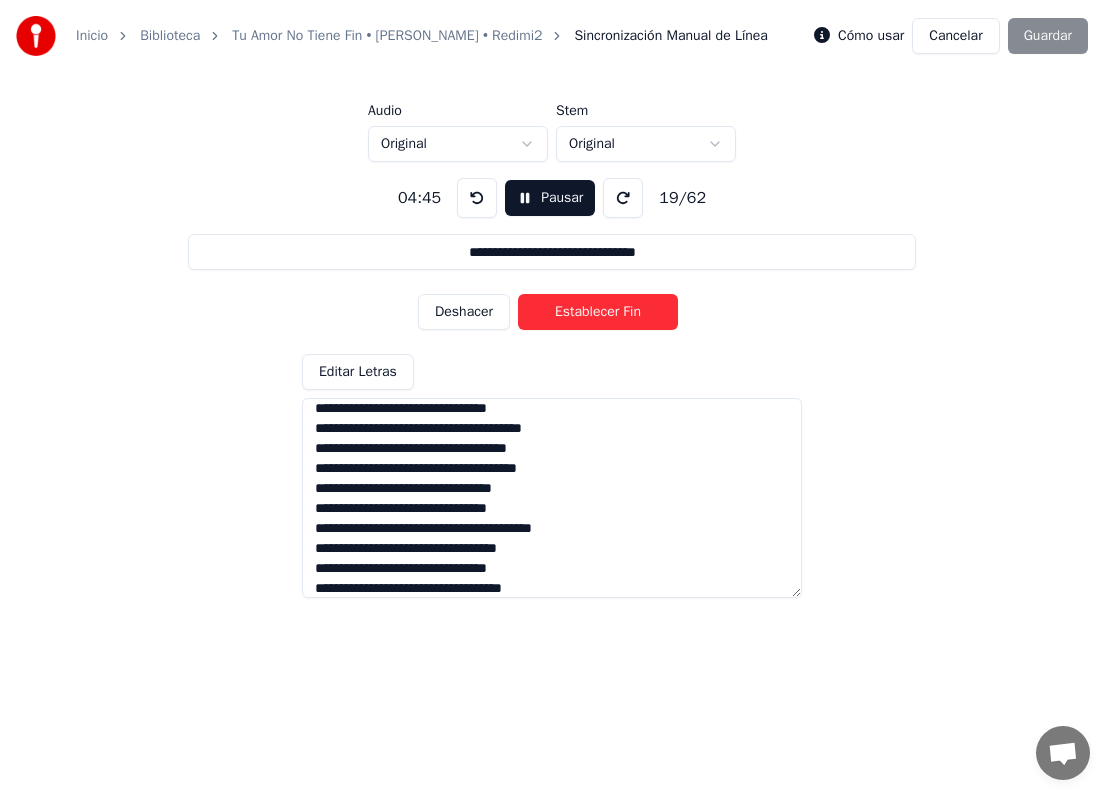 scroll, scrollTop: 827, scrollLeft: 0, axis: vertical 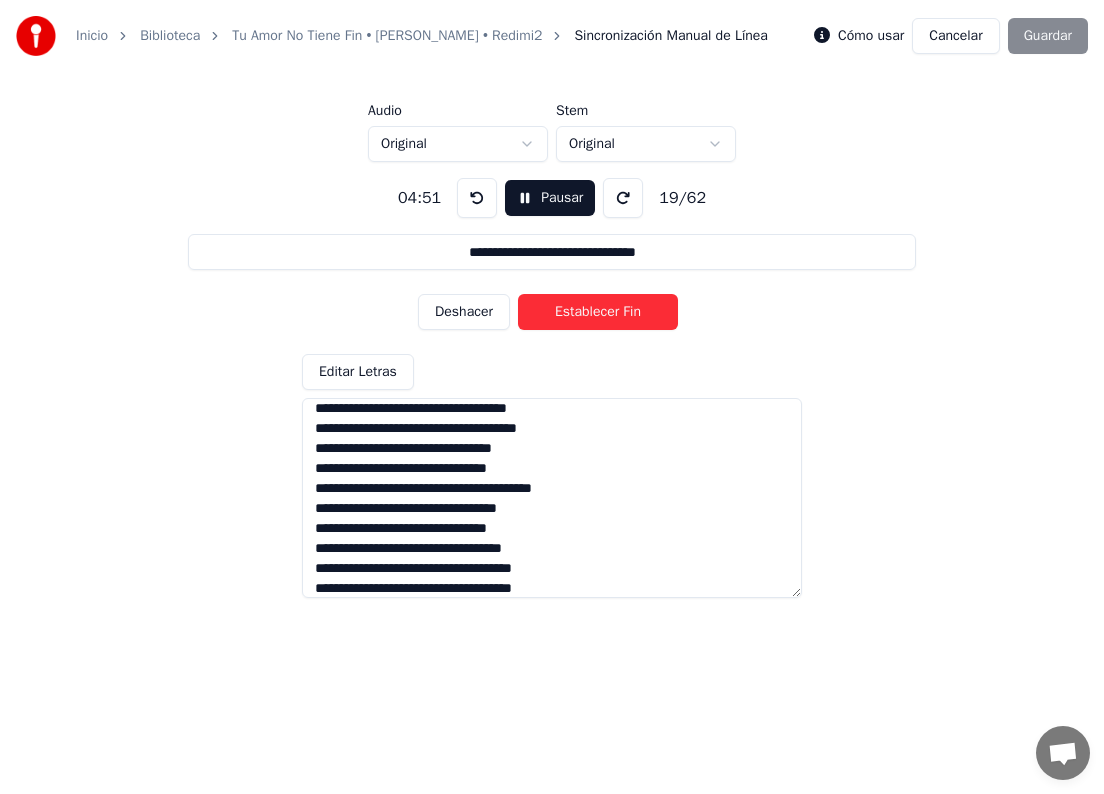 click at bounding box center (552, 498) 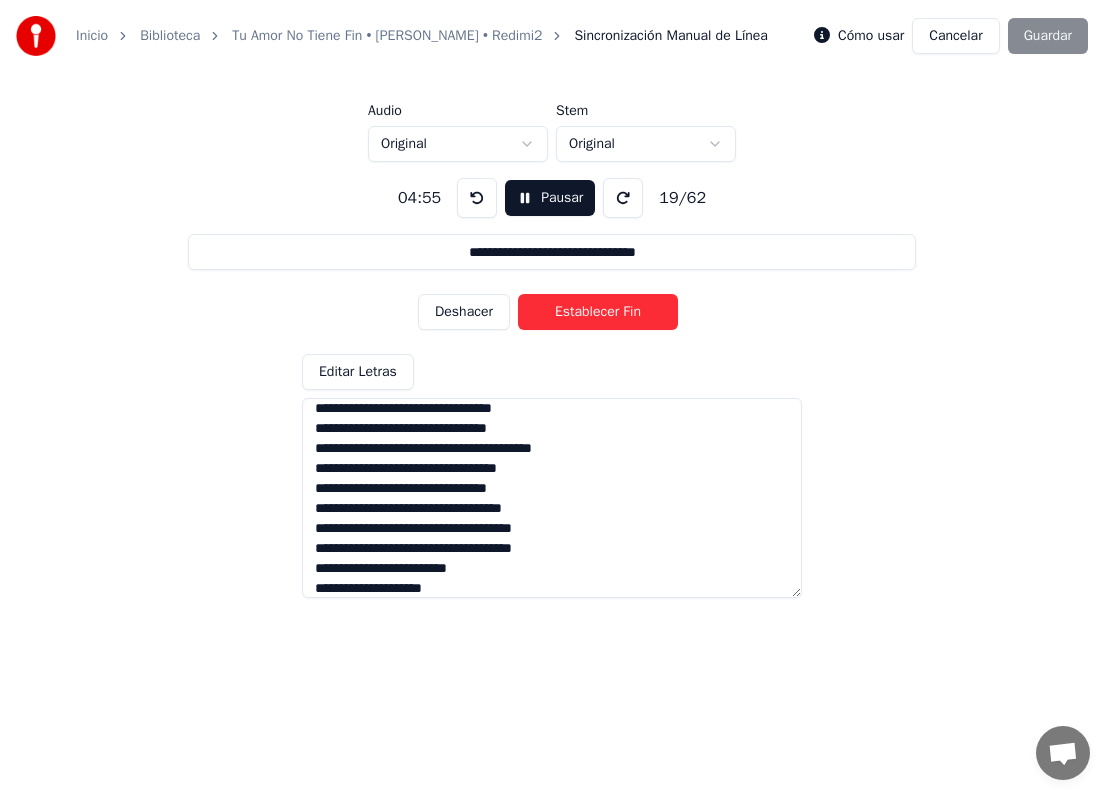 scroll, scrollTop: 907, scrollLeft: 0, axis: vertical 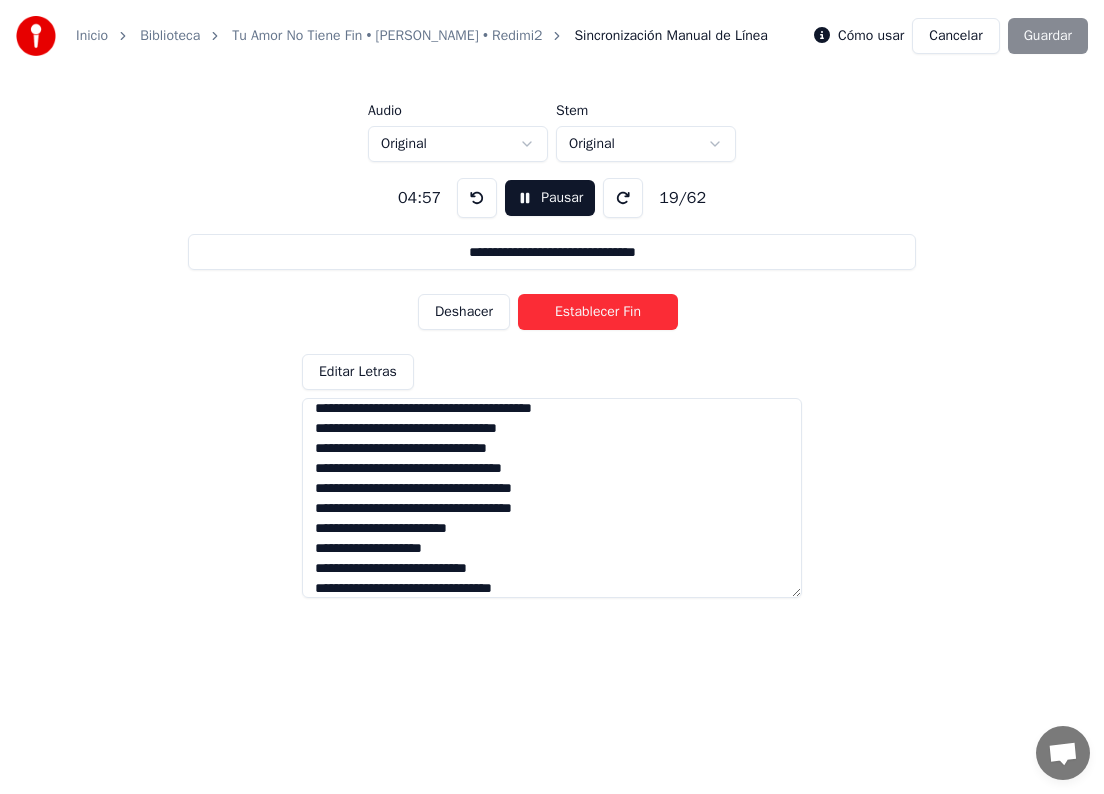 click at bounding box center (552, 498) 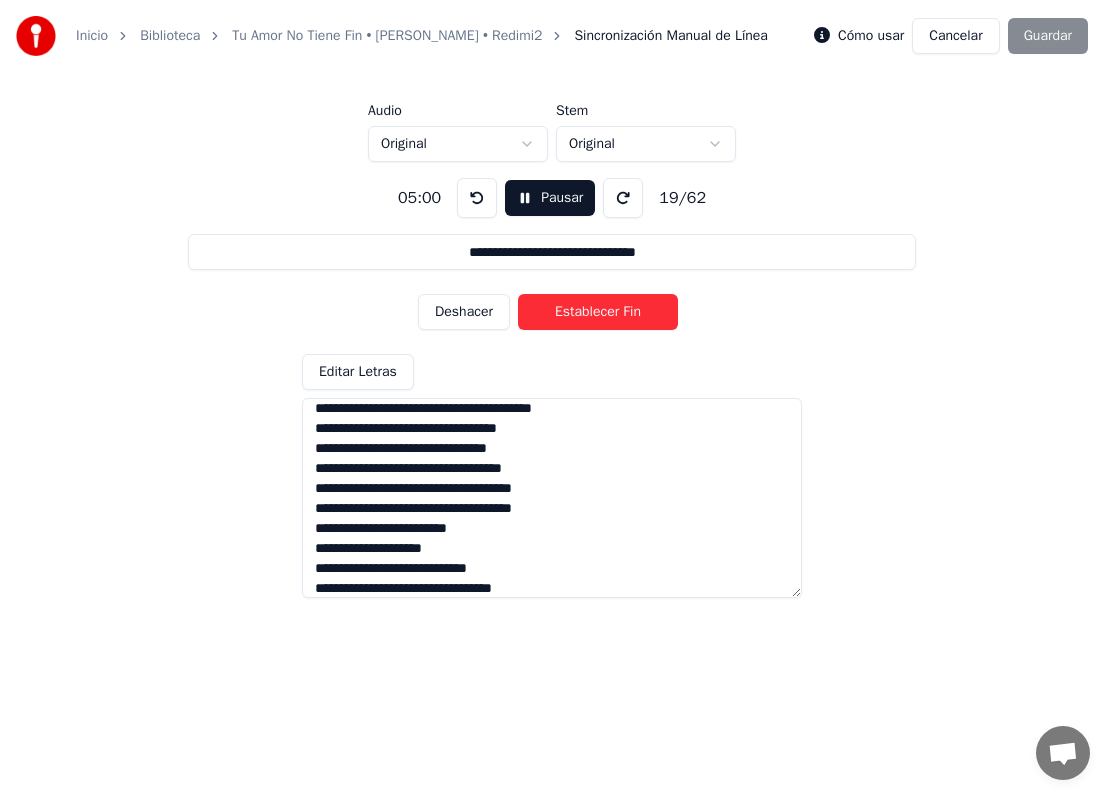 click at bounding box center [552, 498] 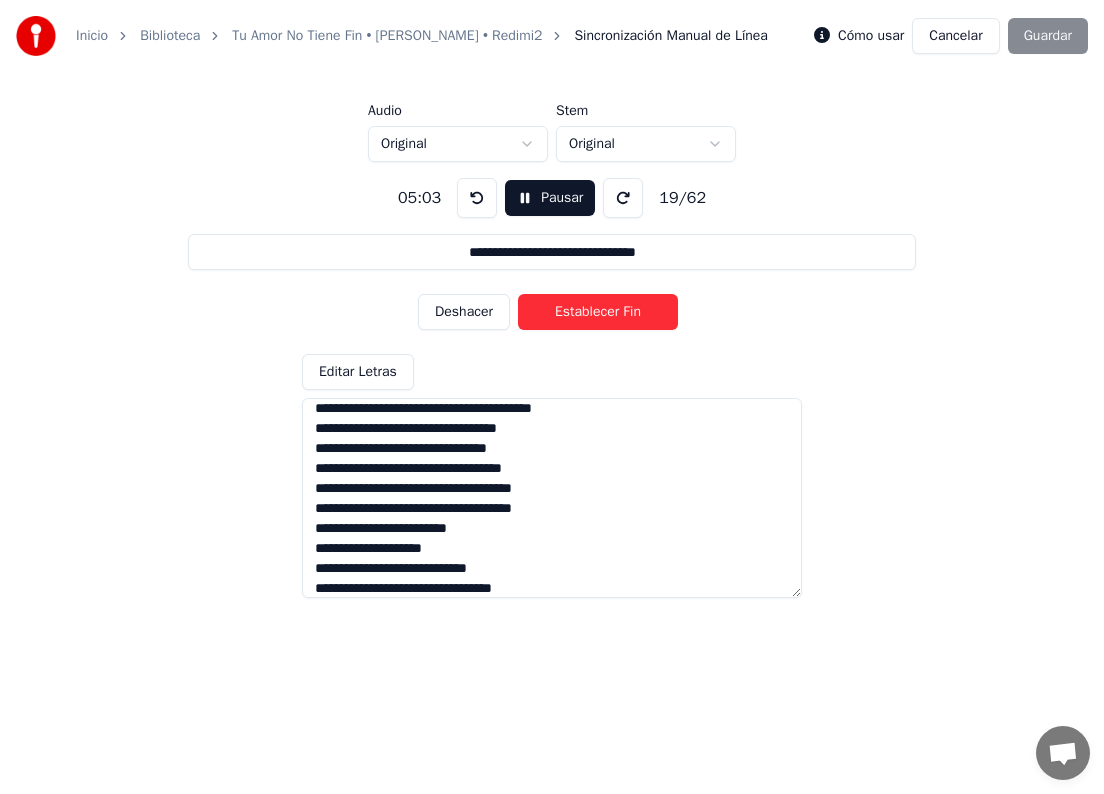 click at bounding box center [552, 498] 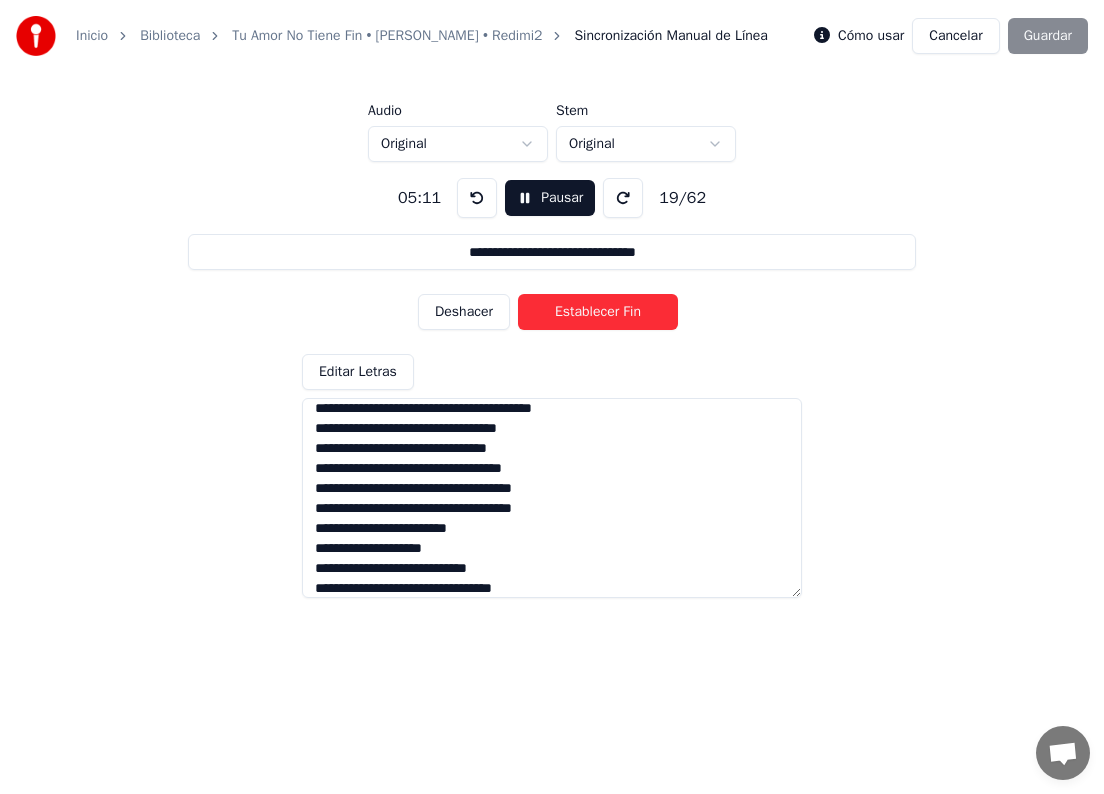 click on "Establecer Fin" at bounding box center (598, 312) 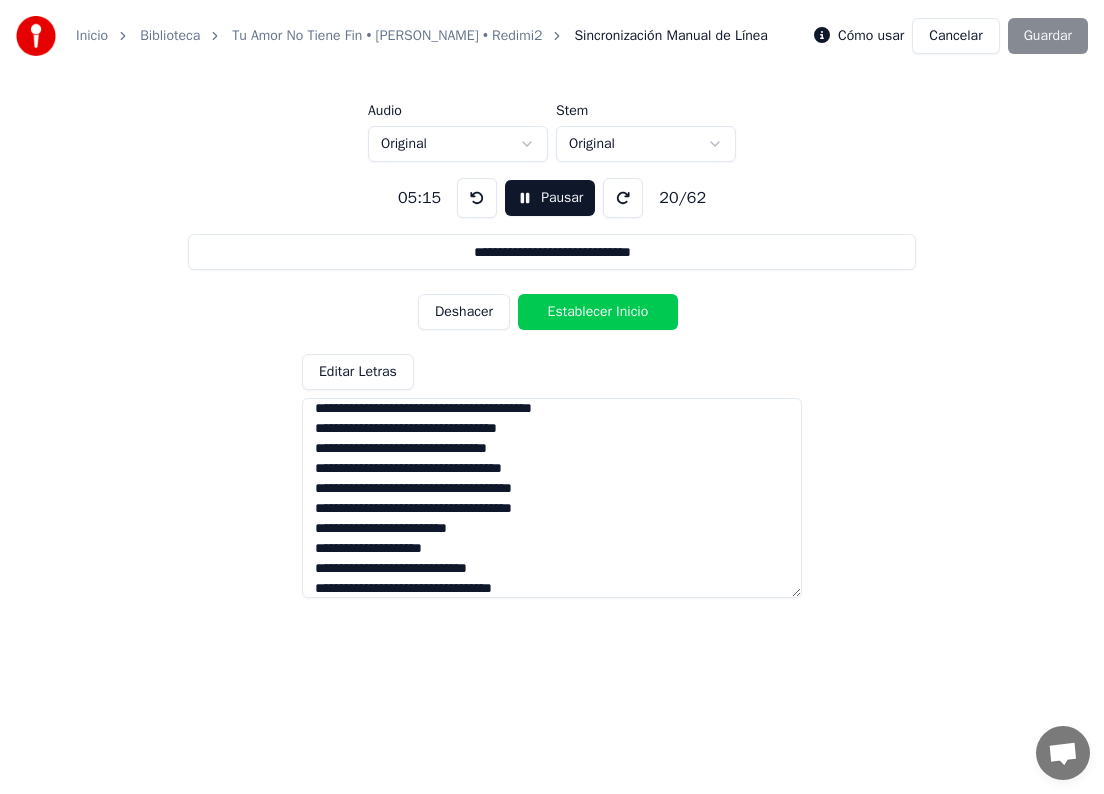 click at bounding box center (552, 498) 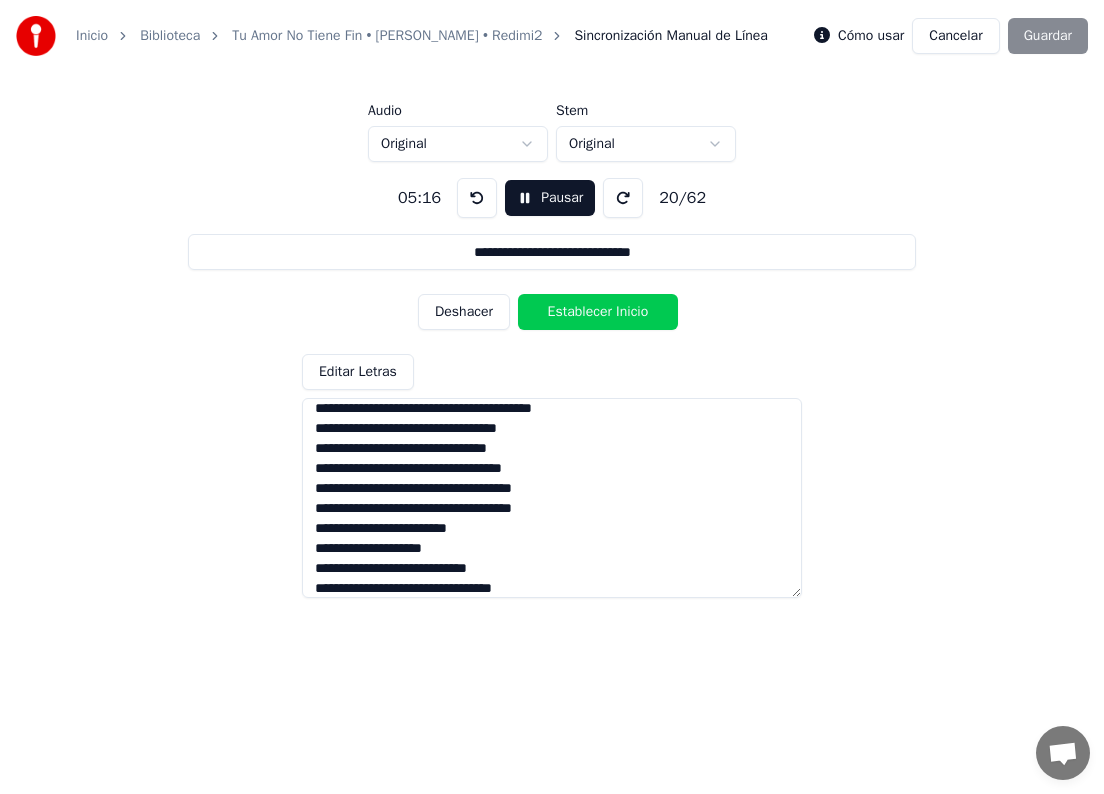 click at bounding box center [477, 198] 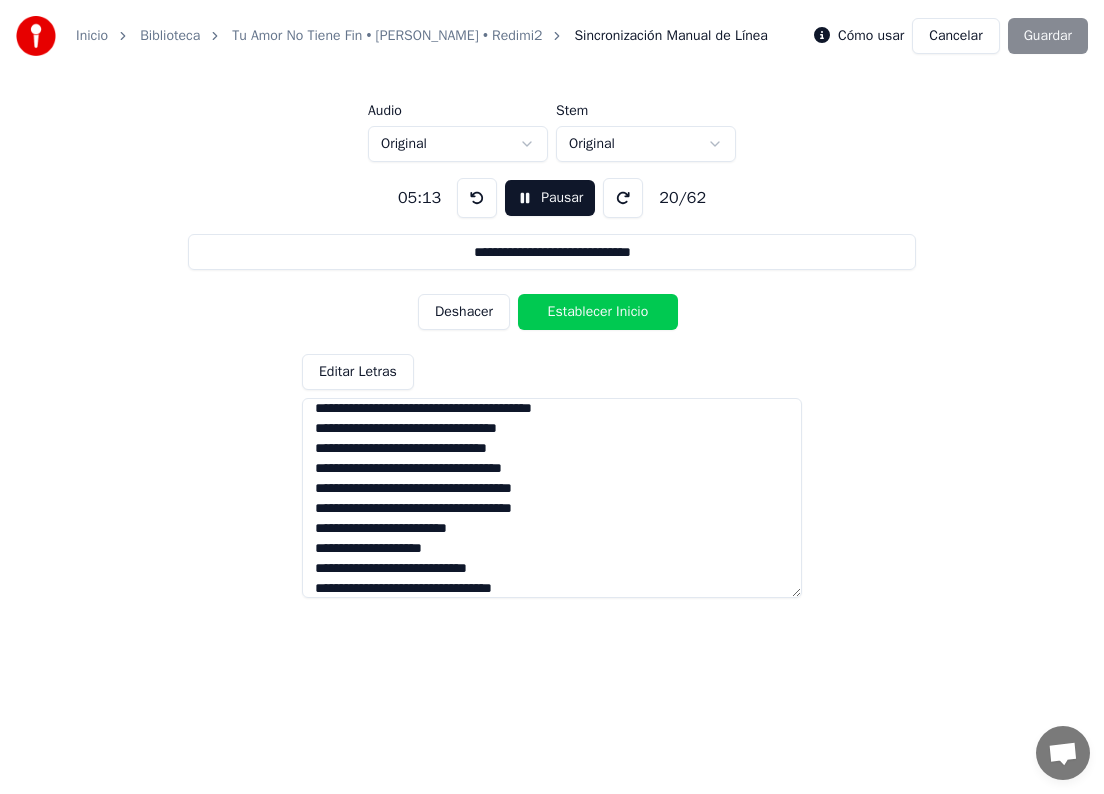 click at bounding box center (477, 198) 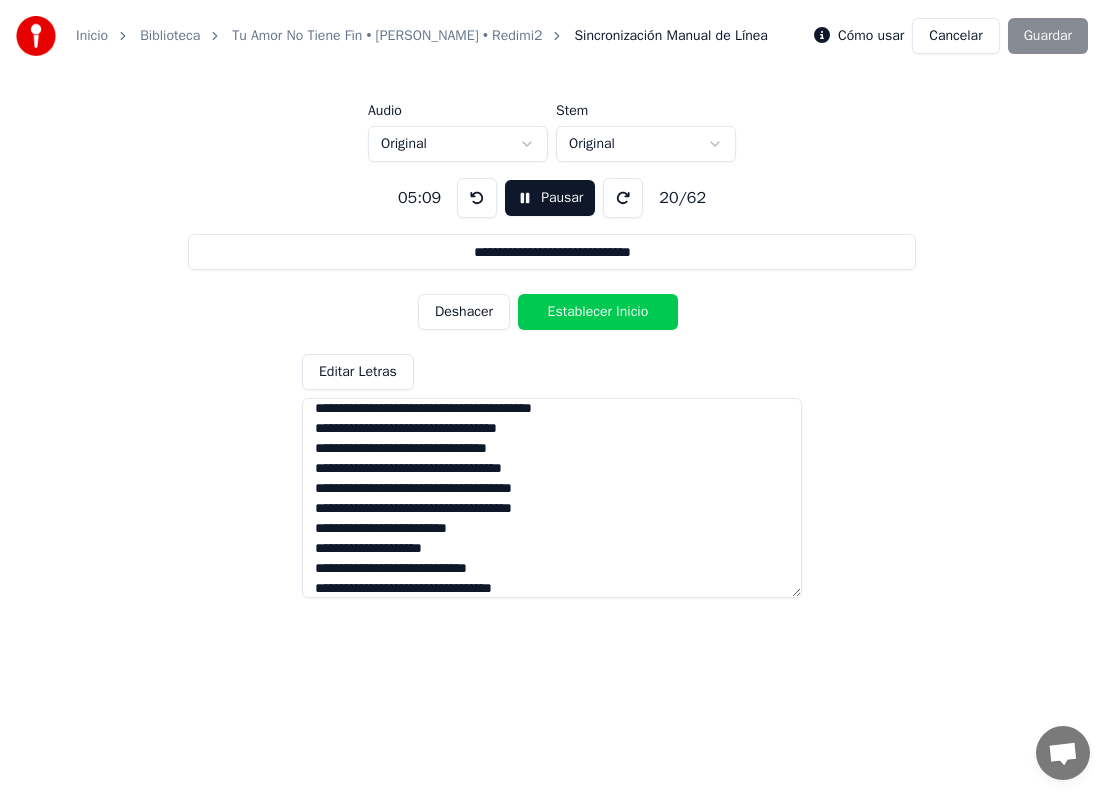 click at bounding box center (552, 498) 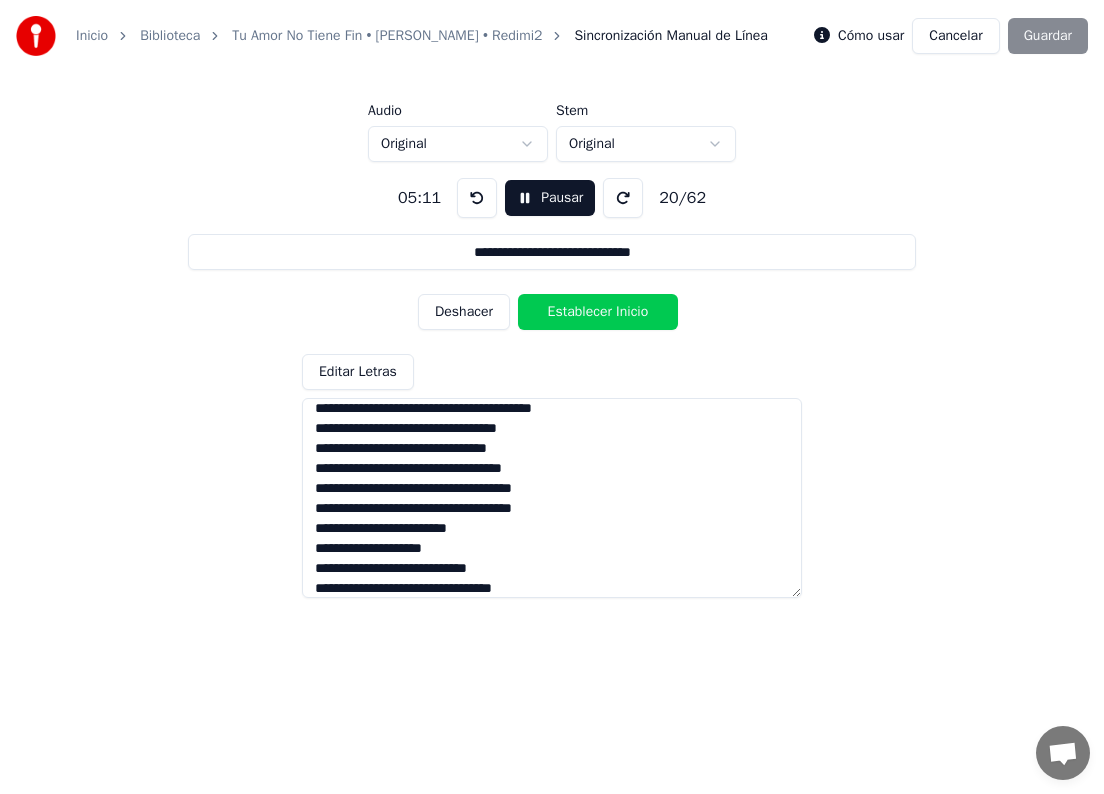 click on "Establecer Inicio" at bounding box center [598, 312] 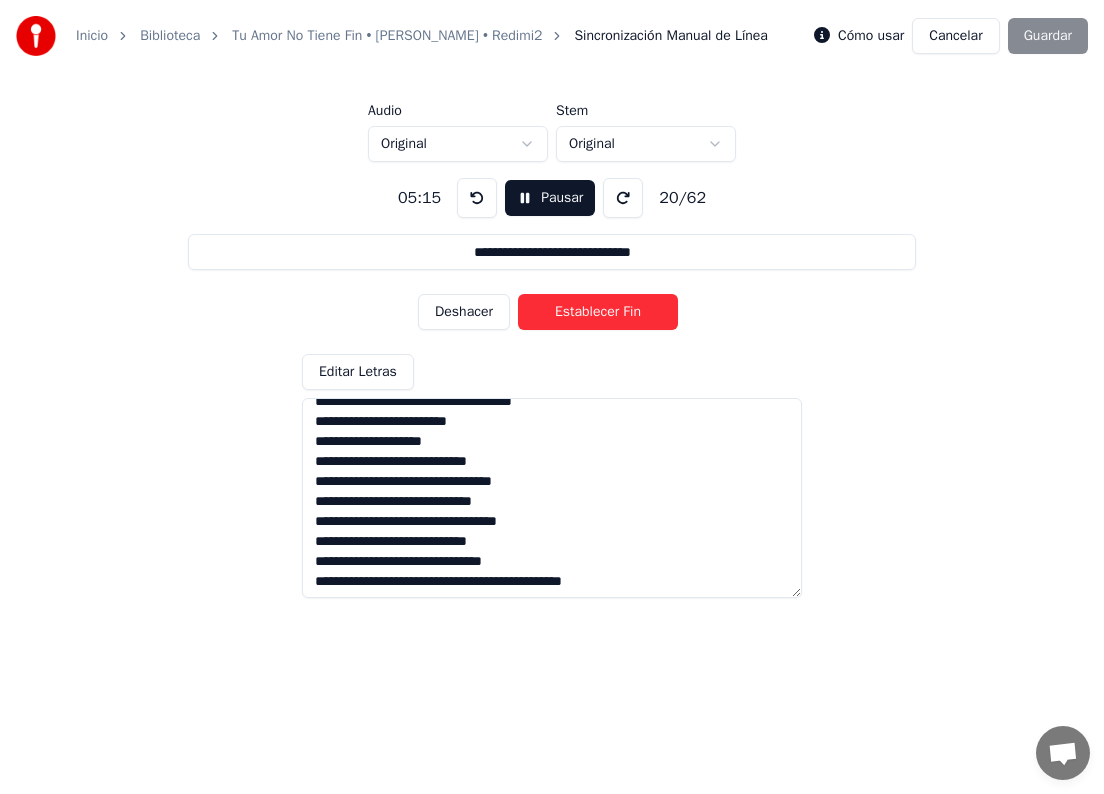 scroll, scrollTop: 1027, scrollLeft: 0, axis: vertical 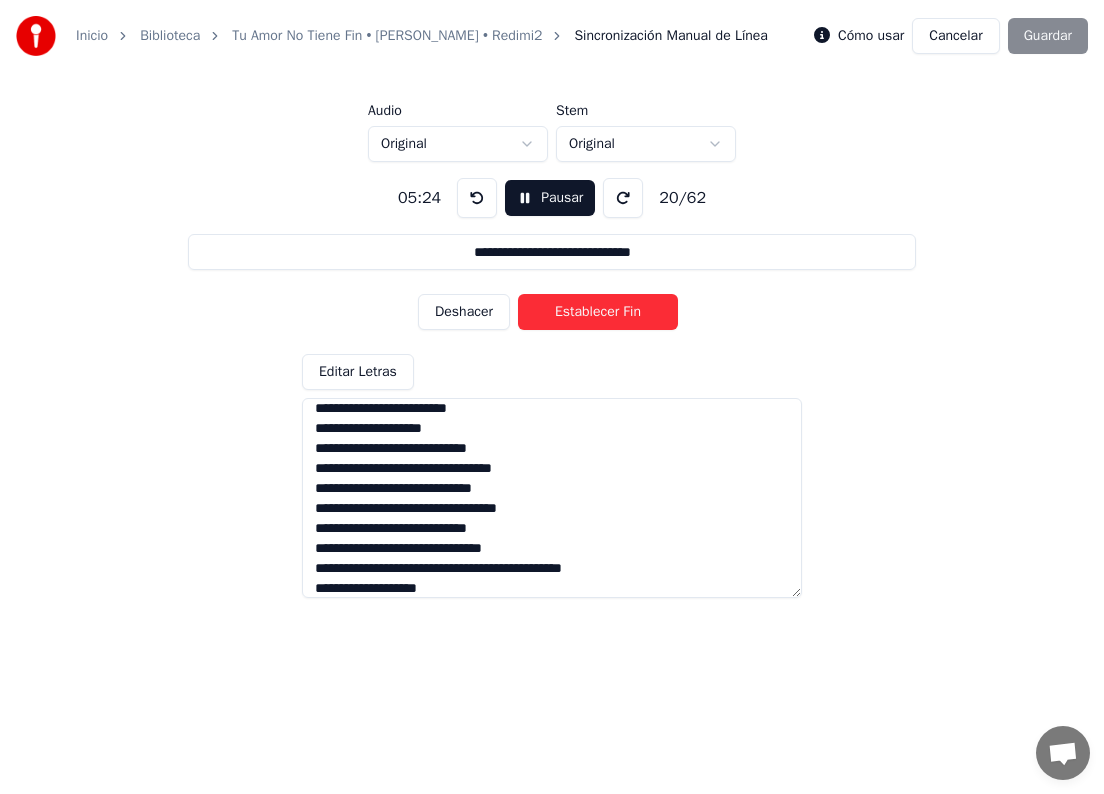 click at bounding box center (552, 498) 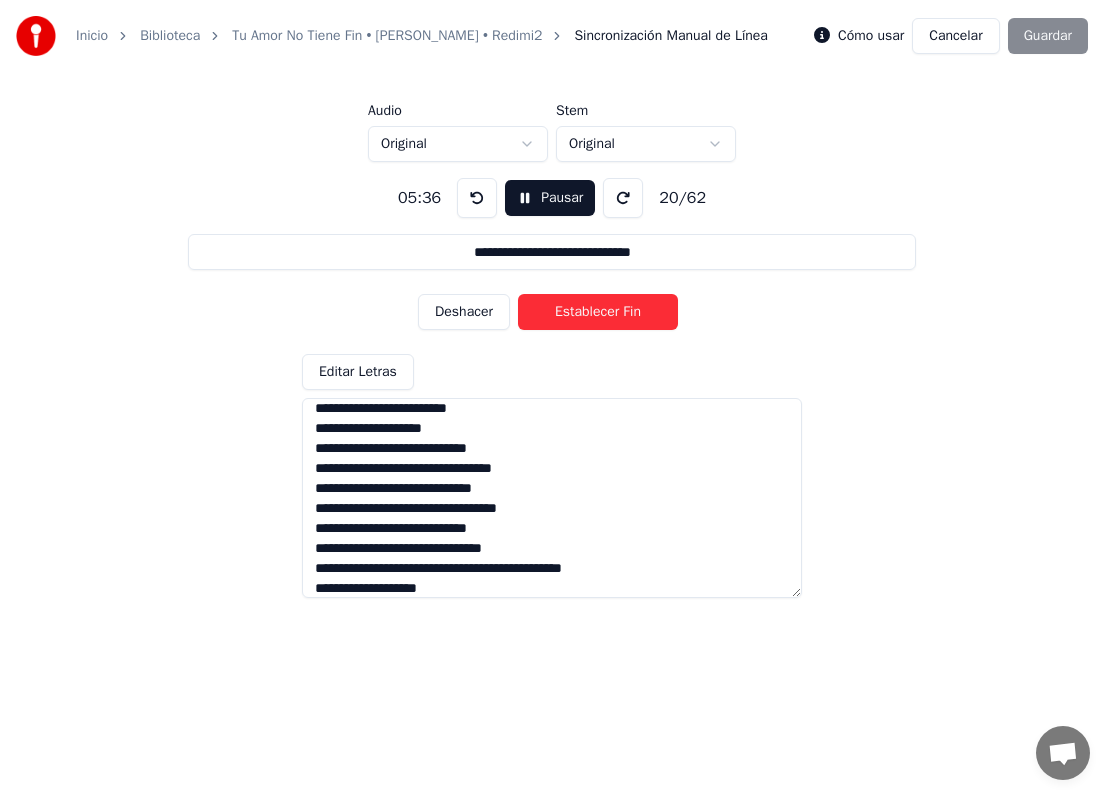 click at bounding box center [552, 498] 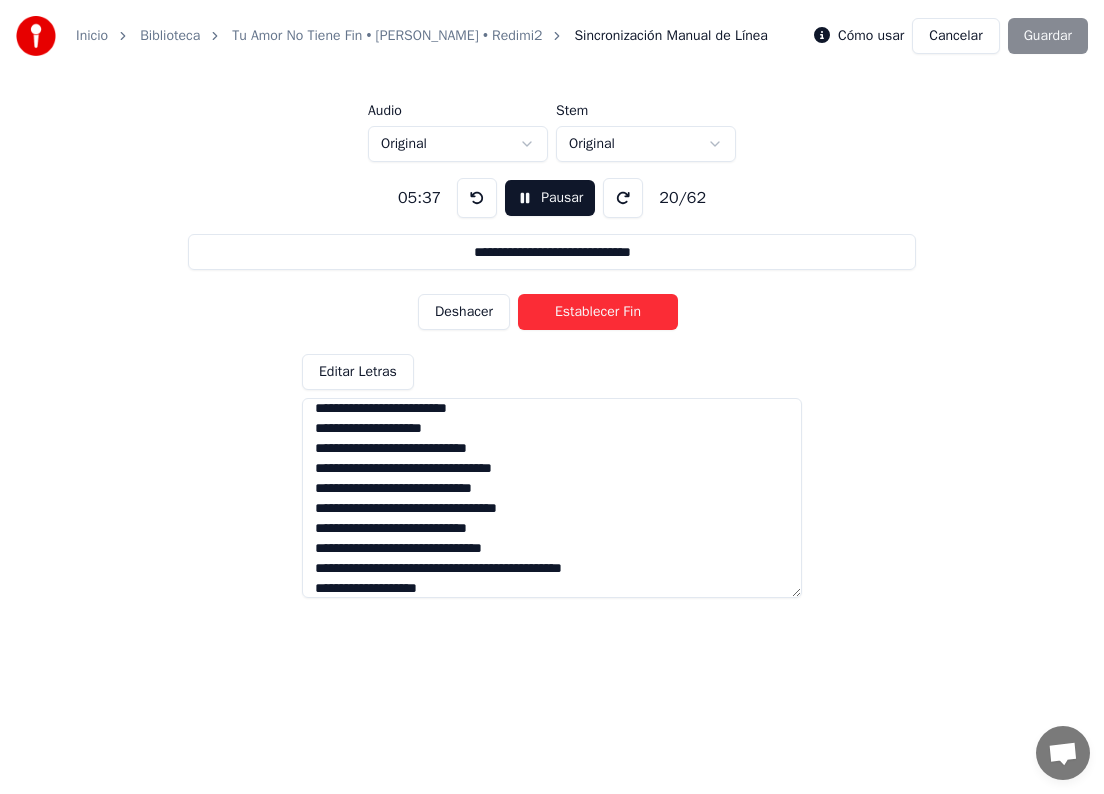 click on "Establecer Fin" at bounding box center (598, 312) 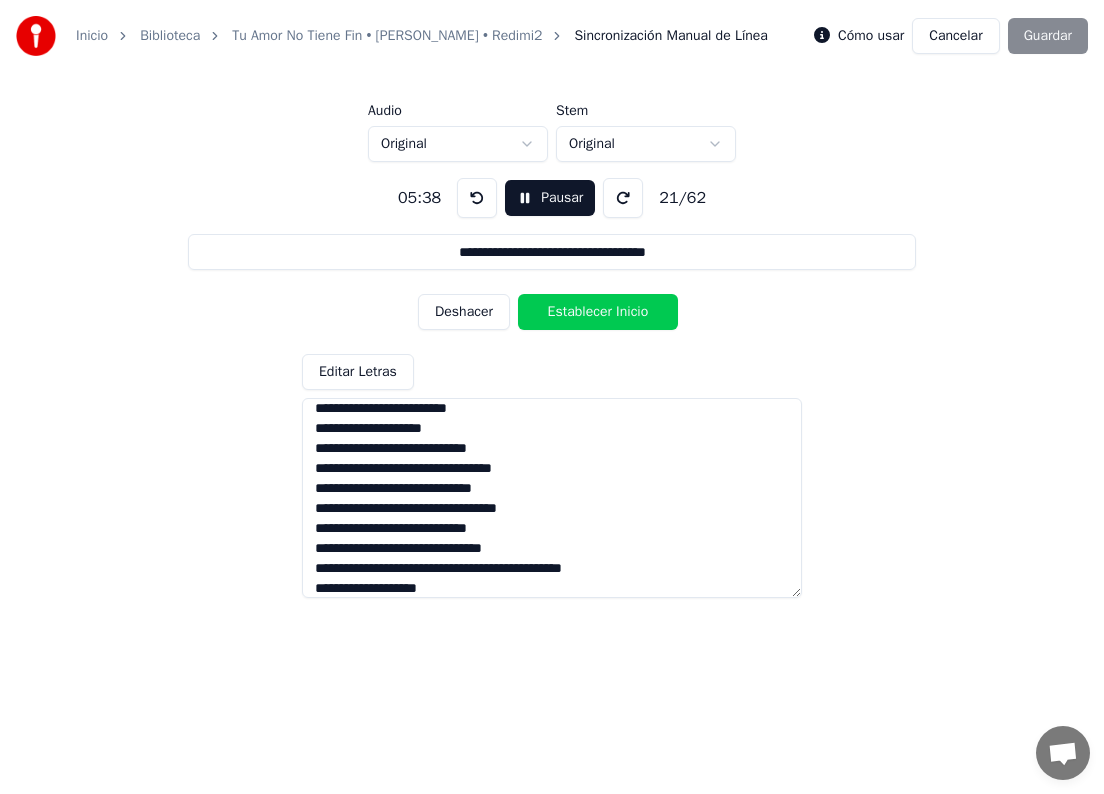 click at bounding box center [552, 498] 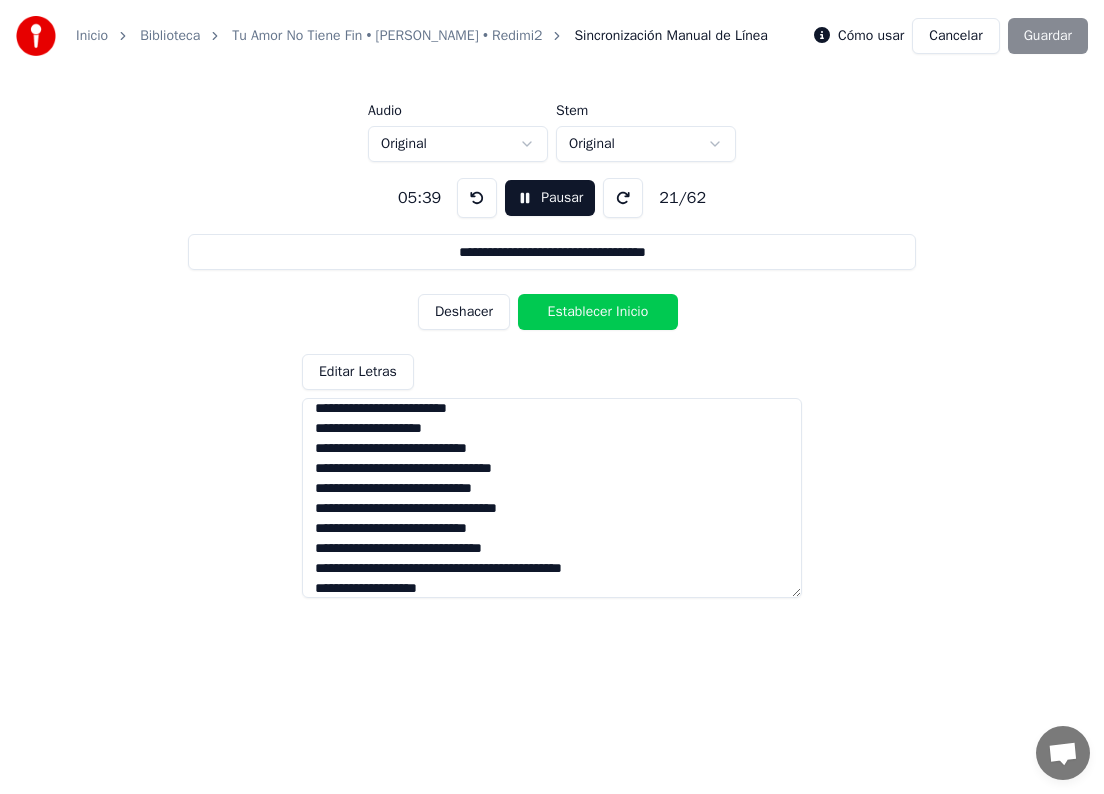 click on "Establecer Inicio" at bounding box center [598, 312] 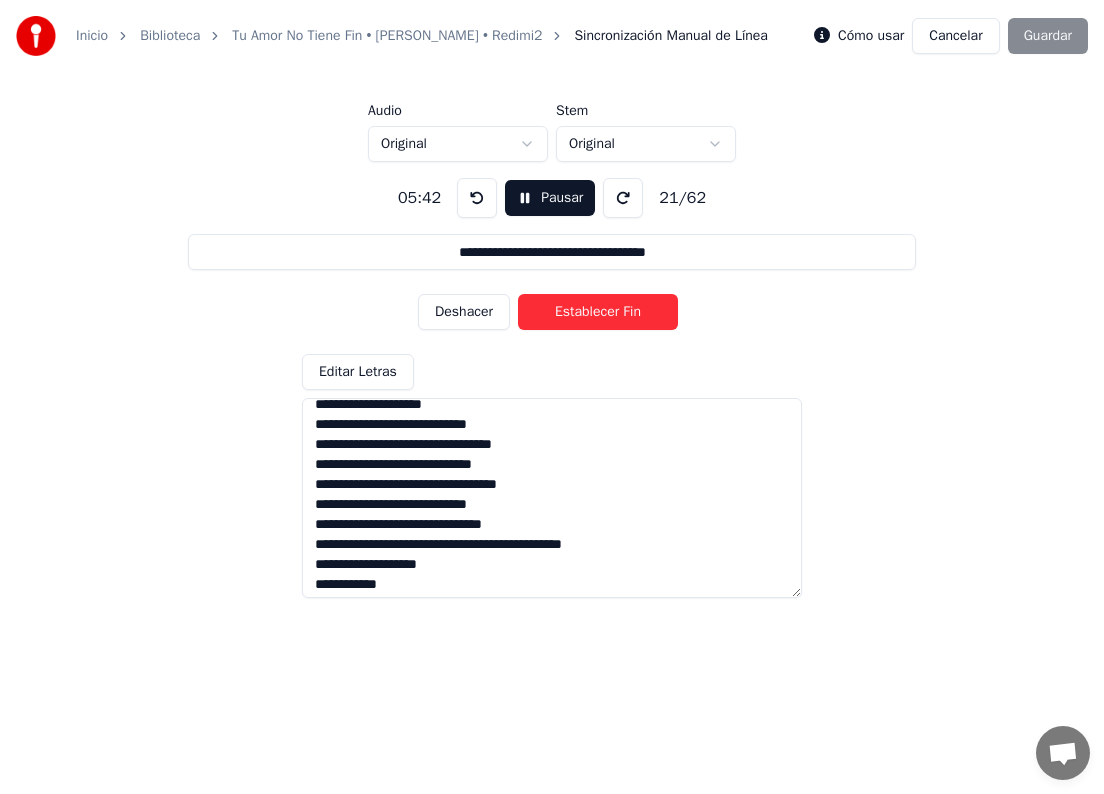 scroll, scrollTop: 1056, scrollLeft: 0, axis: vertical 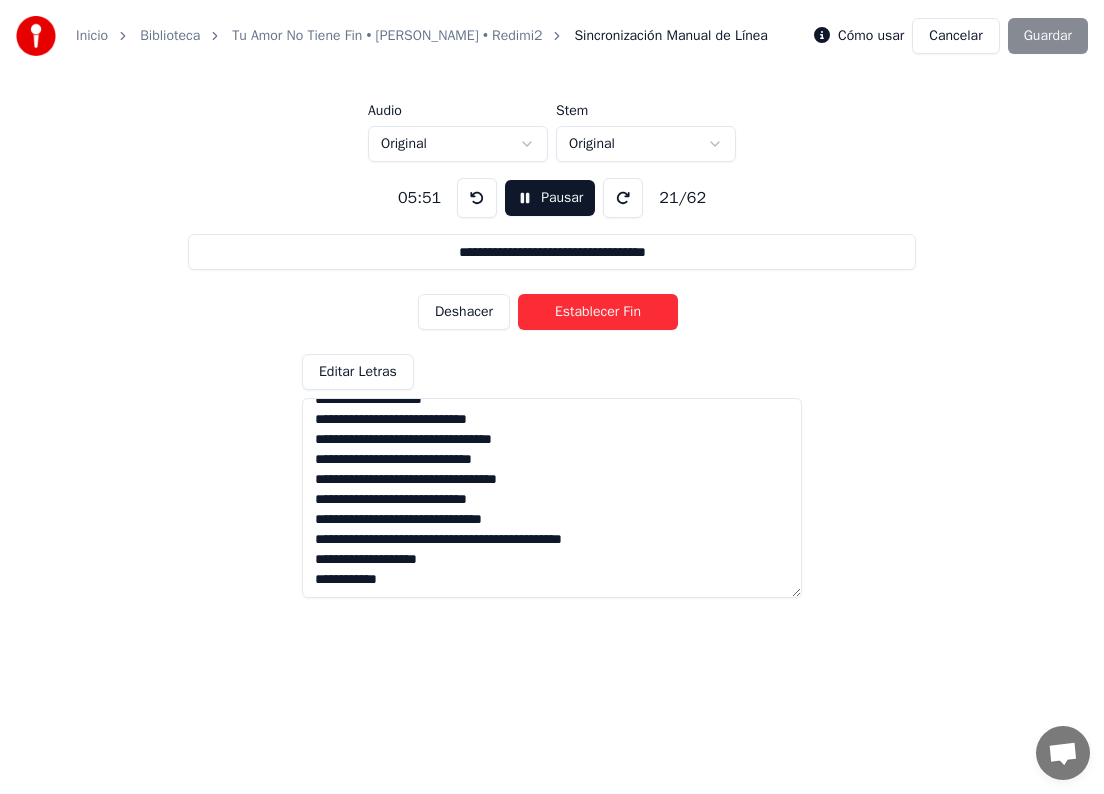 click at bounding box center (552, 498) 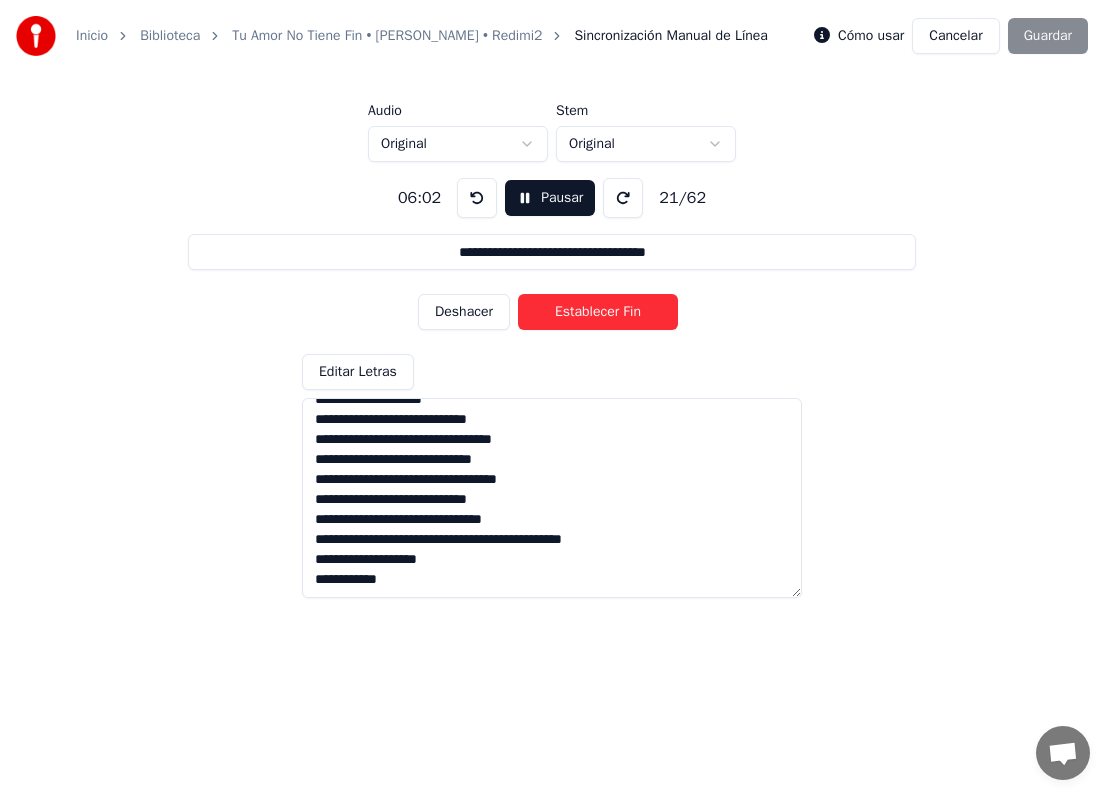 click at bounding box center [552, 498] 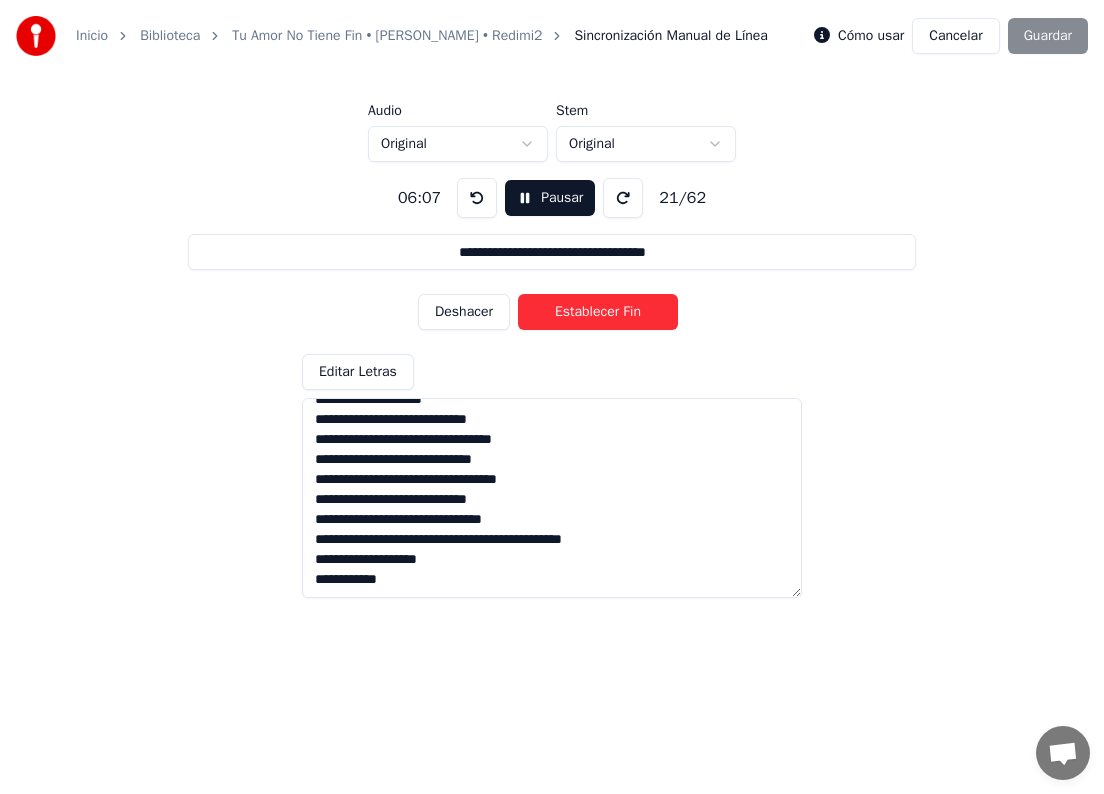 click on "Establecer Fin" at bounding box center [598, 312] 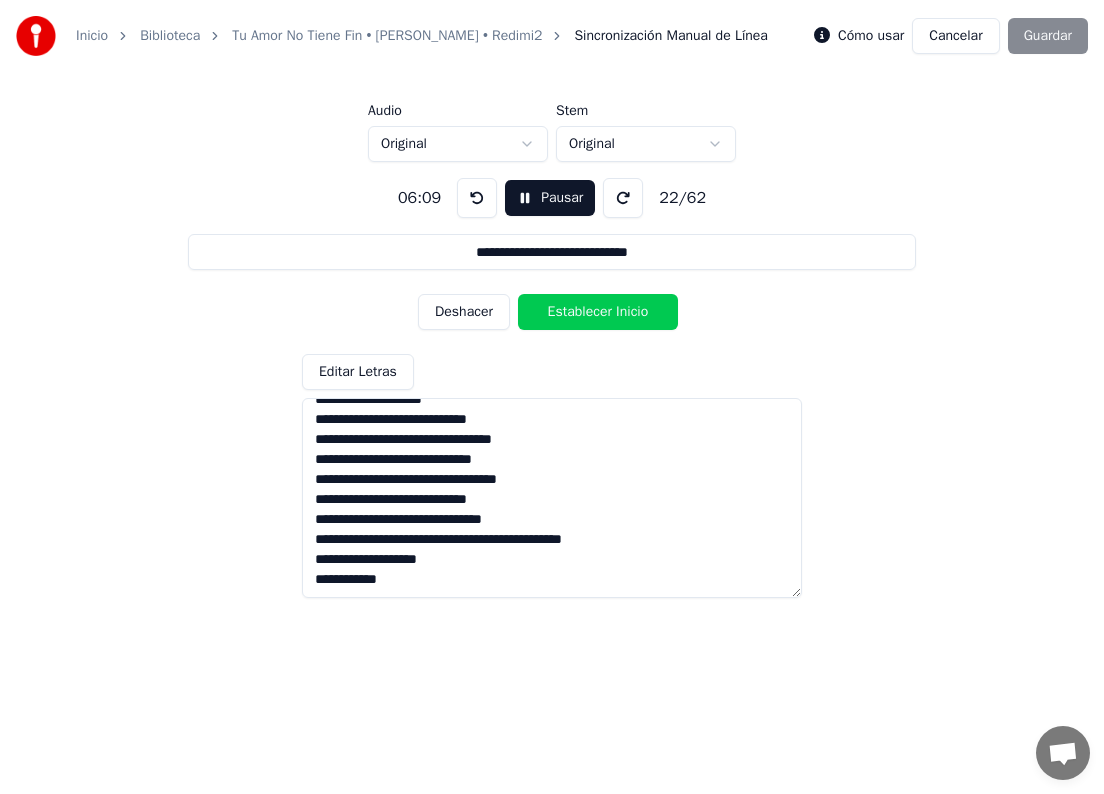 click at bounding box center [552, 498] 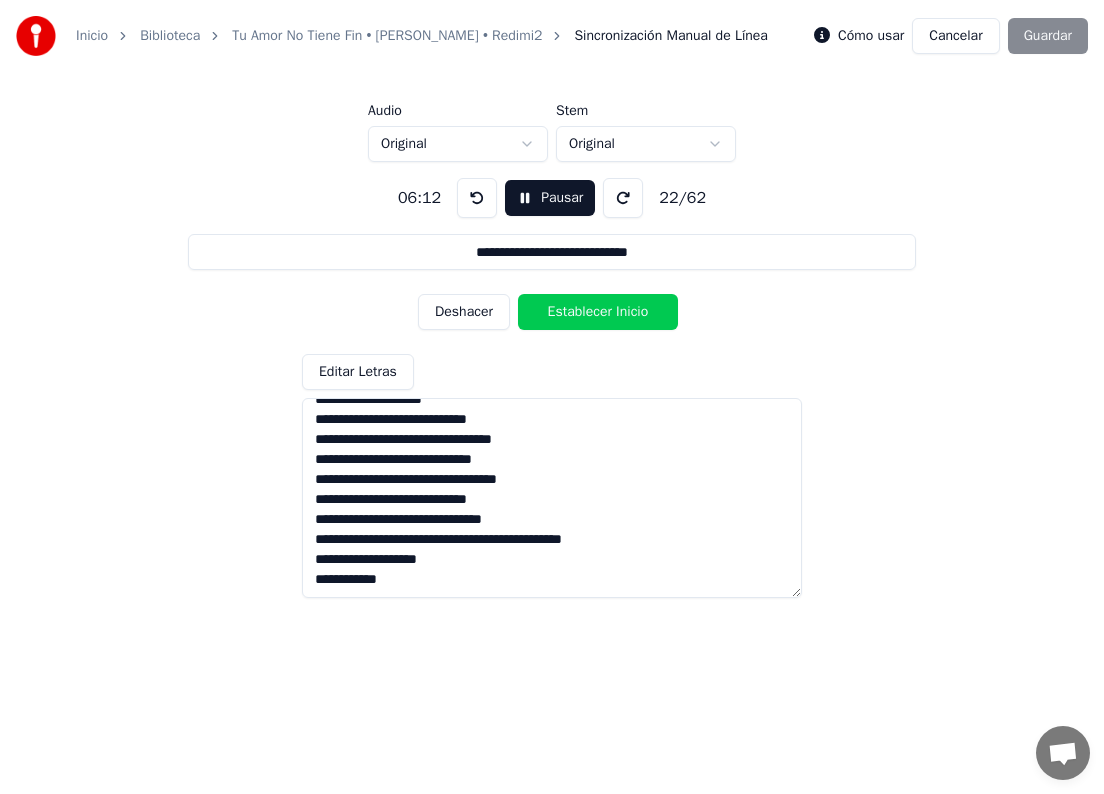 click on "Establecer Inicio" at bounding box center [598, 312] 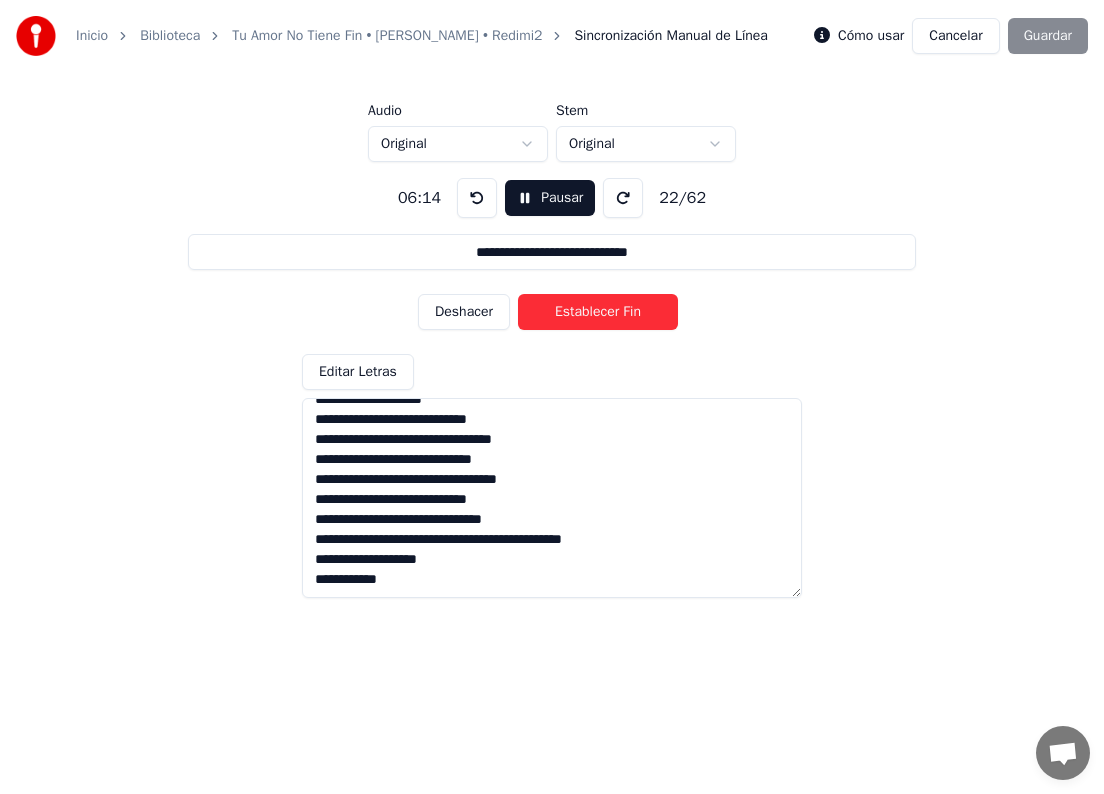 click at bounding box center [552, 498] 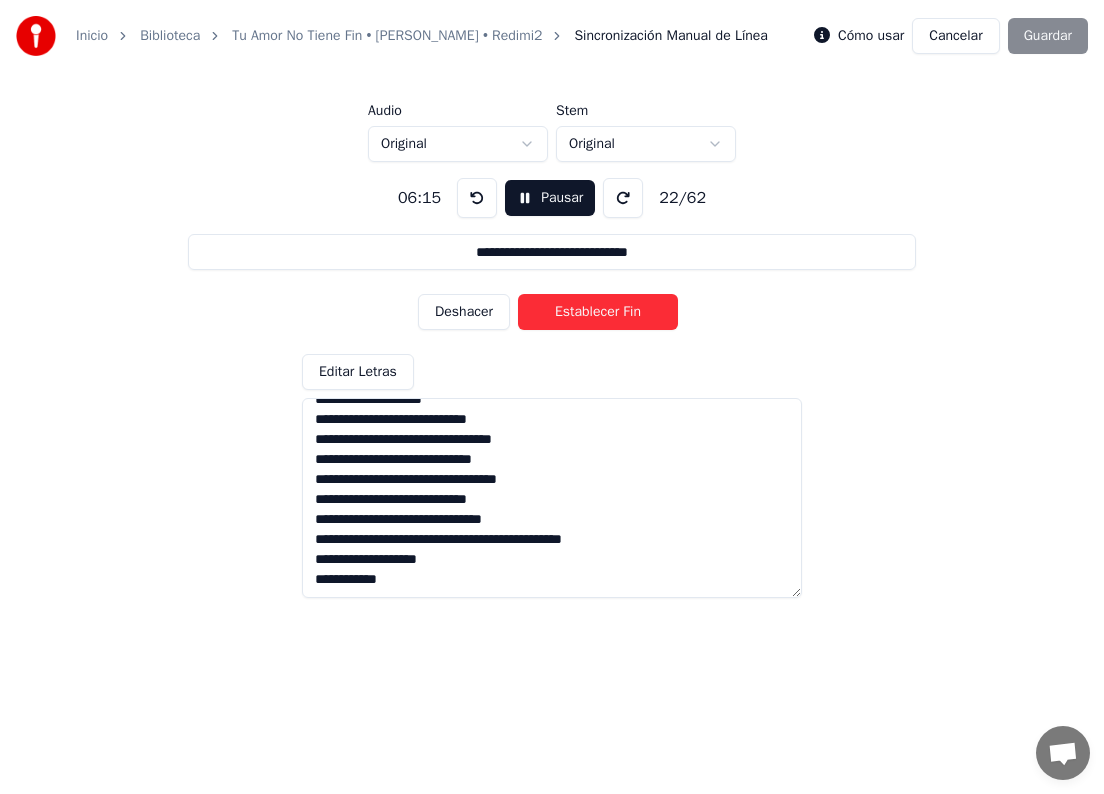 click on "Establecer Fin" at bounding box center (598, 312) 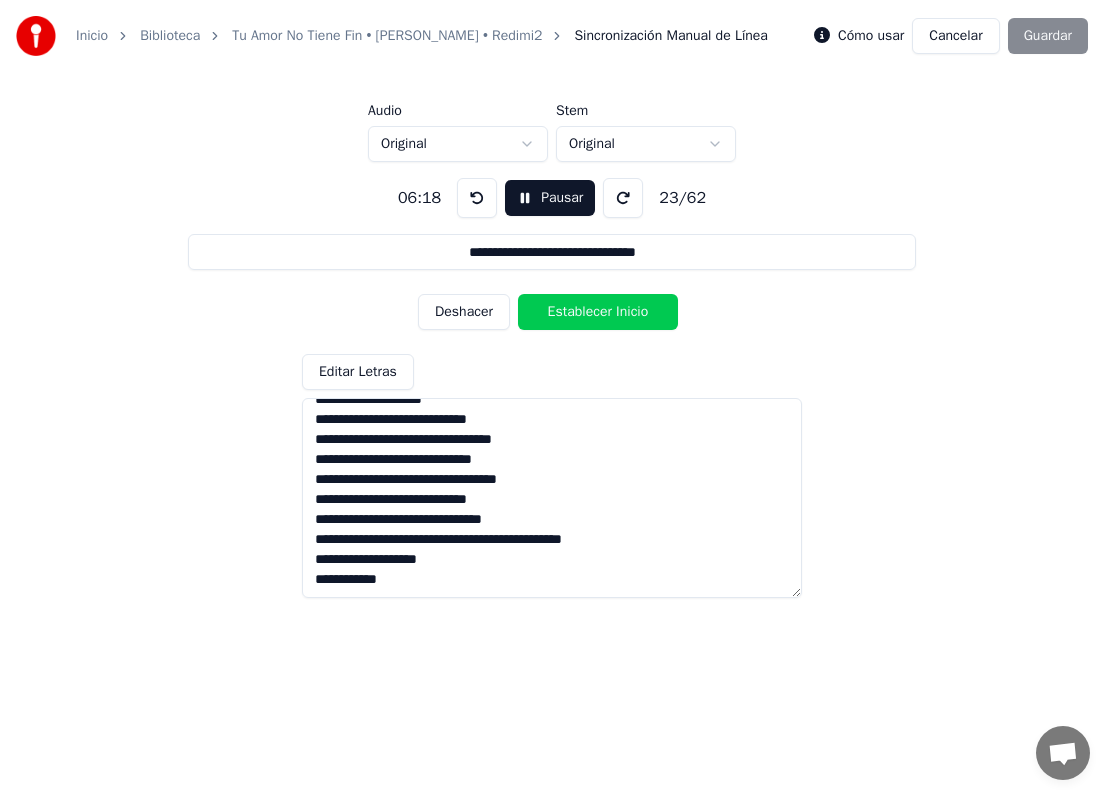click on "**********" at bounding box center [552, 380] 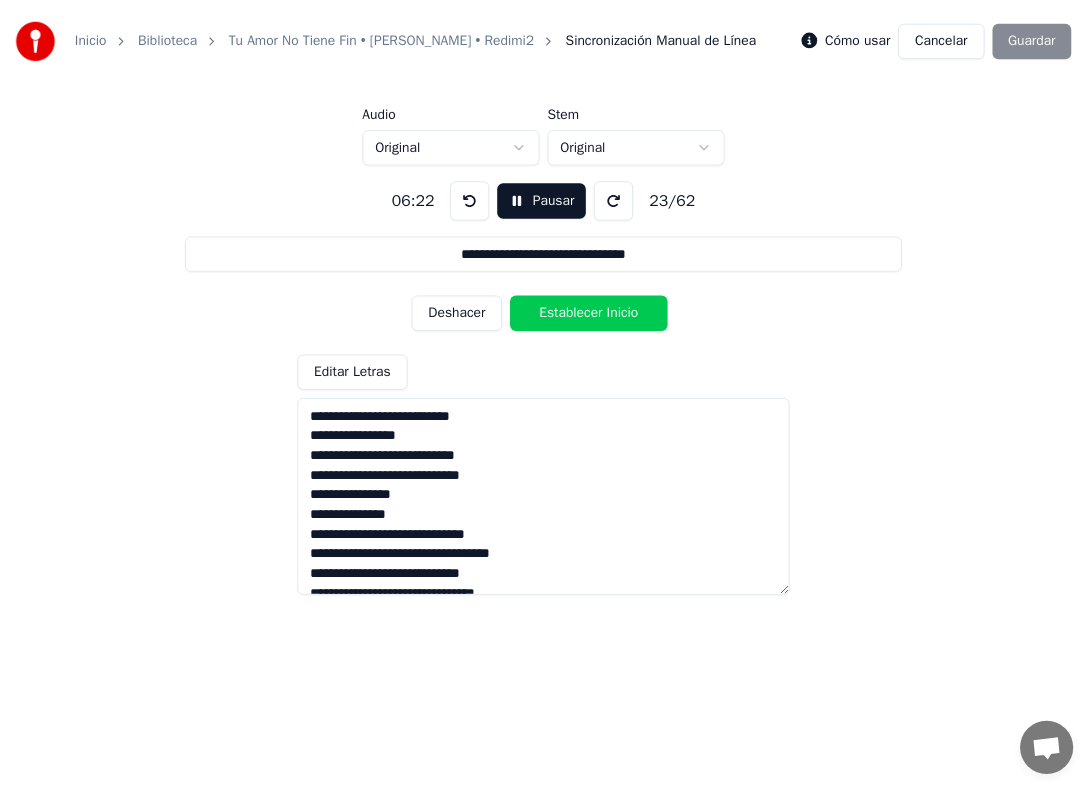 scroll, scrollTop: 1056, scrollLeft: 0, axis: vertical 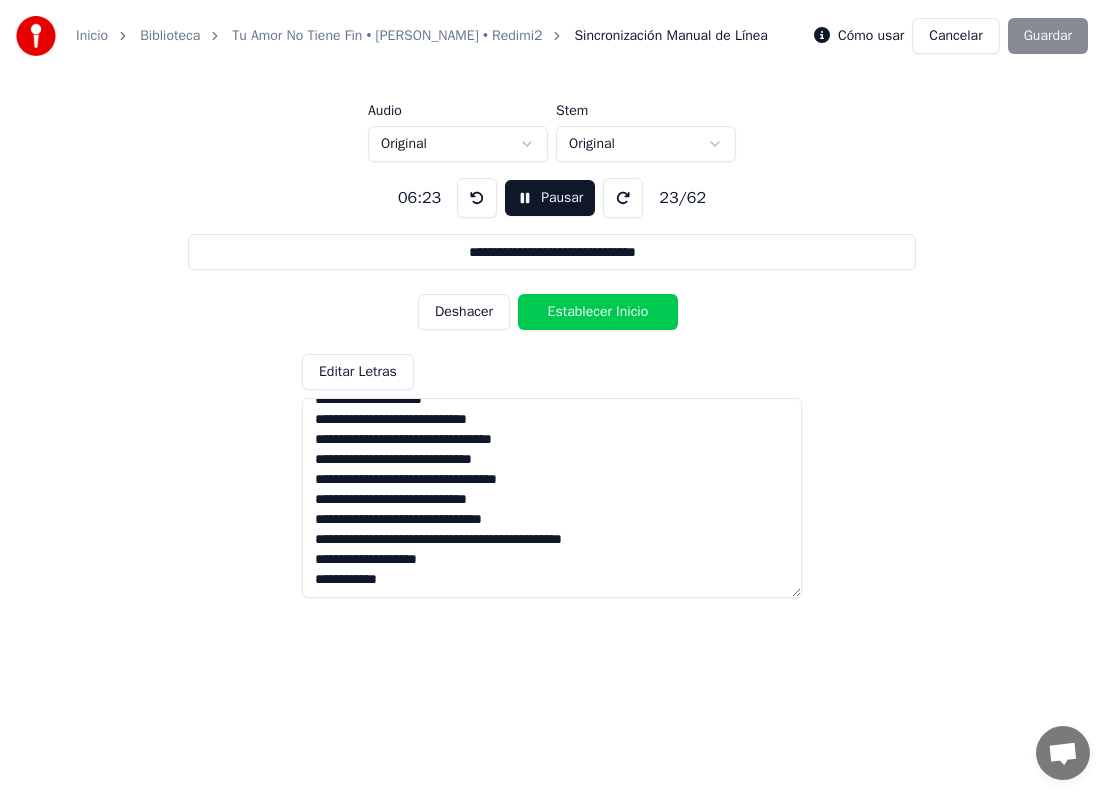 click on "Cómo usar Cancelar Guardar" at bounding box center (951, 36) 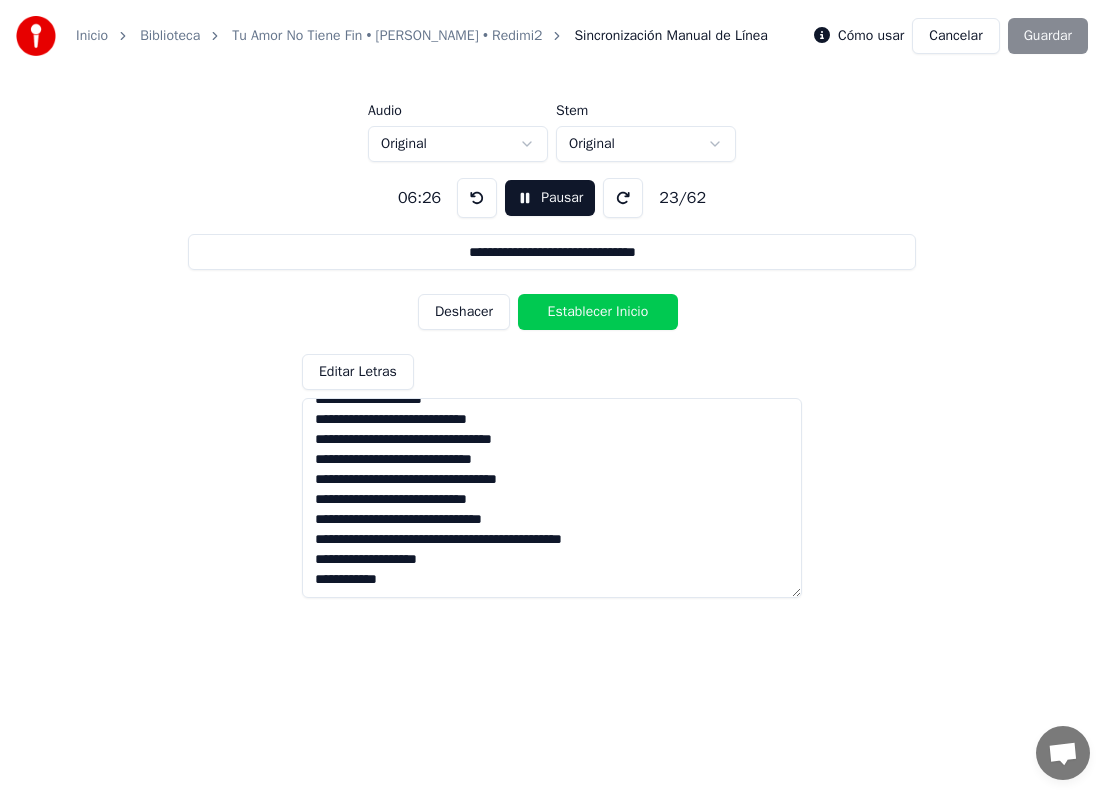 click on "Cómo usar Cancelar Guardar" at bounding box center (951, 36) 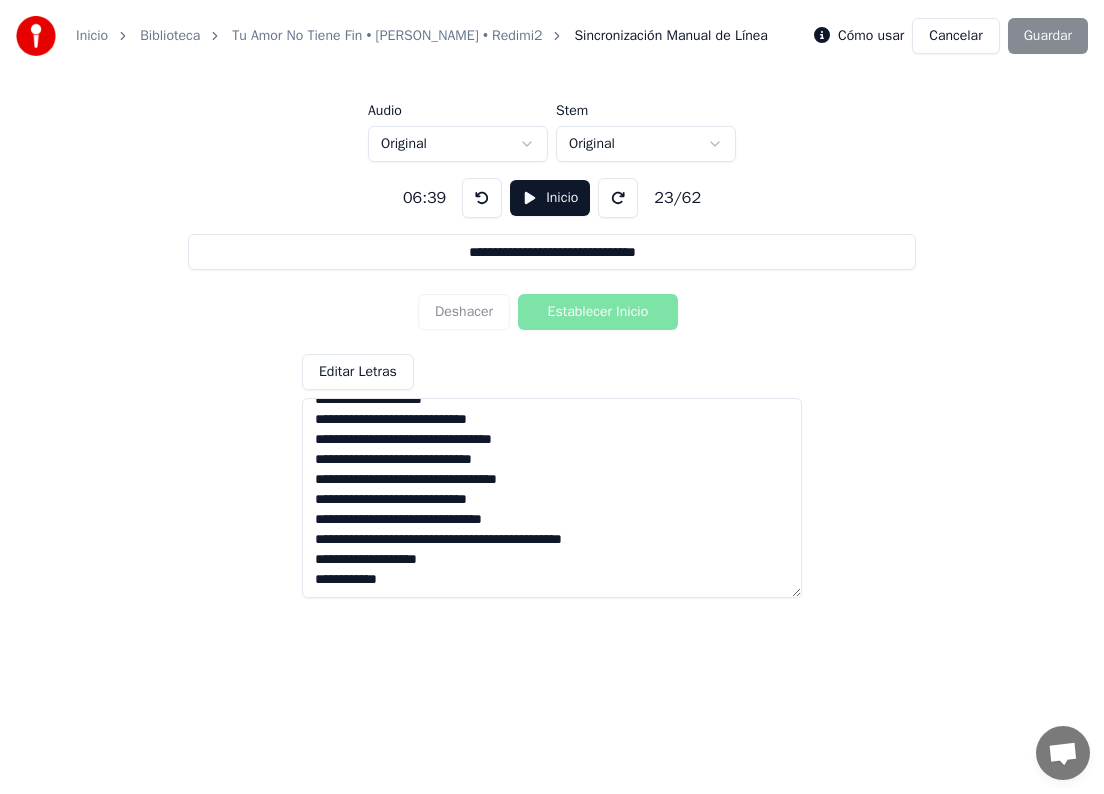 click on "Cómo usar Cancelar Guardar" at bounding box center (951, 36) 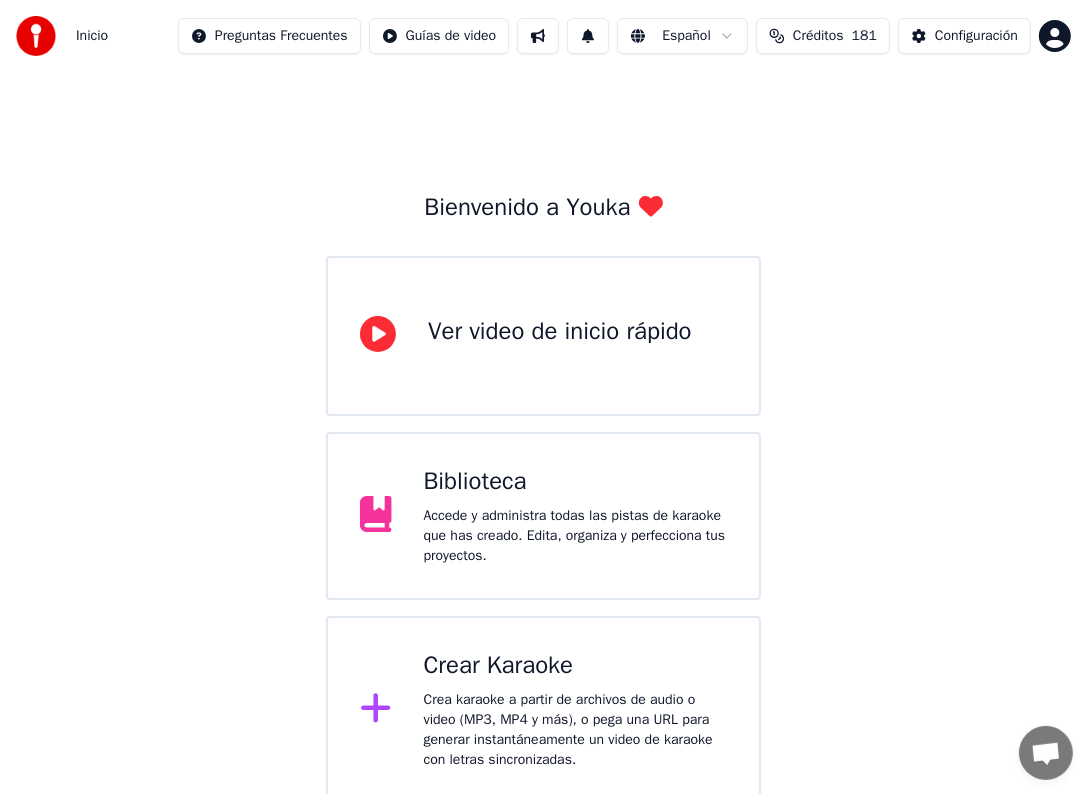 click on "Biblioteca Accede y administra todas las pistas de karaoke que has creado. Edita, organiza y perfecciona tus proyectos." at bounding box center [575, 516] 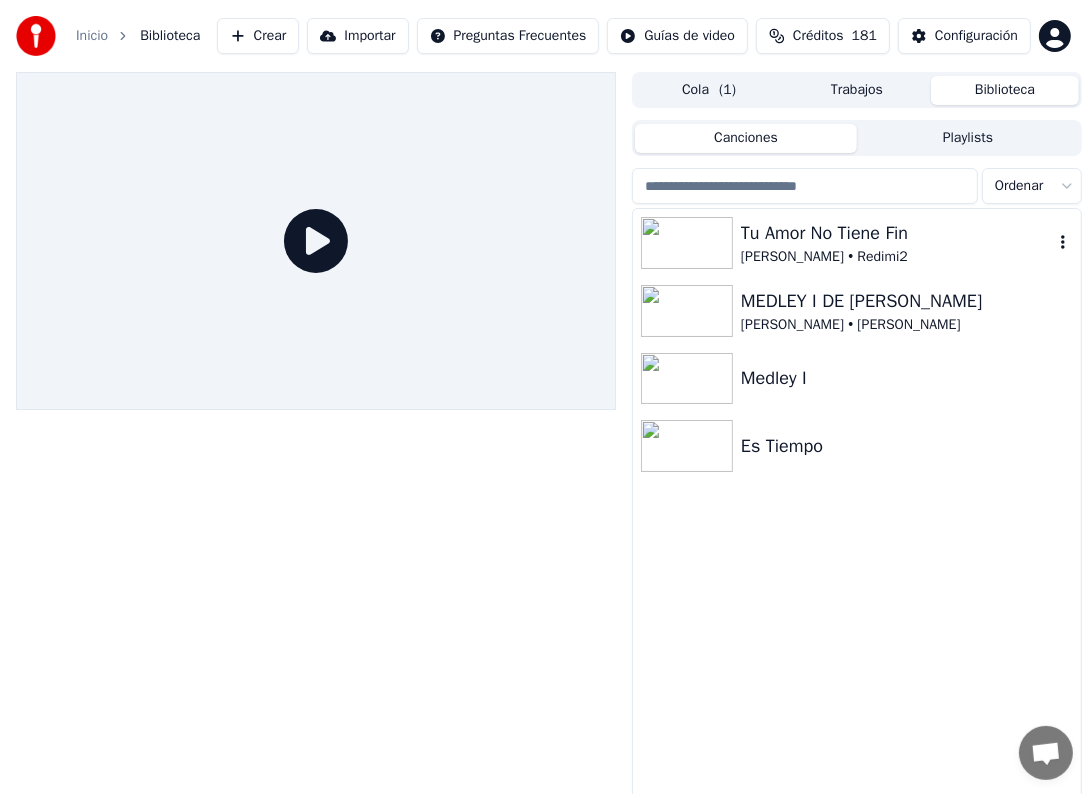 click on "Tu Amor No Tiene Fin" at bounding box center [897, 233] 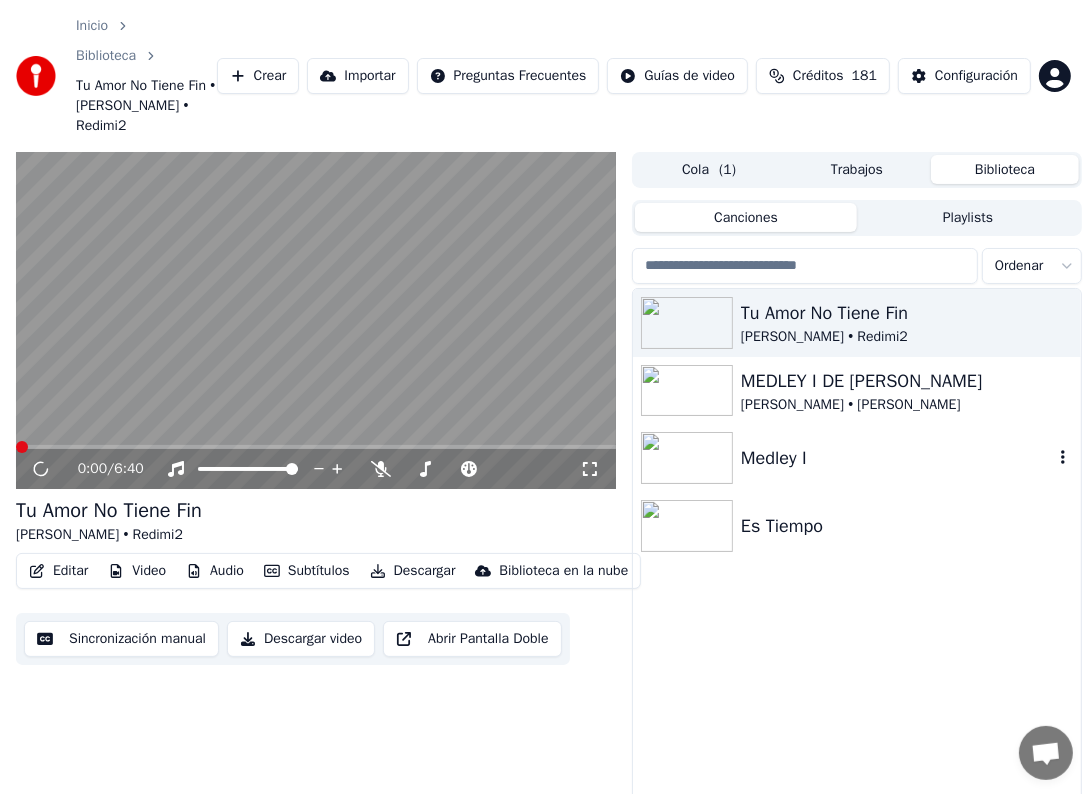 click on "Medley I" at bounding box center (897, 458) 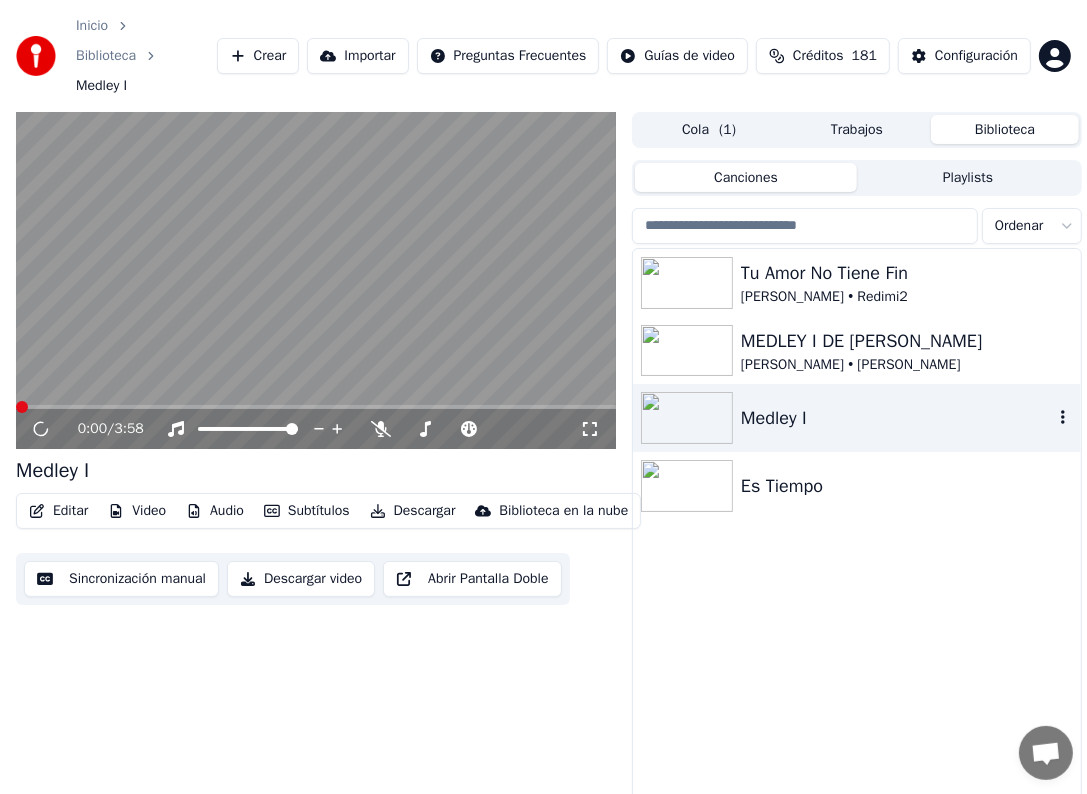 click on "[PERSON_NAME] • [PERSON_NAME]" at bounding box center (907, 365) 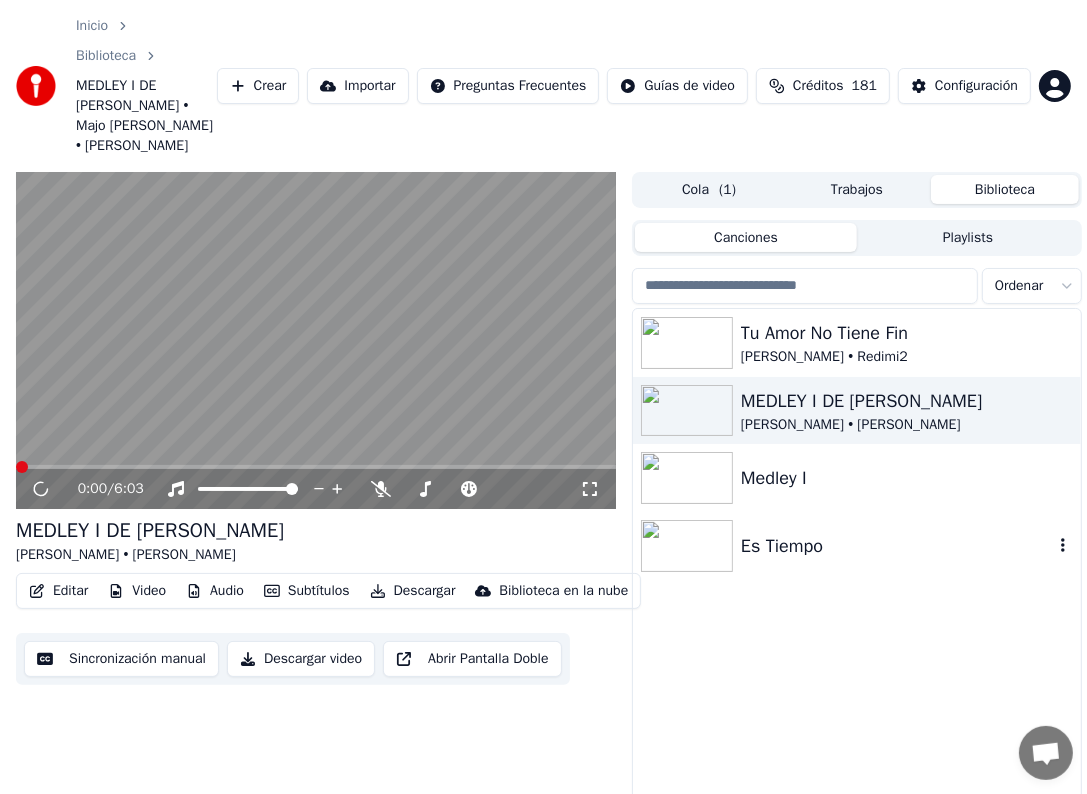 click on "Es Tiempo" at bounding box center (897, 546) 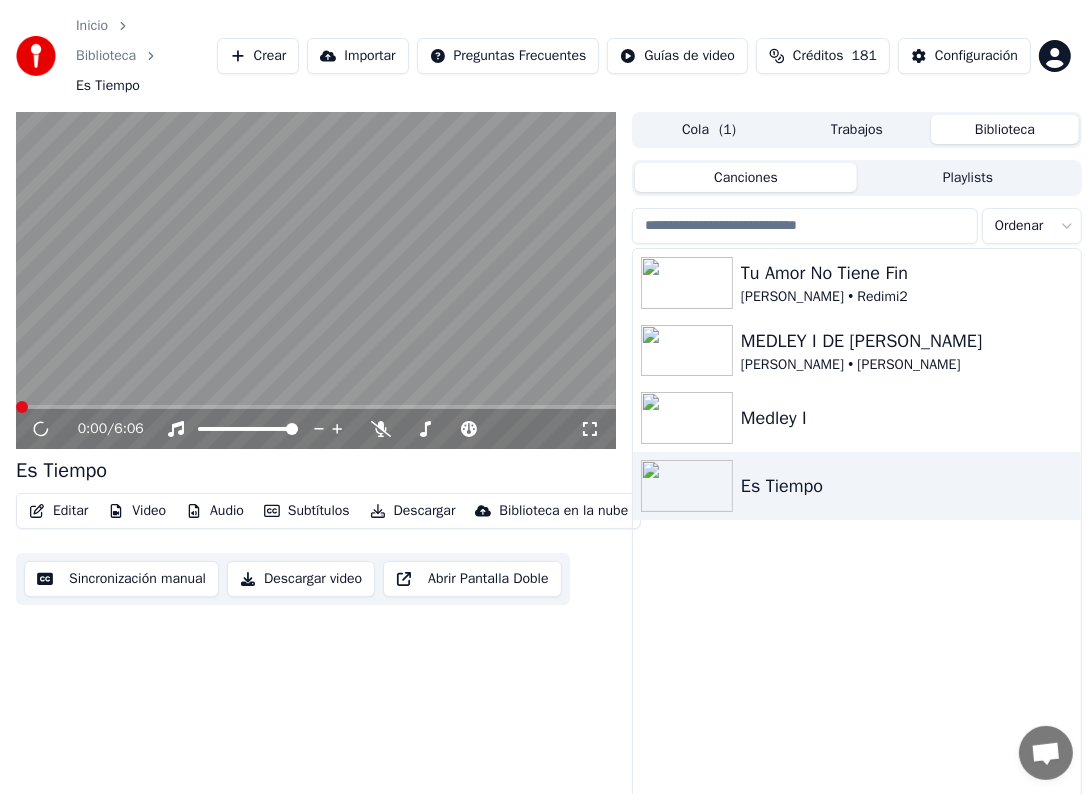 click on "Tu Amor No Tiene Fin Generación 12 • Redimi2 [PERSON_NAME] I DE [PERSON_NAME] Majo [PERSON_NAME] • [PERSON_NAME] I Es Tiempo" at bounding box center [857, 546] 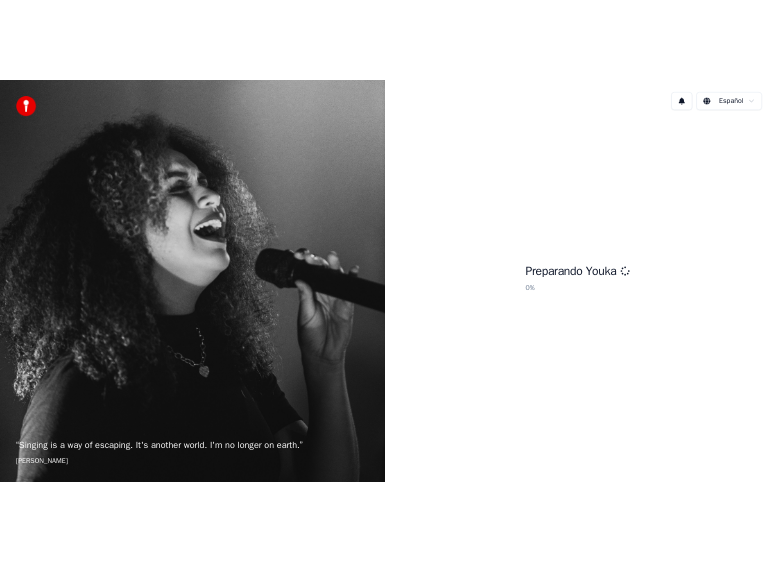scroll, scrollTop: 0, scrollLeft: 0, axis: both 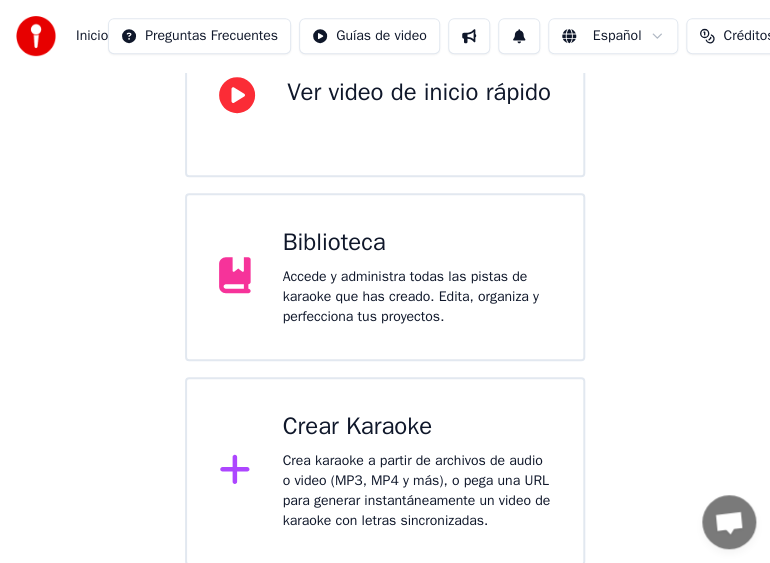 click on "Accede y administra todas las pistas de karaoke que has creado. Edita, organiza y perfecciona tus proyectos." at bounding box center (417, 297) 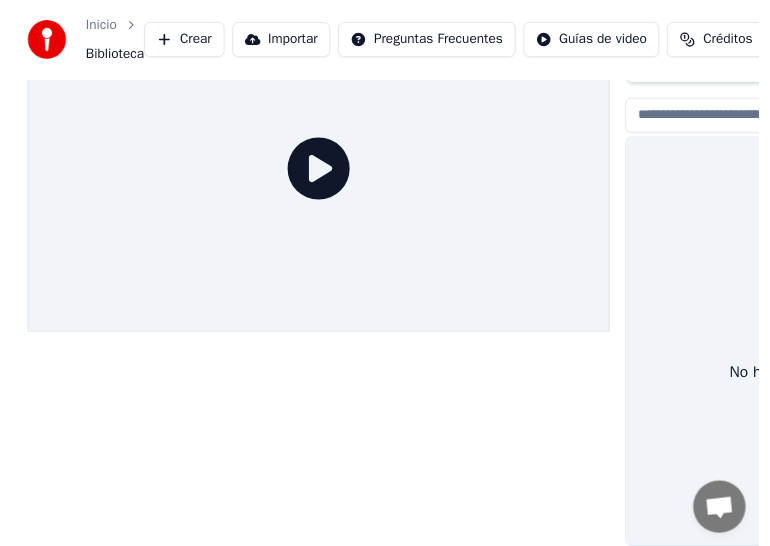 scroll, scrollTop: 93, scrollLeft: 0, axis: vertical 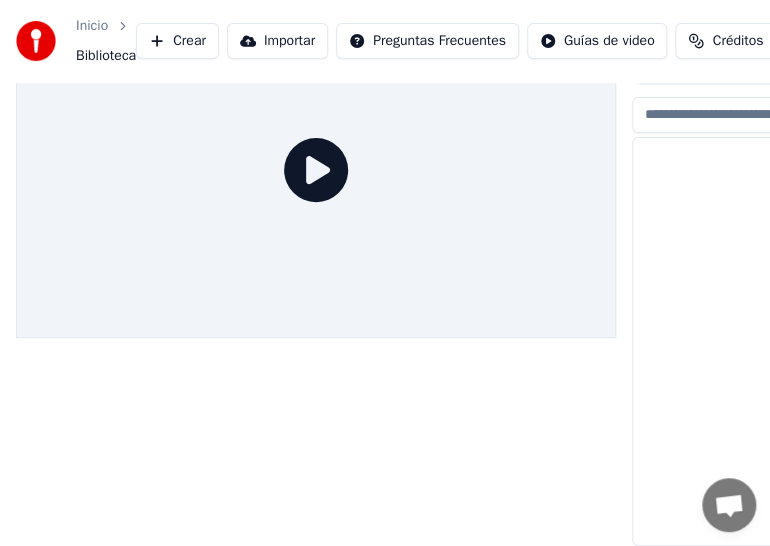 click at bounding box center (316, 170) 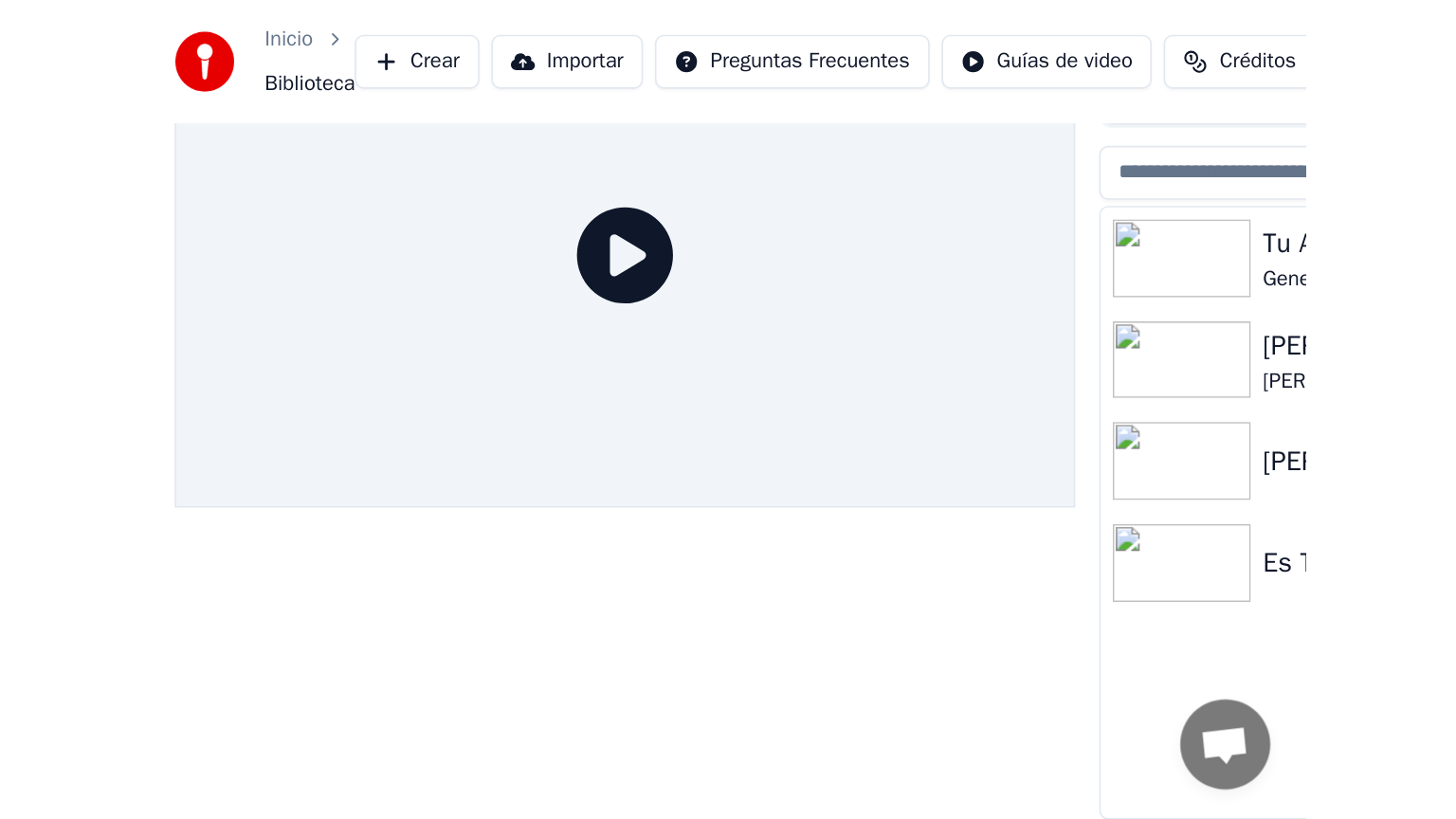 scroll, scrollTop: 0, scrollLeft: 0, axis: both 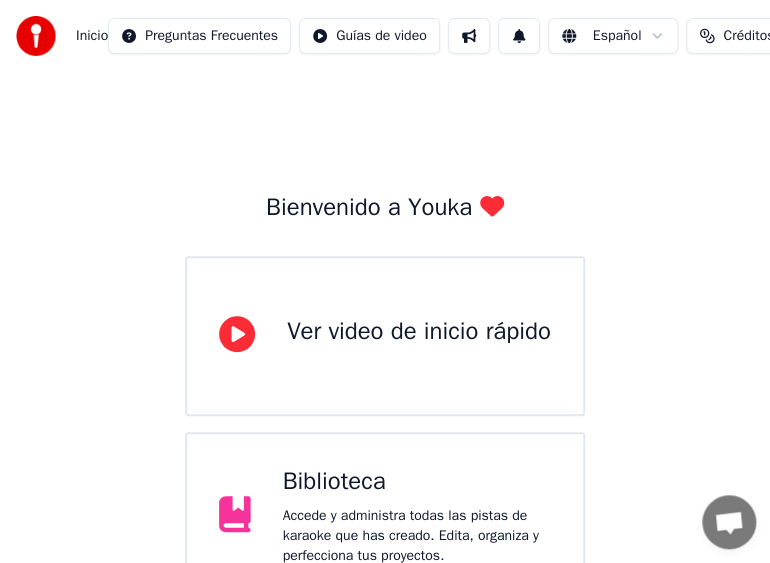 click on "Biblioteca" at bounding box center [417, 482] 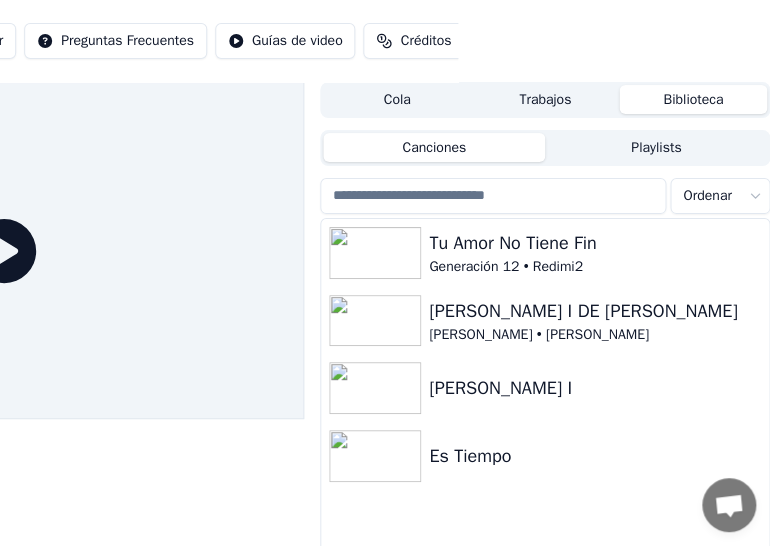 scroll, scrollTop: 0, scrollLeft: 312, axis: horizontal 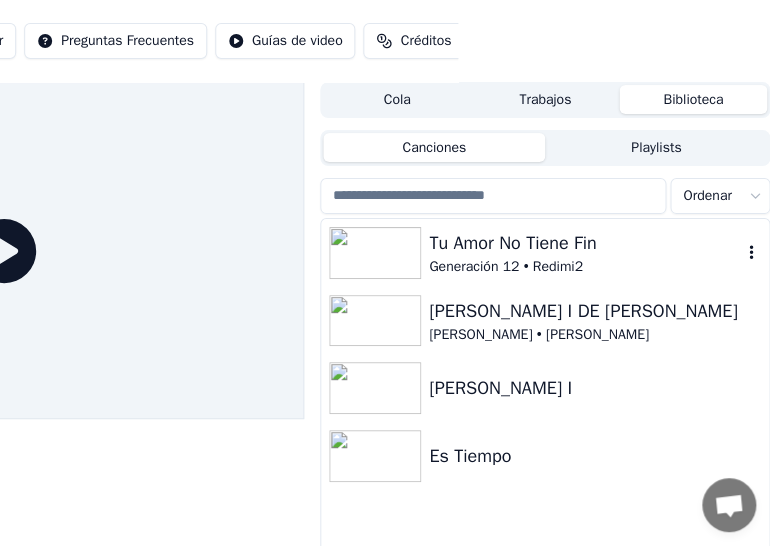 click on "Tu Amor No Tiene Fin" at bounding box center [585, 243] 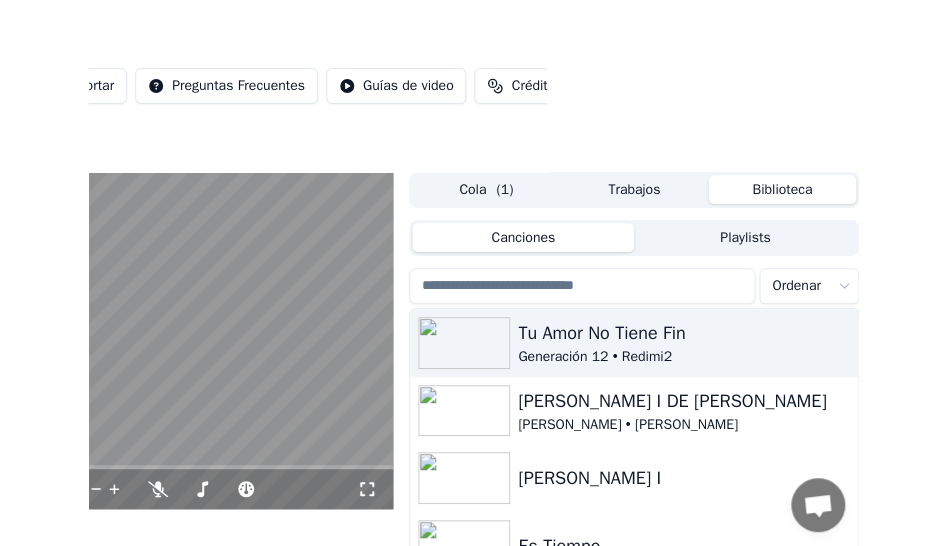 scroll, scrollTop: 0, scrollLeft: 0, axis: both 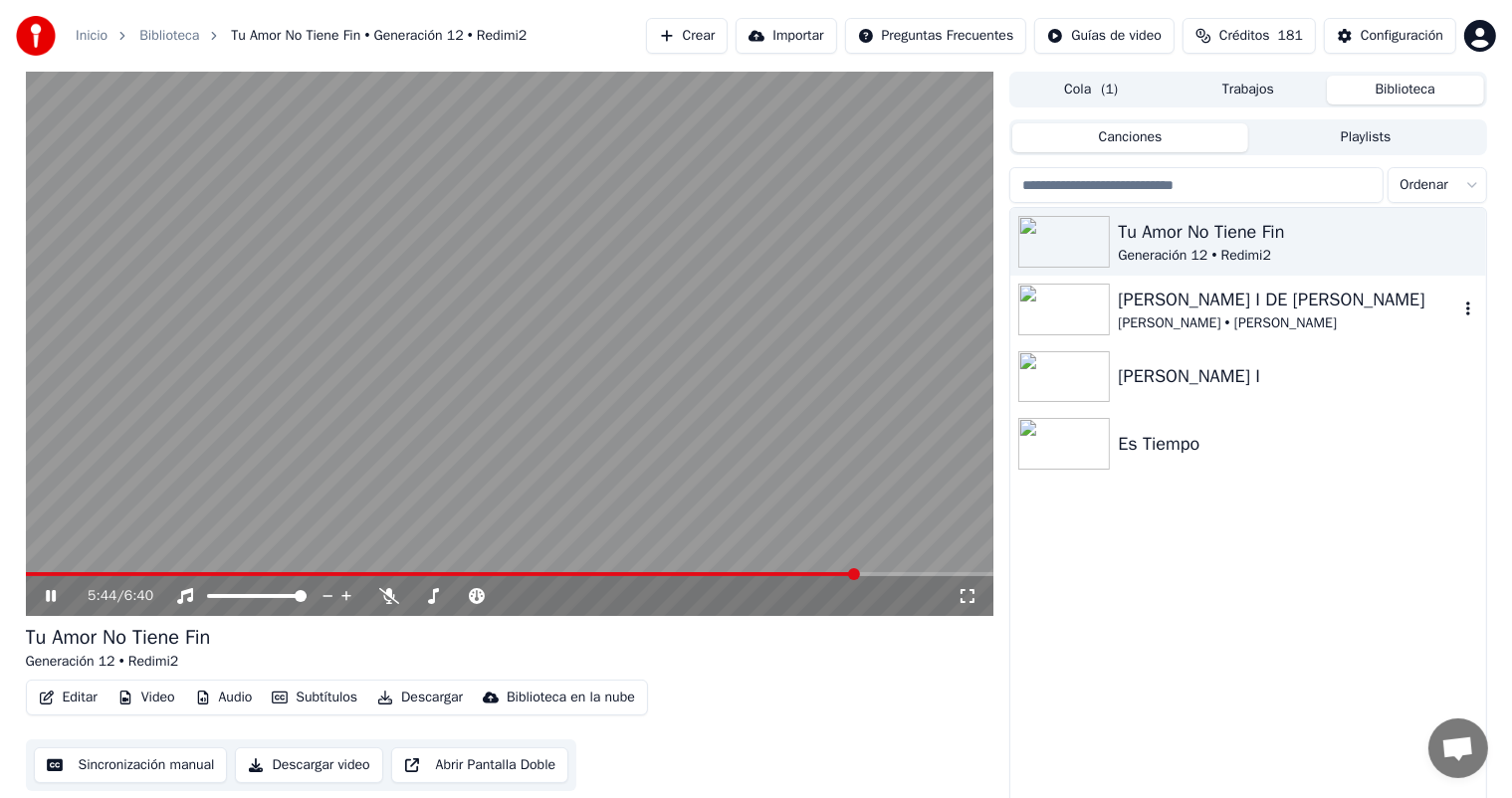 click on "[PERSON_NAME] I" at bounding box center [1297, 376] 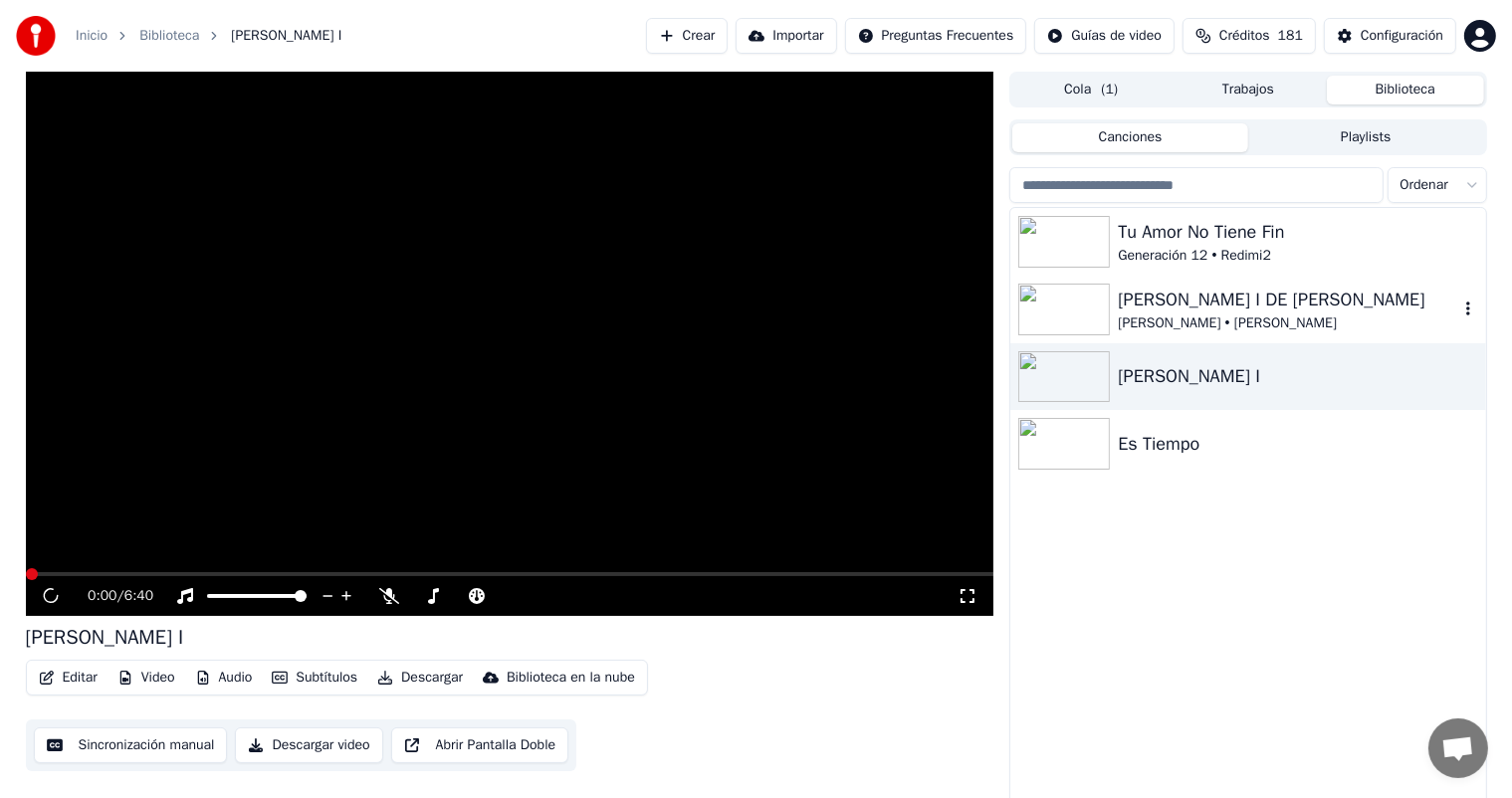 click on "[PERSON_NAME] I DE [PERSON_NAME]" at bounding box center (1287, 299) 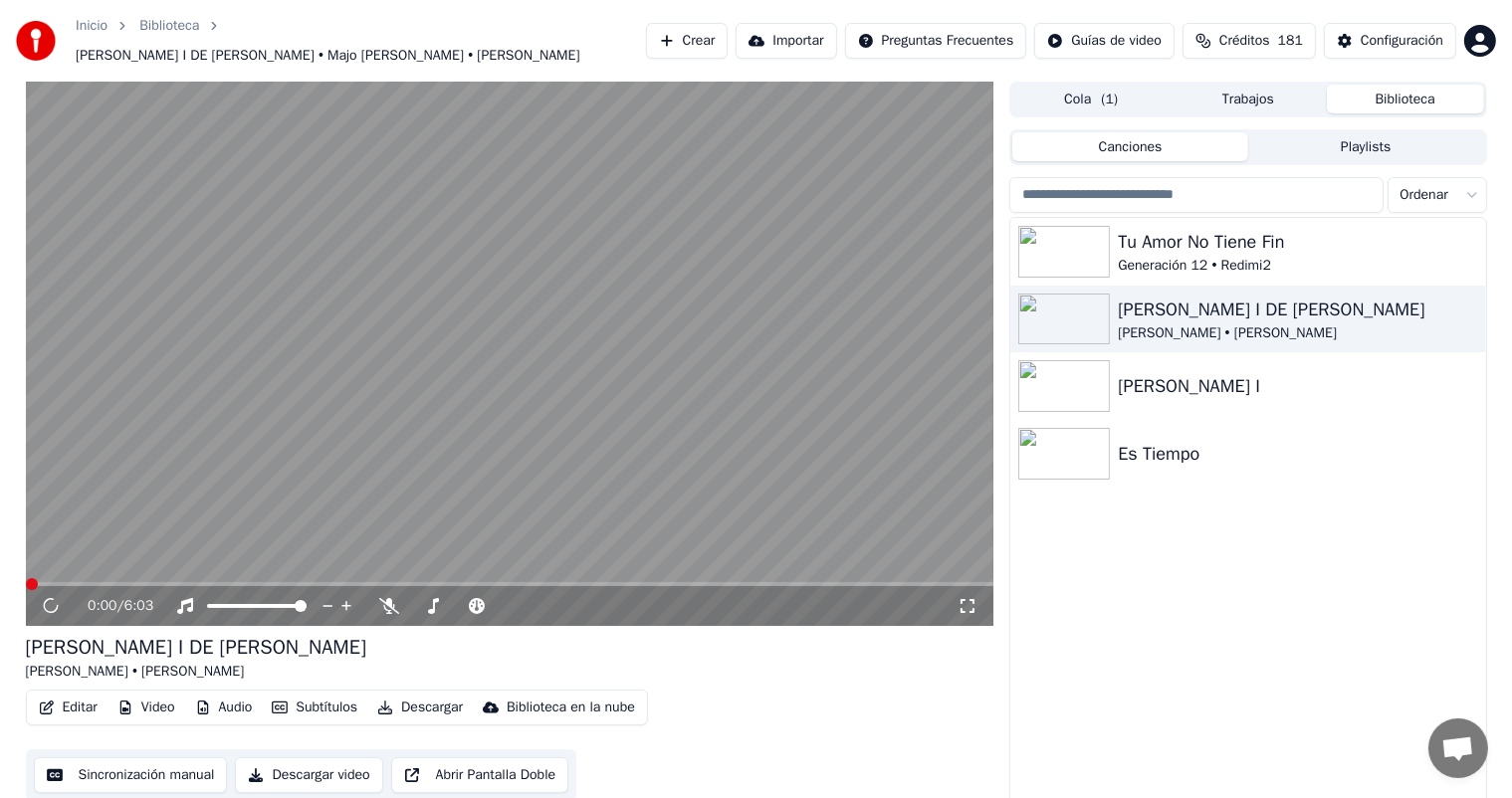 click on "Video" at bounding box center [146, 707] 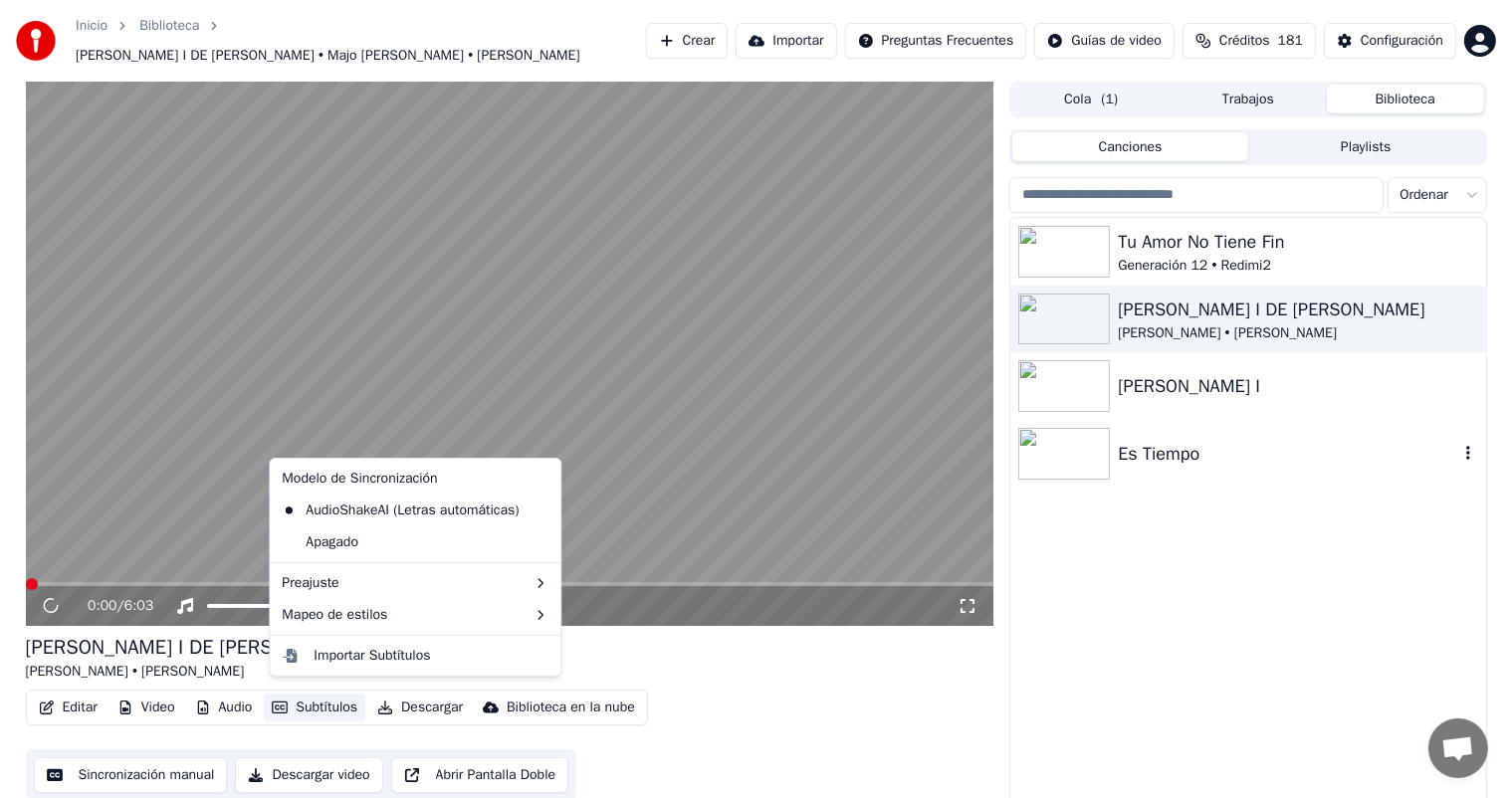 click on "Es Tiempo" at bounding box center [1287, 454] 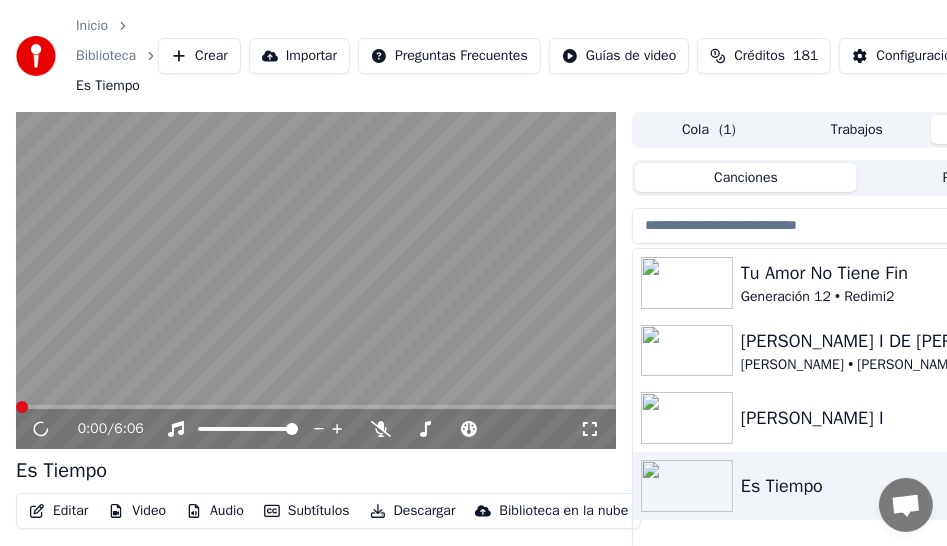 click on "Biblioteca" at bounding box center [106, 56] 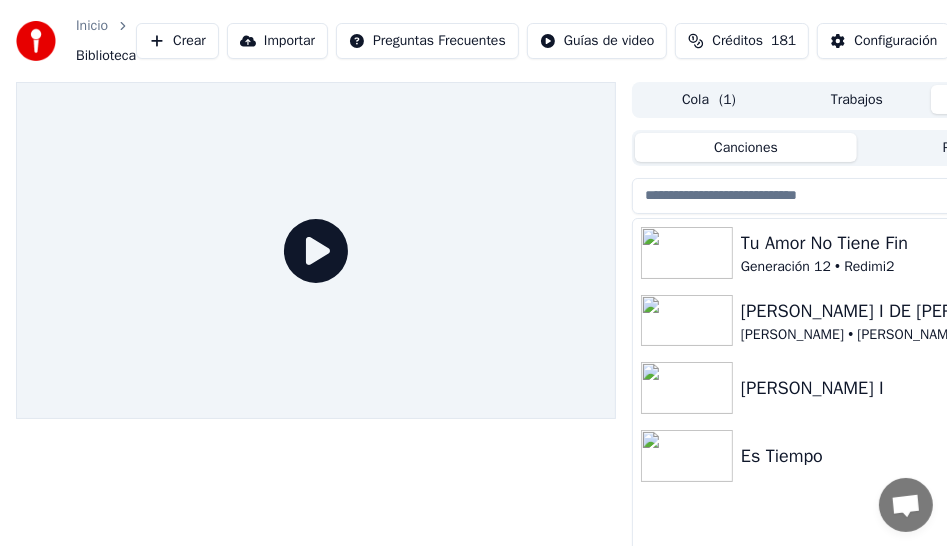 click on "[PERSON_NAME] I DE [PERSON_NAME]" at bounding box center (897, 311) 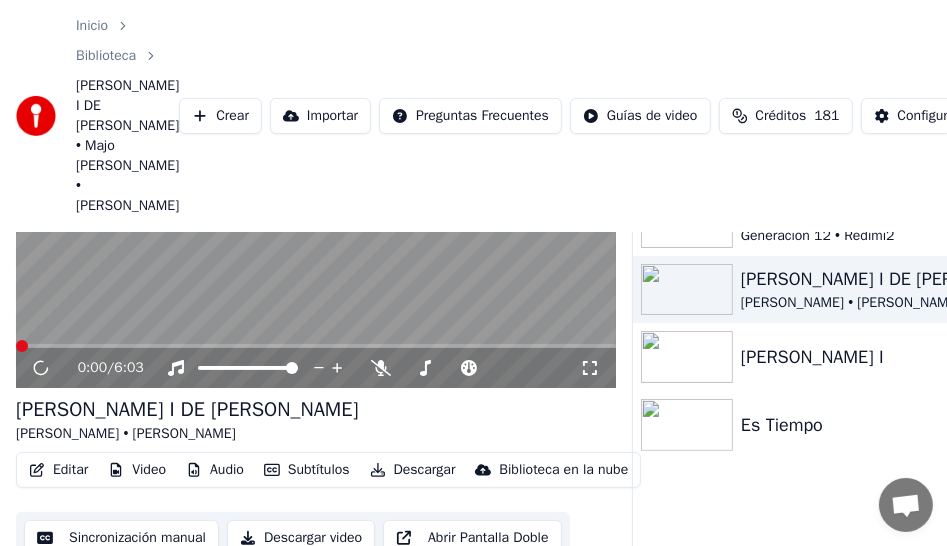 scroll, scrollTop: 204, scrollLeft: 0, axis: vertical 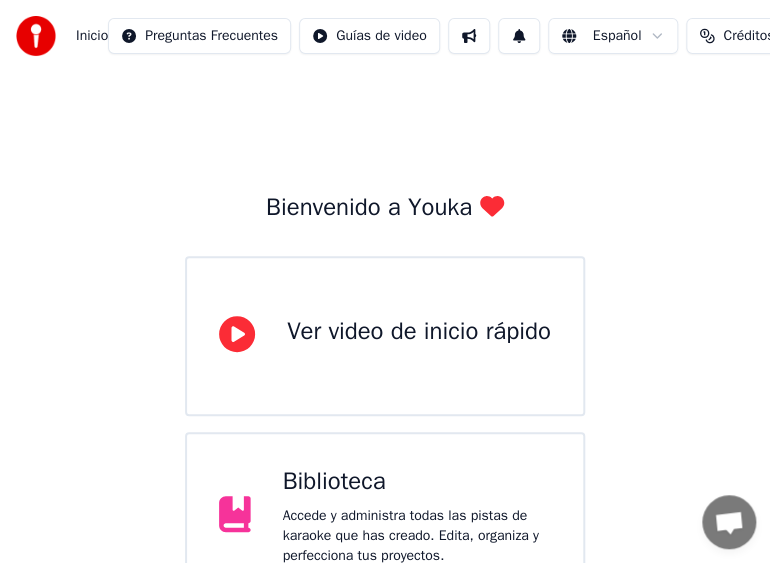 click on "Bienvenido a Youka Ver video de inicio rápido Biblioteca Accede y administra todas las pistas de karaoke que has creado. Edita, organiza y perfecciona tus proyectos. Crear Karaoke Crea karaoke a partir de archivos de audio o video (MP3, MP4 y más), o pega una URL para generar instantáneamente un video de karaoke con letras sincronizadas." at bounding box center [385, 438] 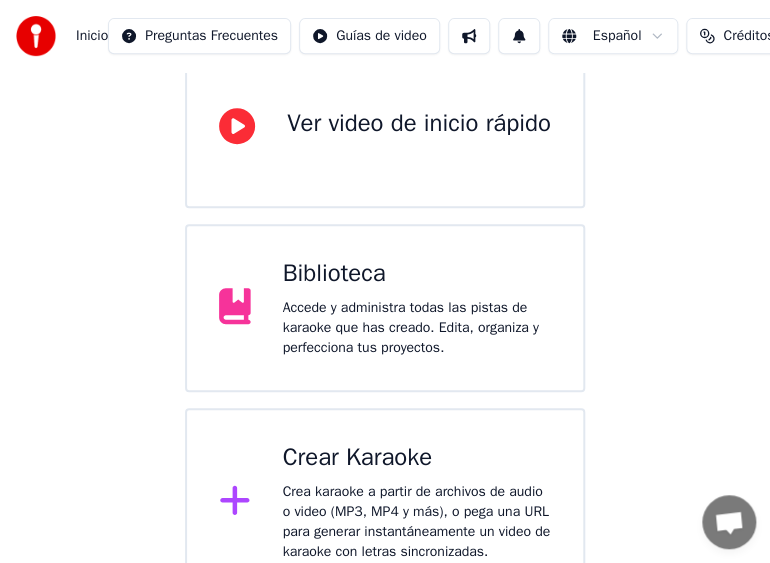 scroll, scrollTop: 239, scrollLeft: 0, axis: vertical 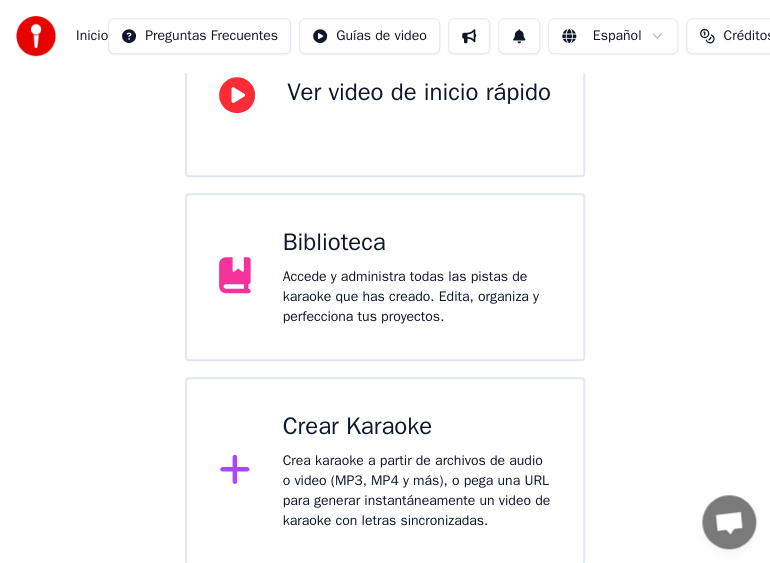 click on "Accede y administra todas las pistas de karaoke que has creado. Edita, organiza y perfecciona tus proyectos." at bounding box center [417, 297] 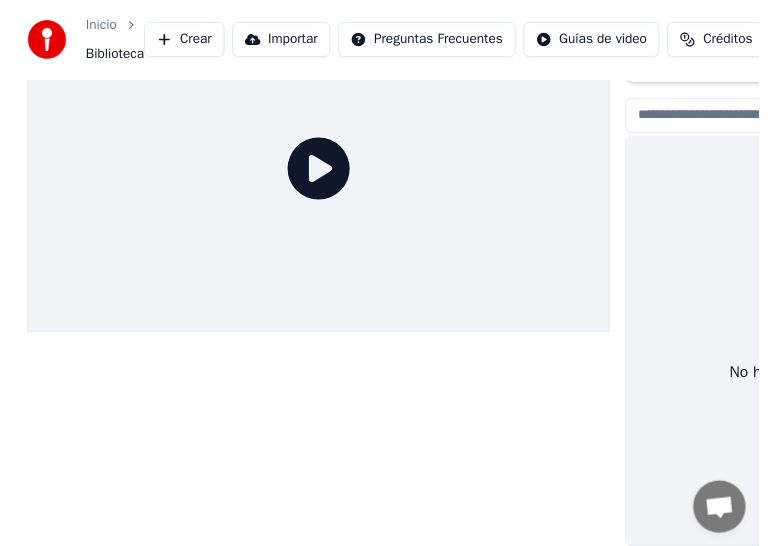 scroll, scrollTop: 93, scrollLeft: 0, axis: vertical 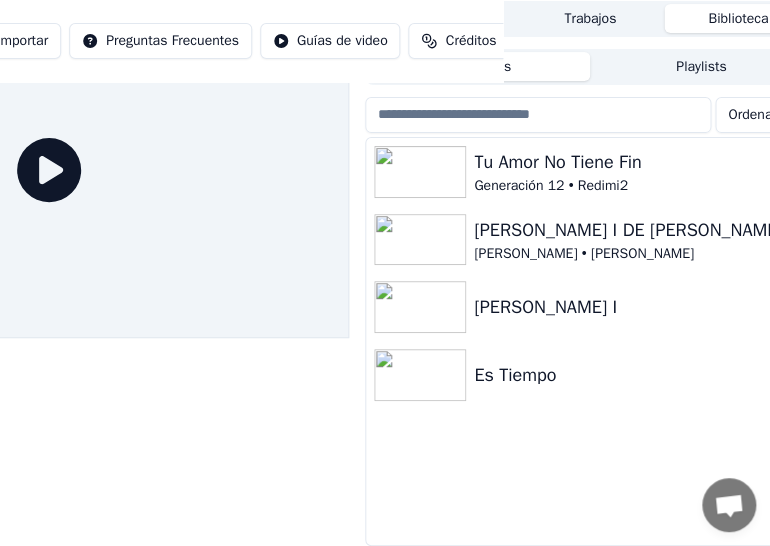 click on "[PERSON_NAME] • [PERSON_NAME]" at bounding box center [630, 254] 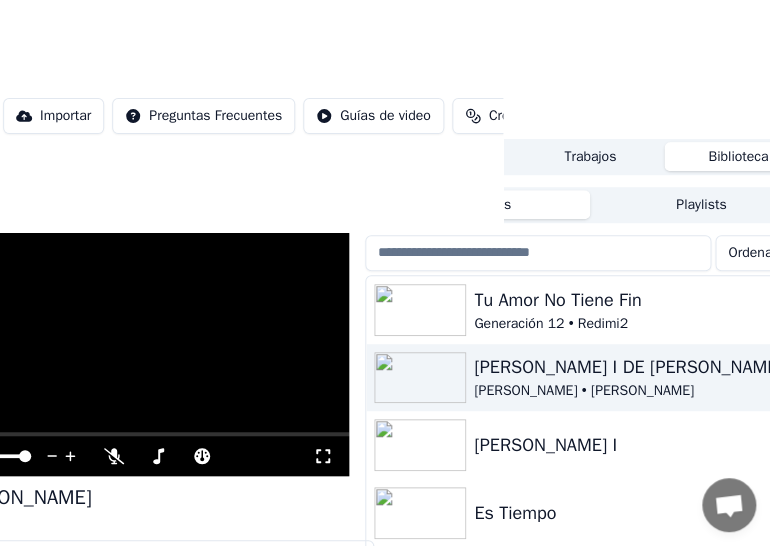 scroll, scrollTop: 204, scrollLeft: 267, axis: both 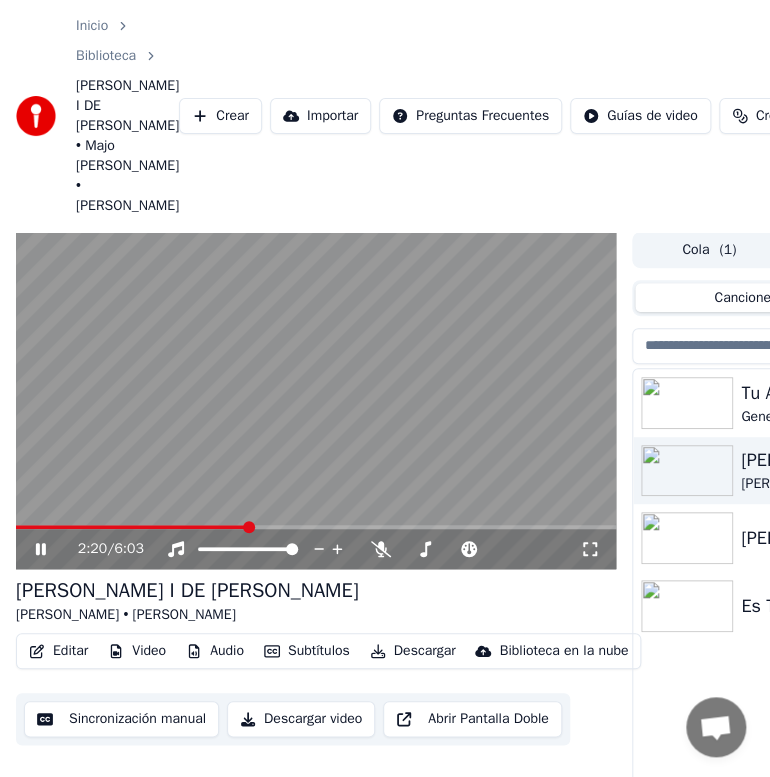click on "Editar" at bounding box center (58, 651) 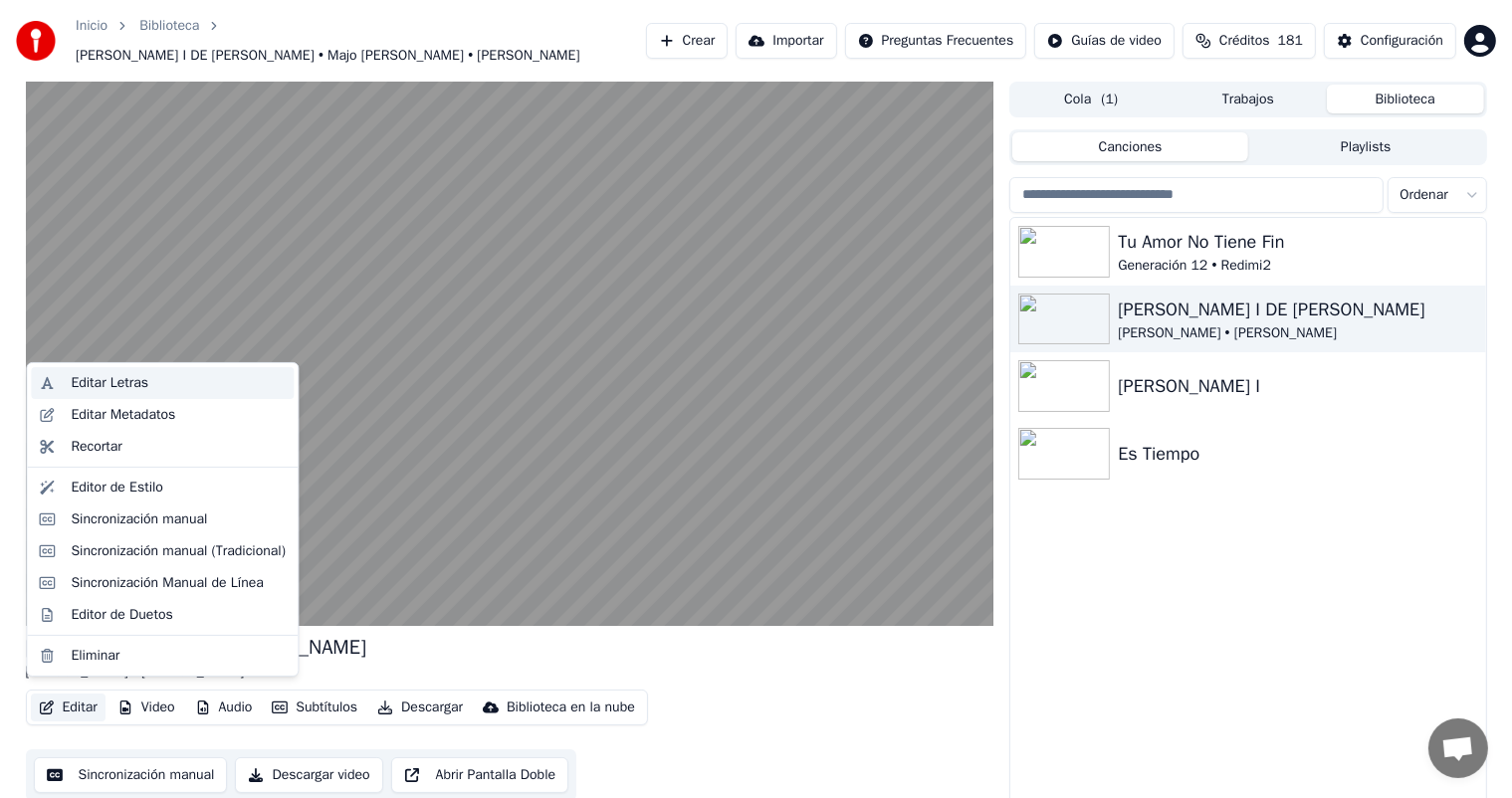click on "Editar Letras" at bounding box center (109, 383) 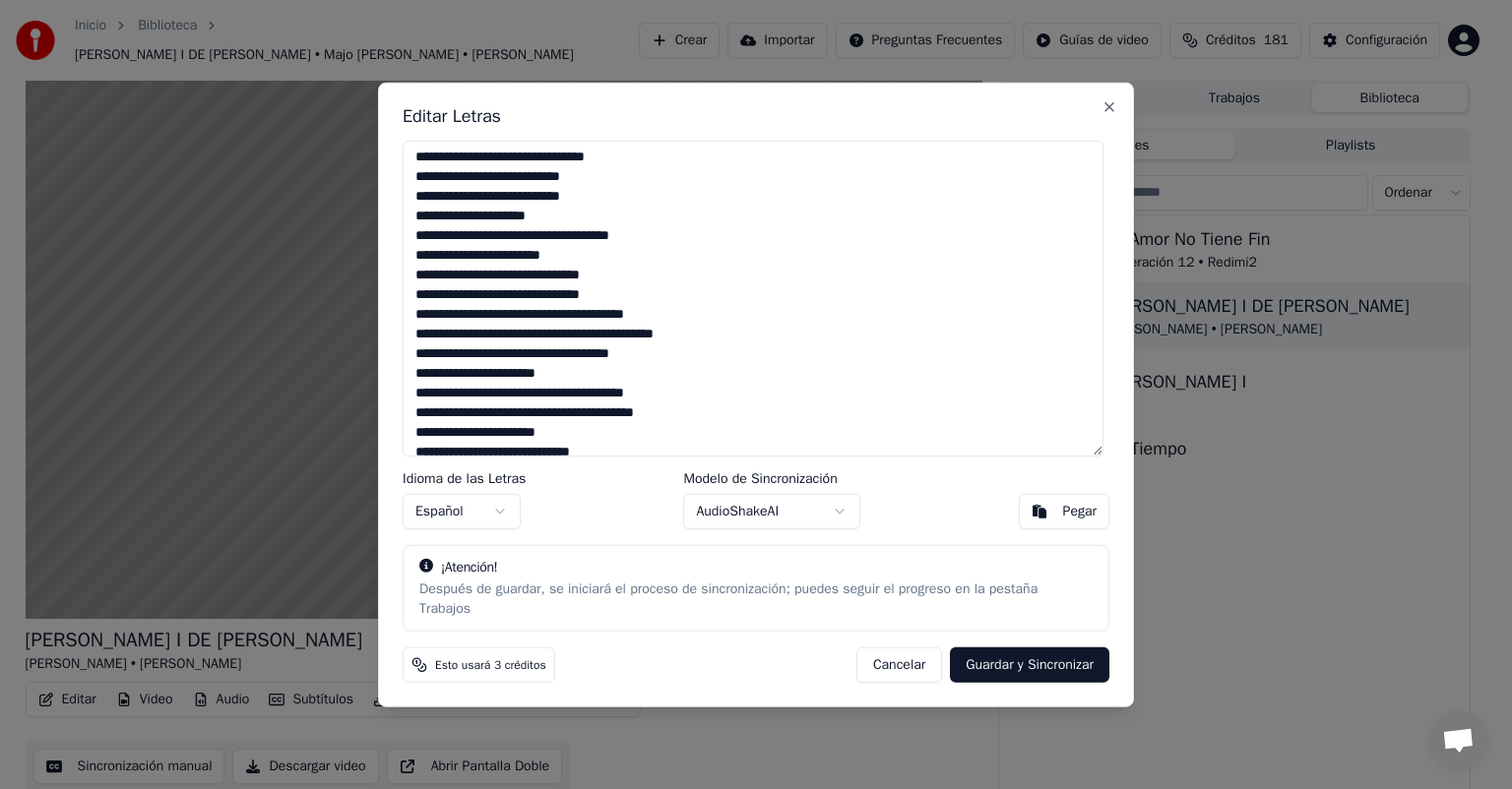 scroll, scrollTop: 0, scrollLeft: 0, axis: both 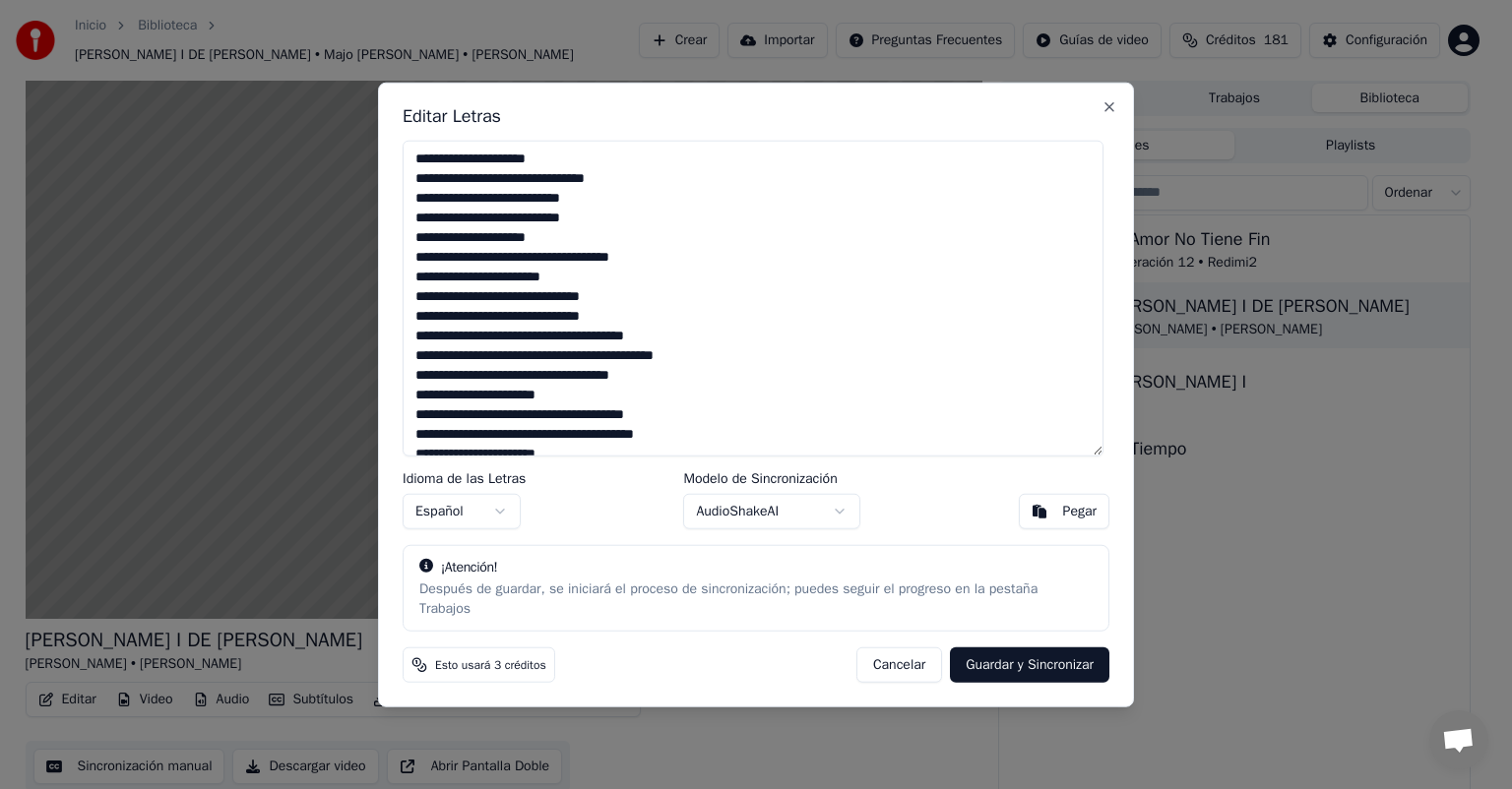 click on "**********" at bounding box center (753, 298) 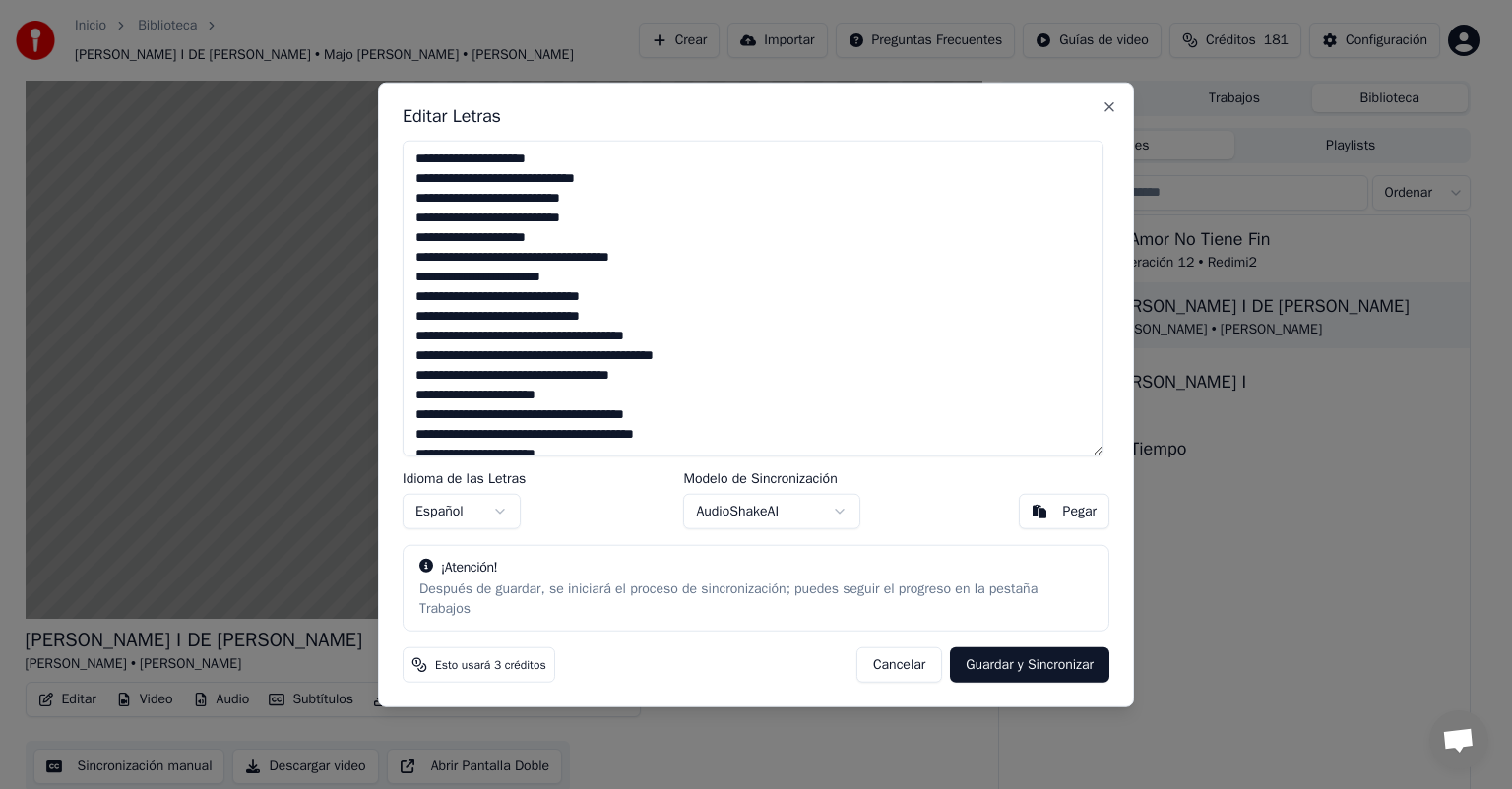 drag, startPoint x: 476, startPoint y: 327, endPoint x: 417, endPoint y: 327, distance: 59 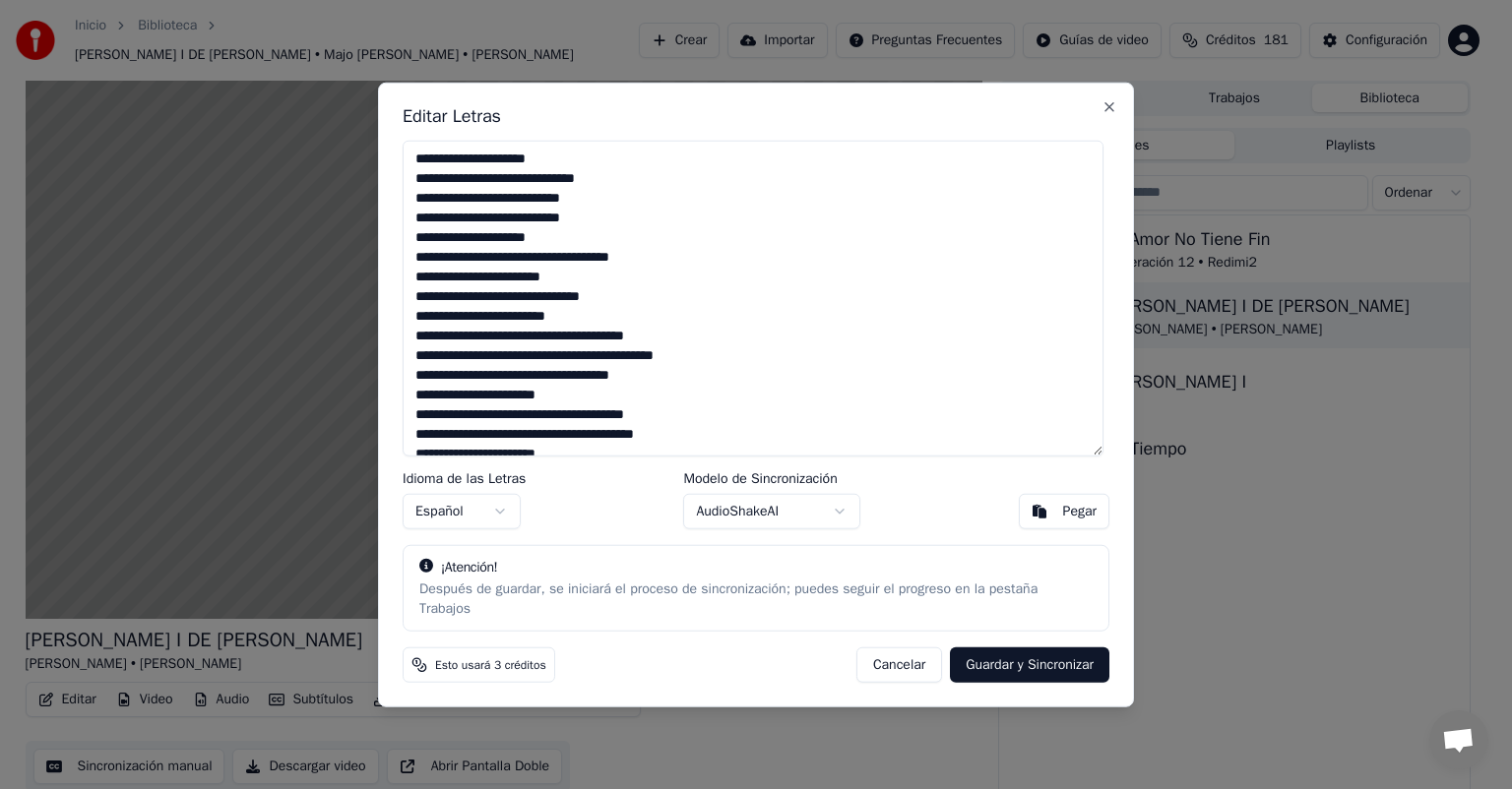 click on "**********" at bounding box center (753, 298) 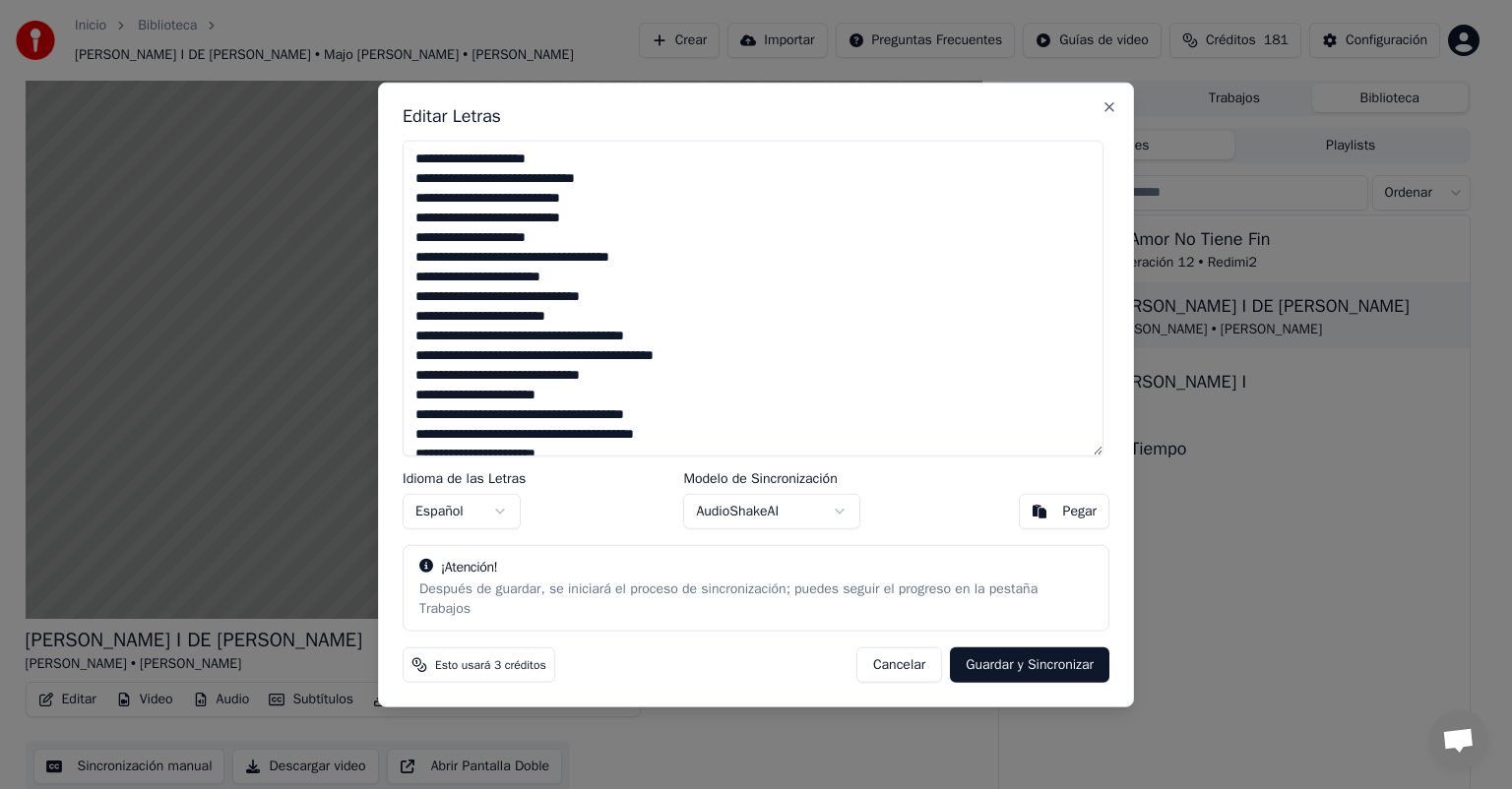 scroll, scrollTop: 0, scrollLeft: 0, axis: both 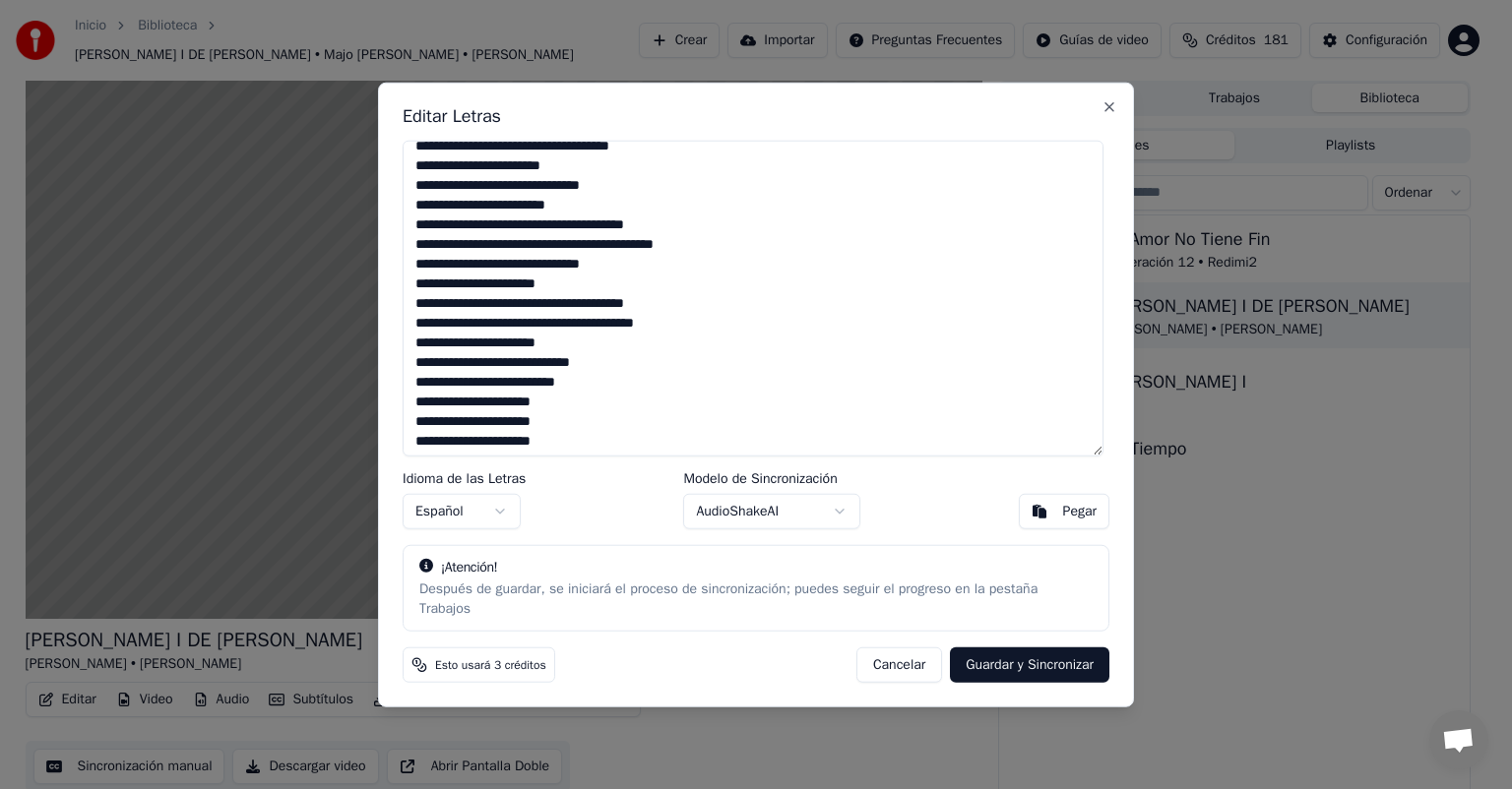 click on "**********" at bounding box center (753, 298) 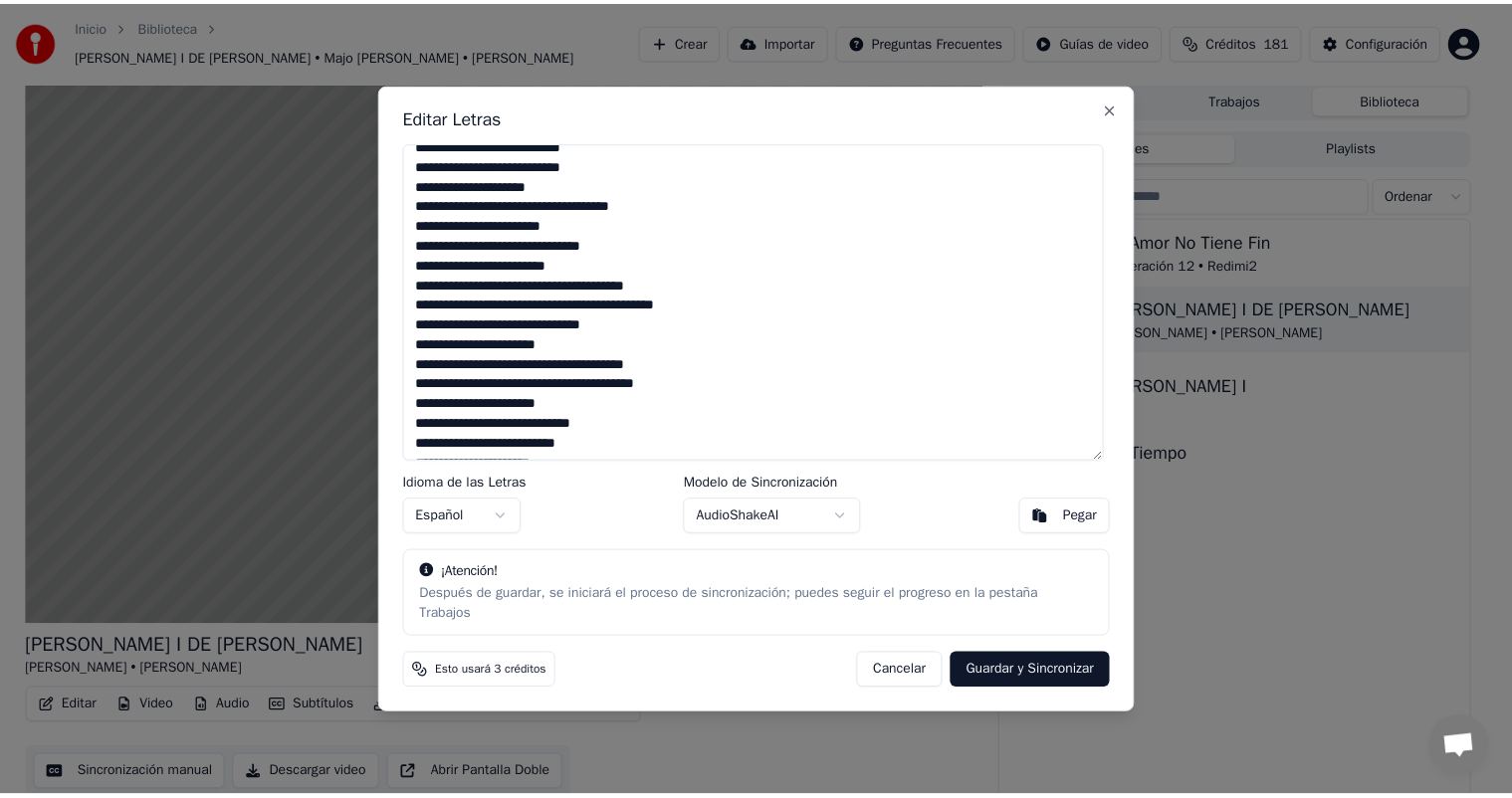 scroll, scrollTop: 0, scrollLeft: 0, axis: both 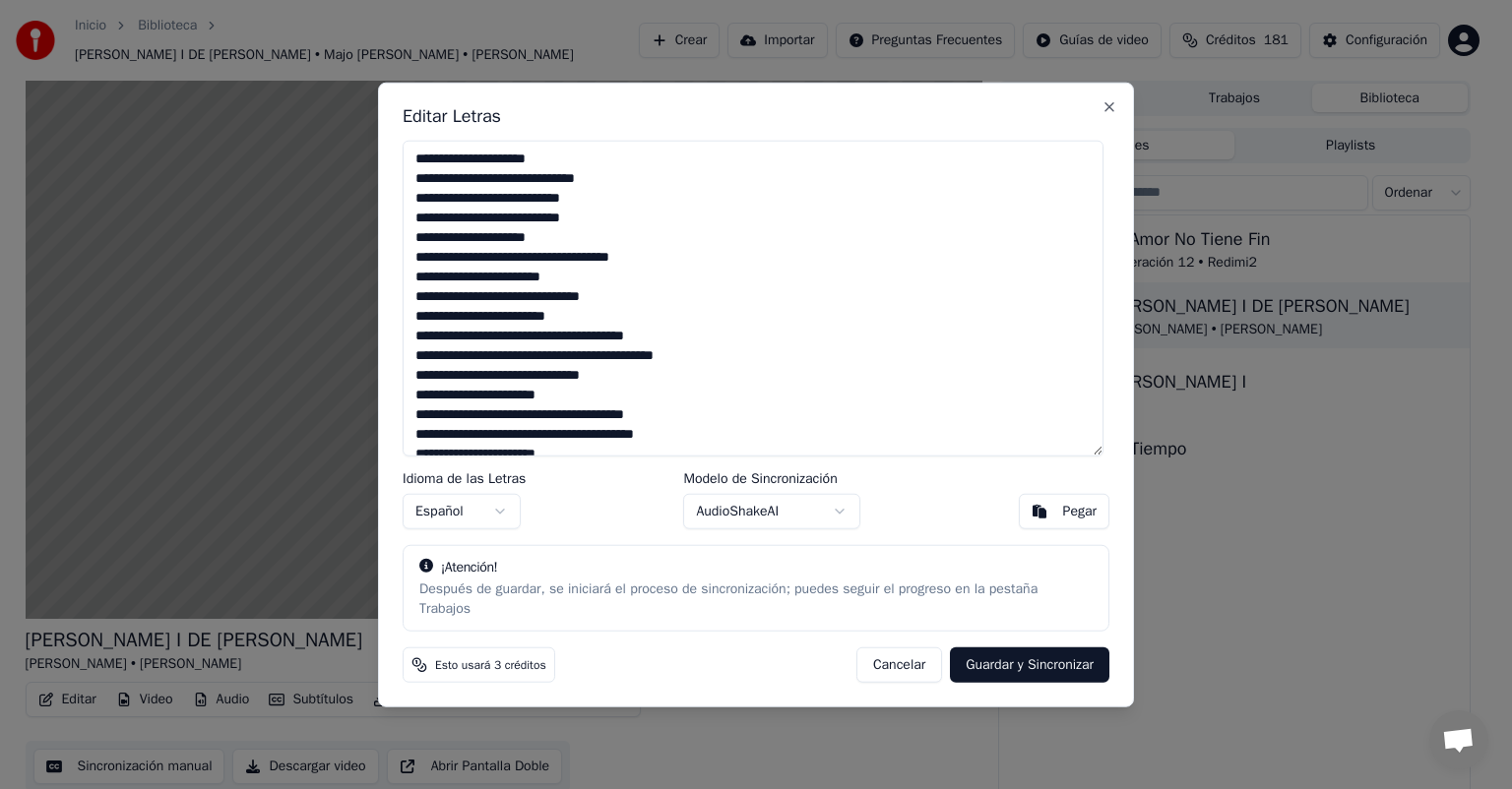 type on "**********" 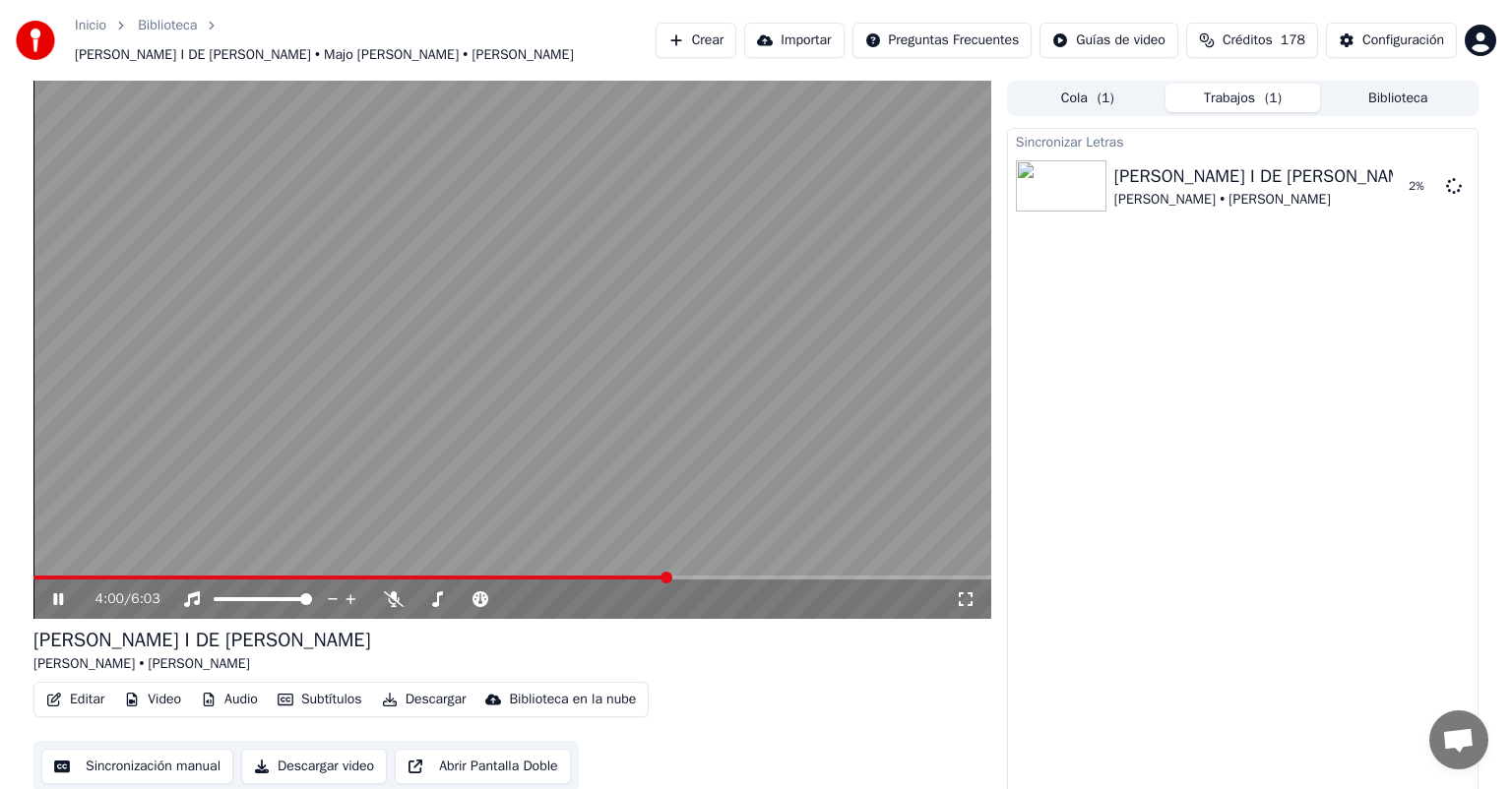 click 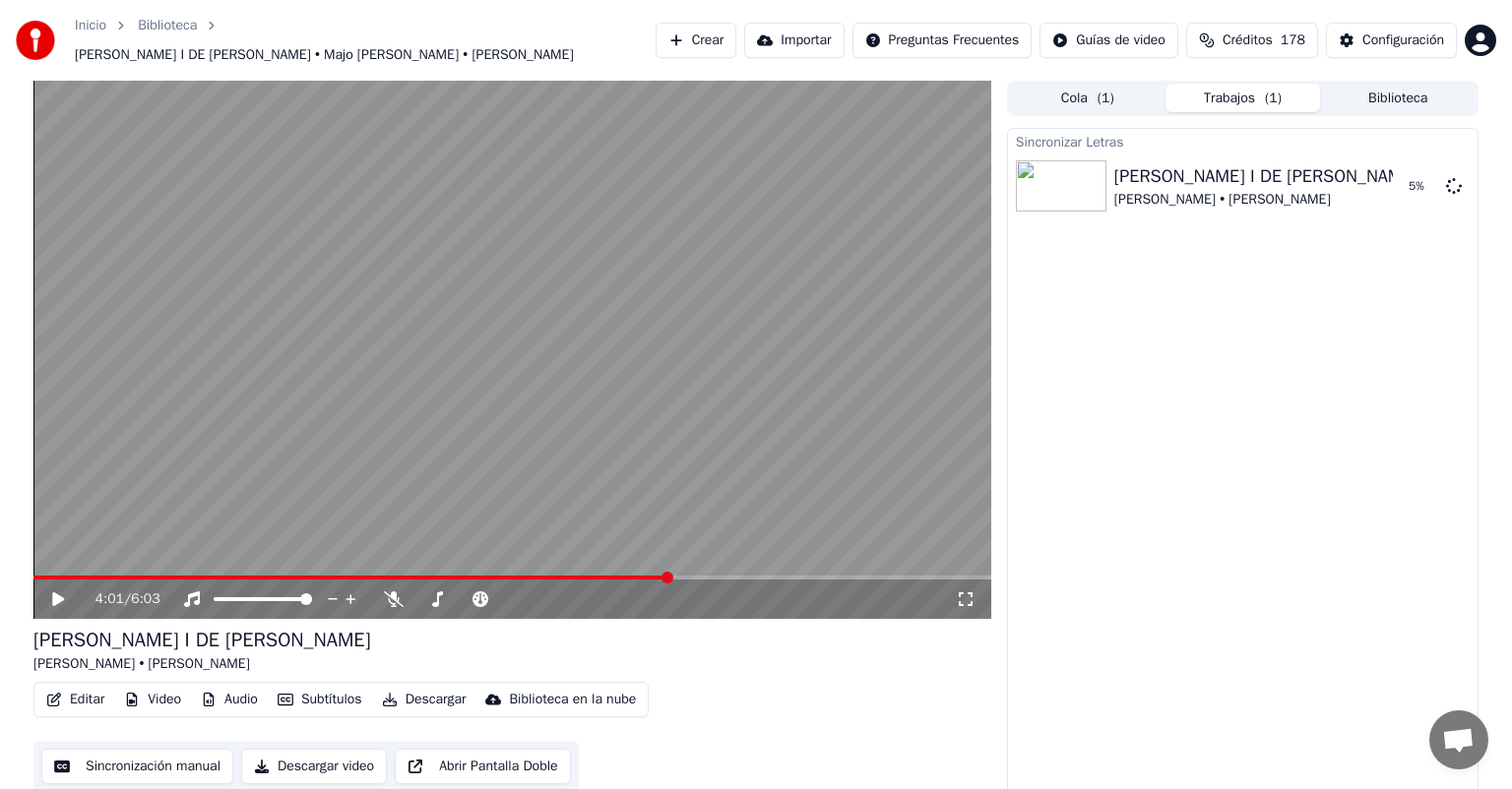 click 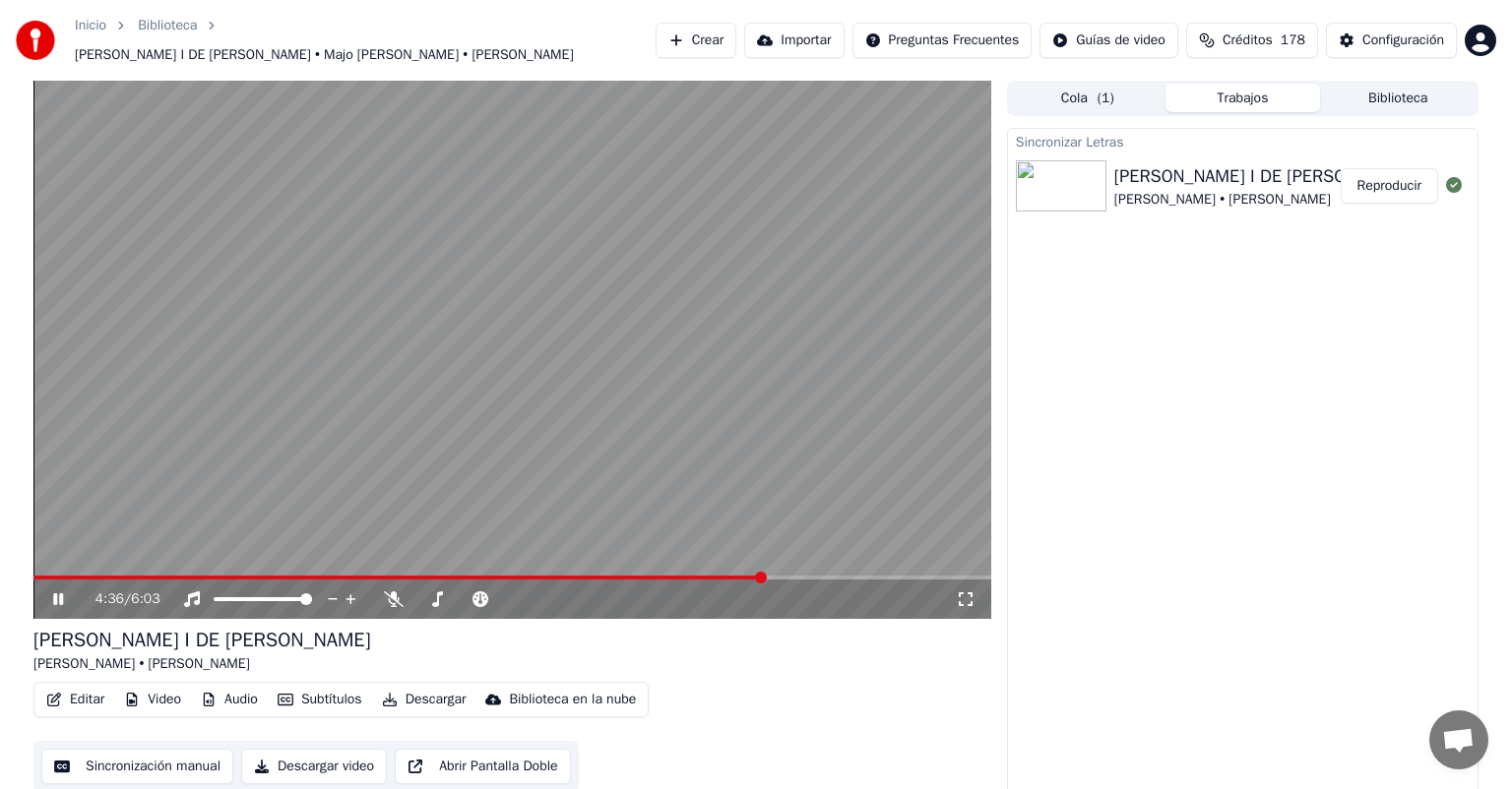 click 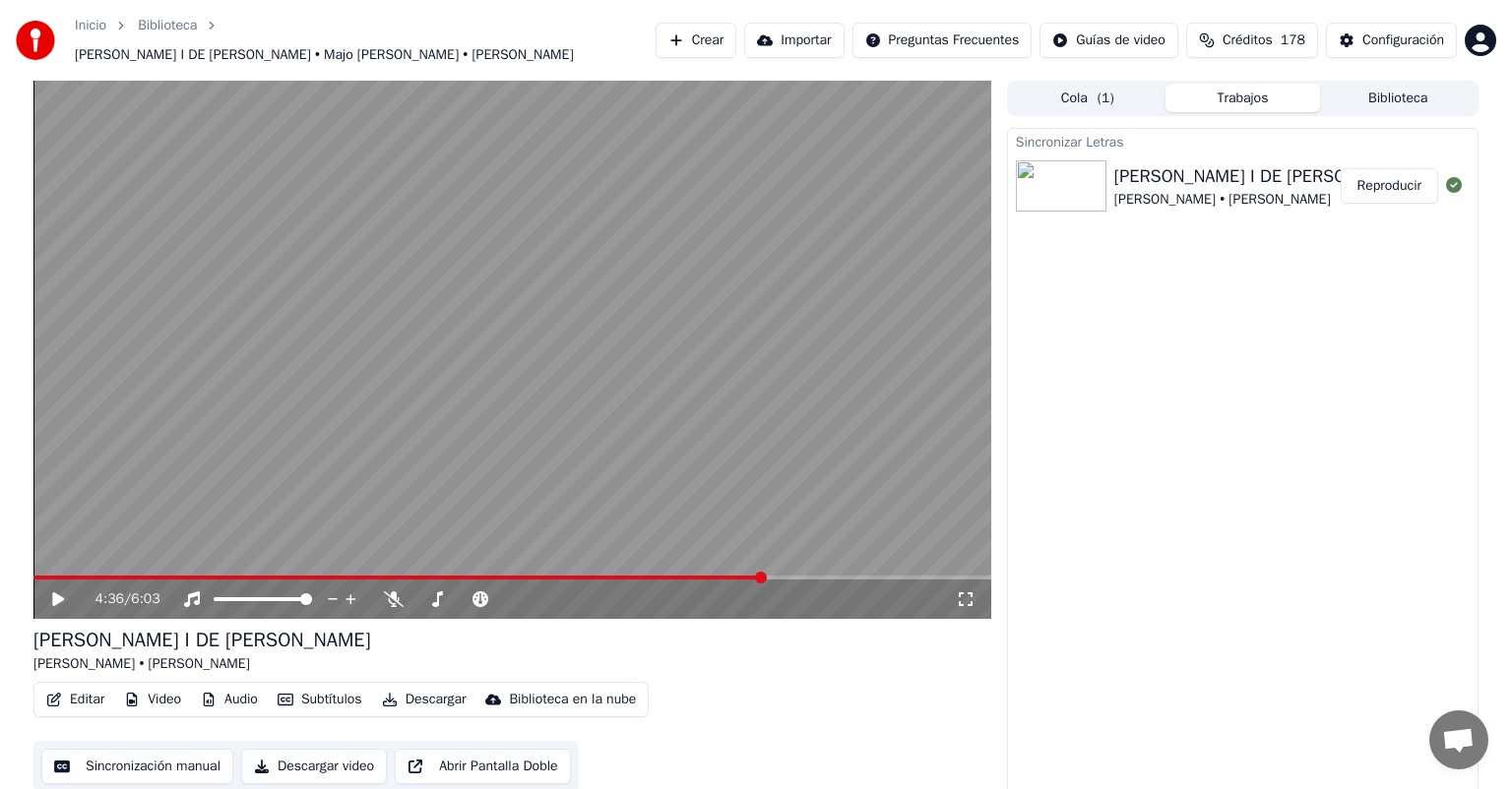 click on "Reproducir" at bounding box center [1389, 186] 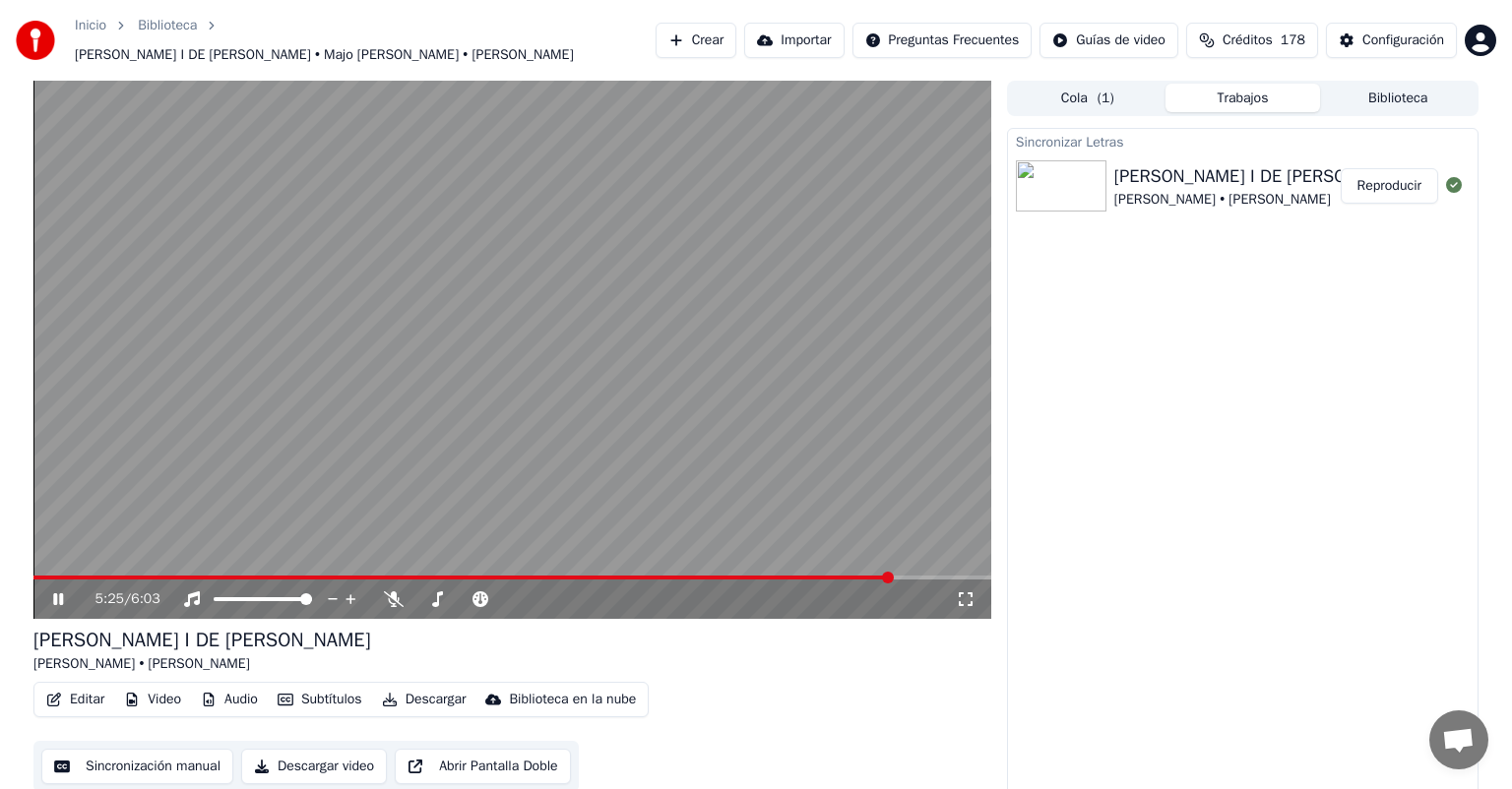 click on "( 1 )" at bounding box center [1105, 98] 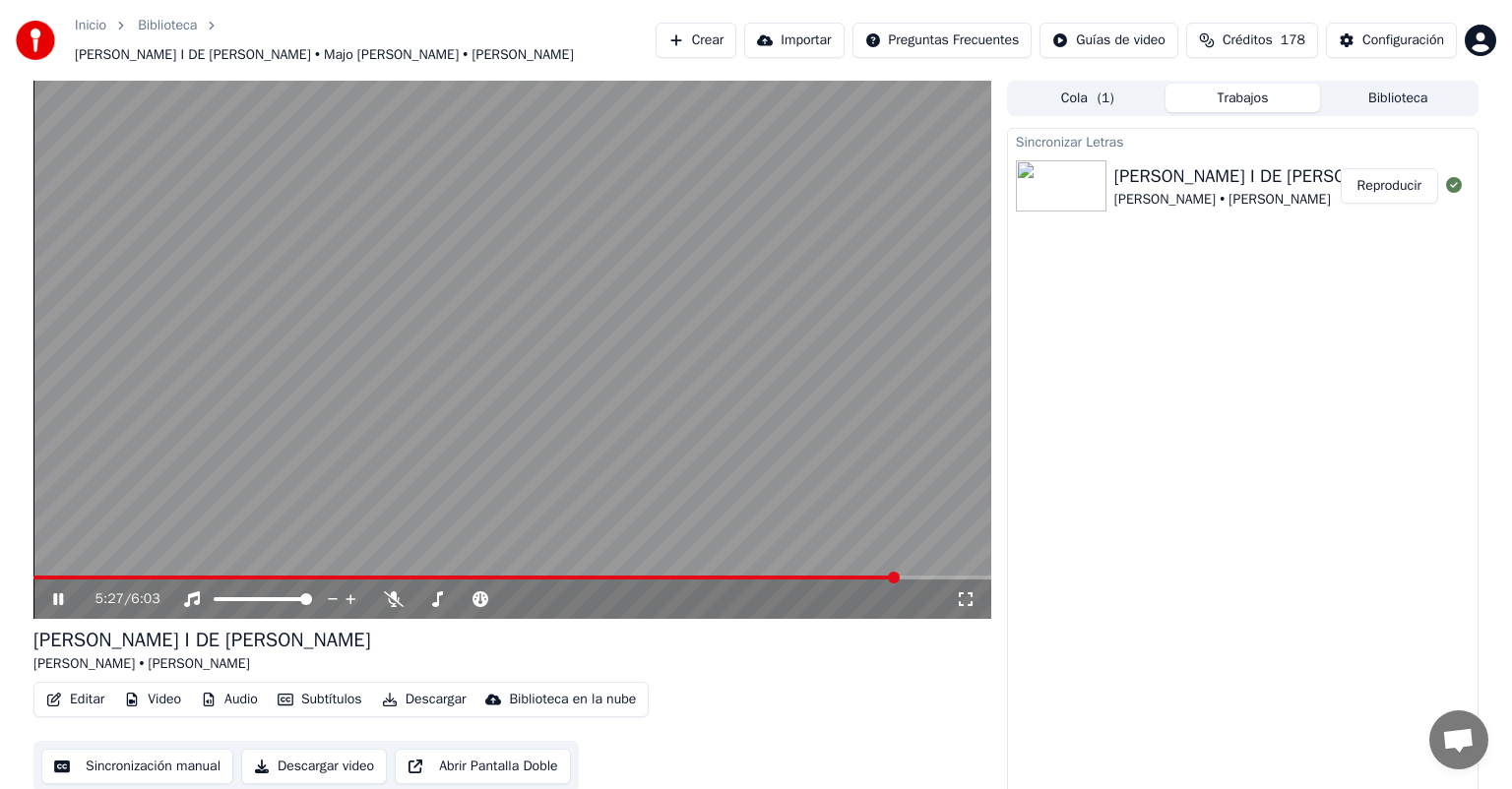 click on "Biblioteca" at bounding box center [1398, 97] 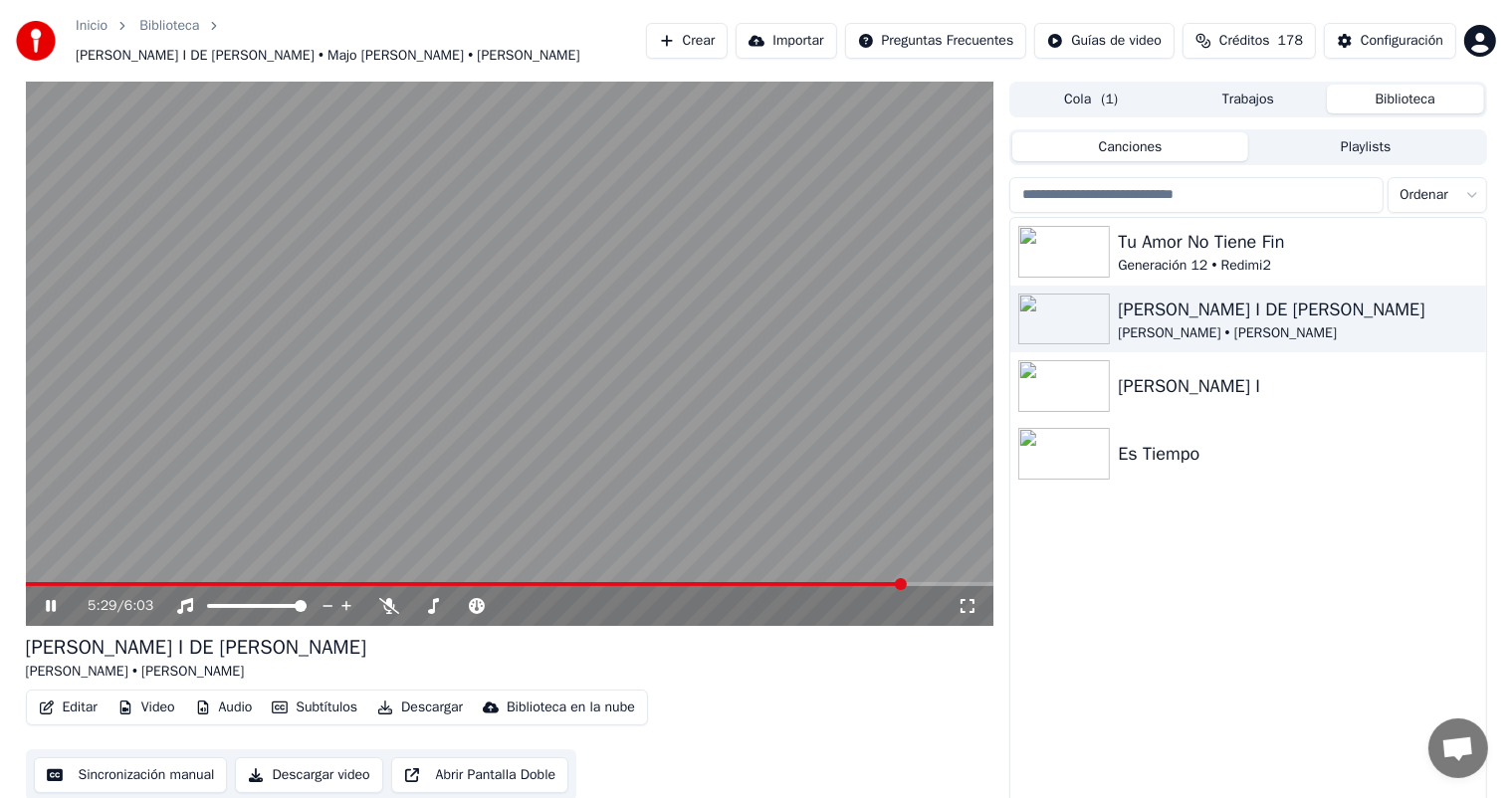 click on "Tu Amor No Tiene Fin Generación 12 • Redimi2 [PERSON_NAME] I DE [PERSON_NAME] Majo [PERSON_NAME] • [PERSON_NAME] I Es Tiempo" at bounding box center [1247, 516] 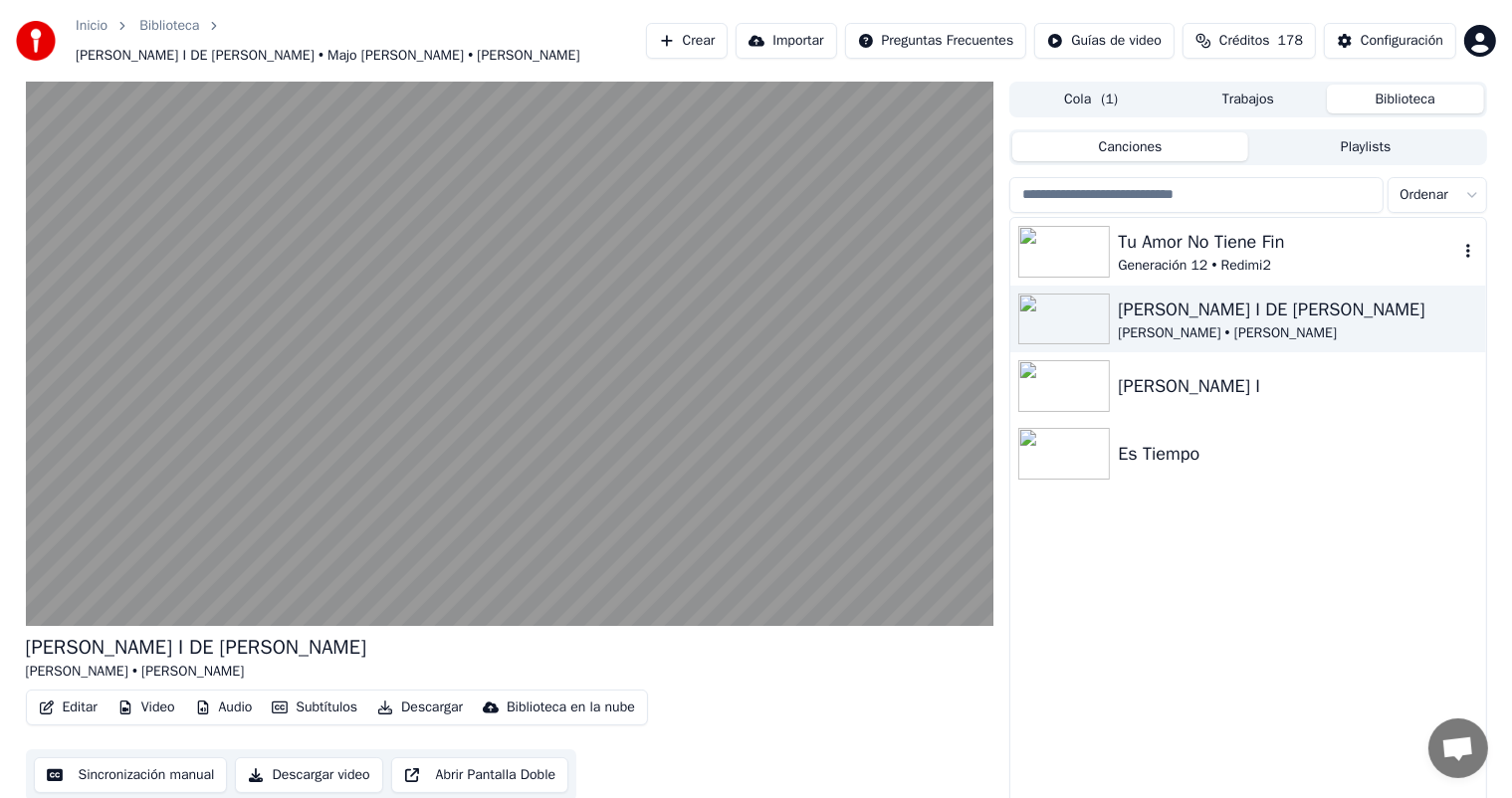 click on "Tu Amor No Tiene Fin" at bounding box center (1287, 242) 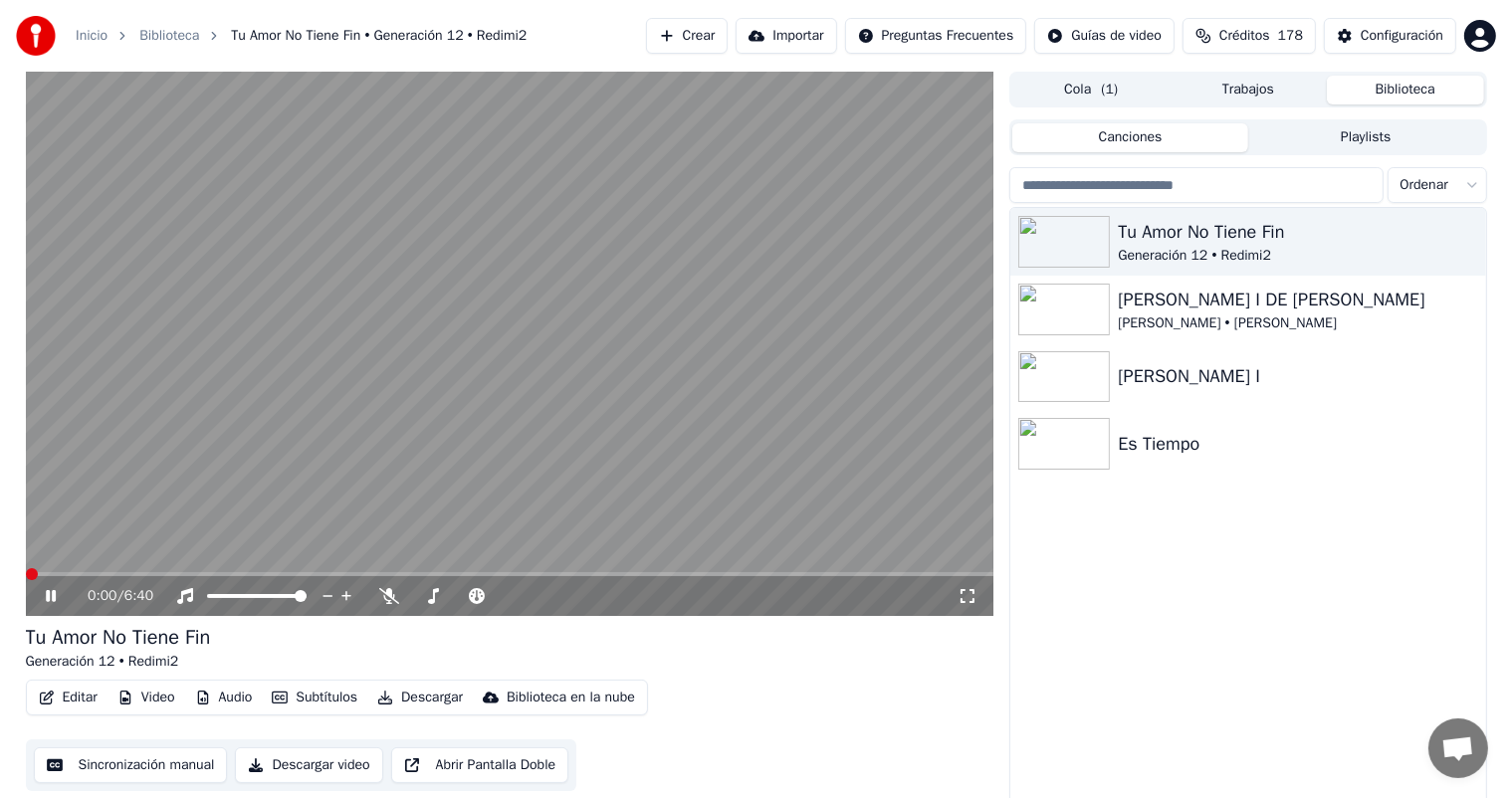 click on "Cola ( 1 )" at bounding box center [1091, 90] 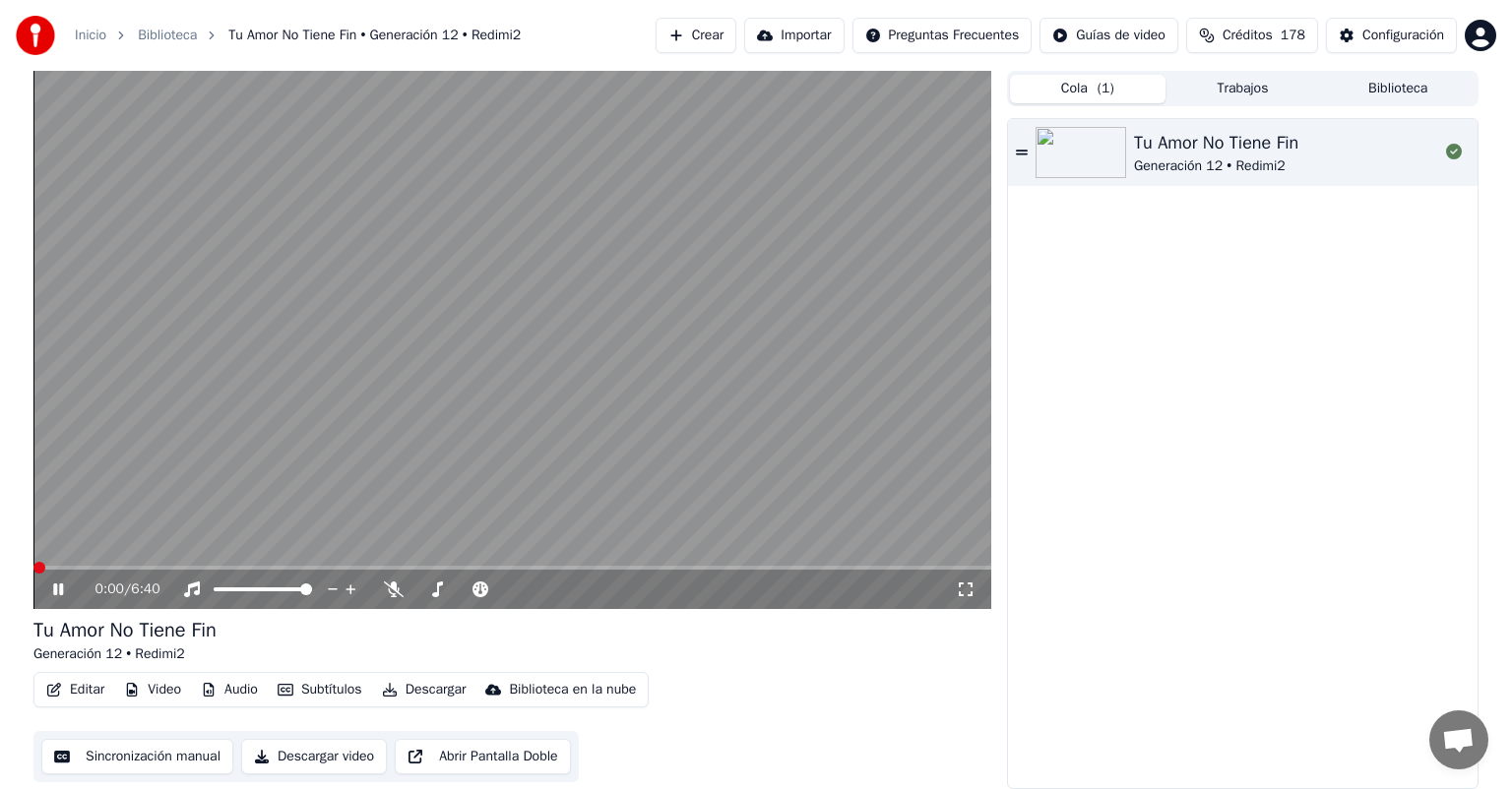 click on "Trabajos" at bounding box center (1243, 89) 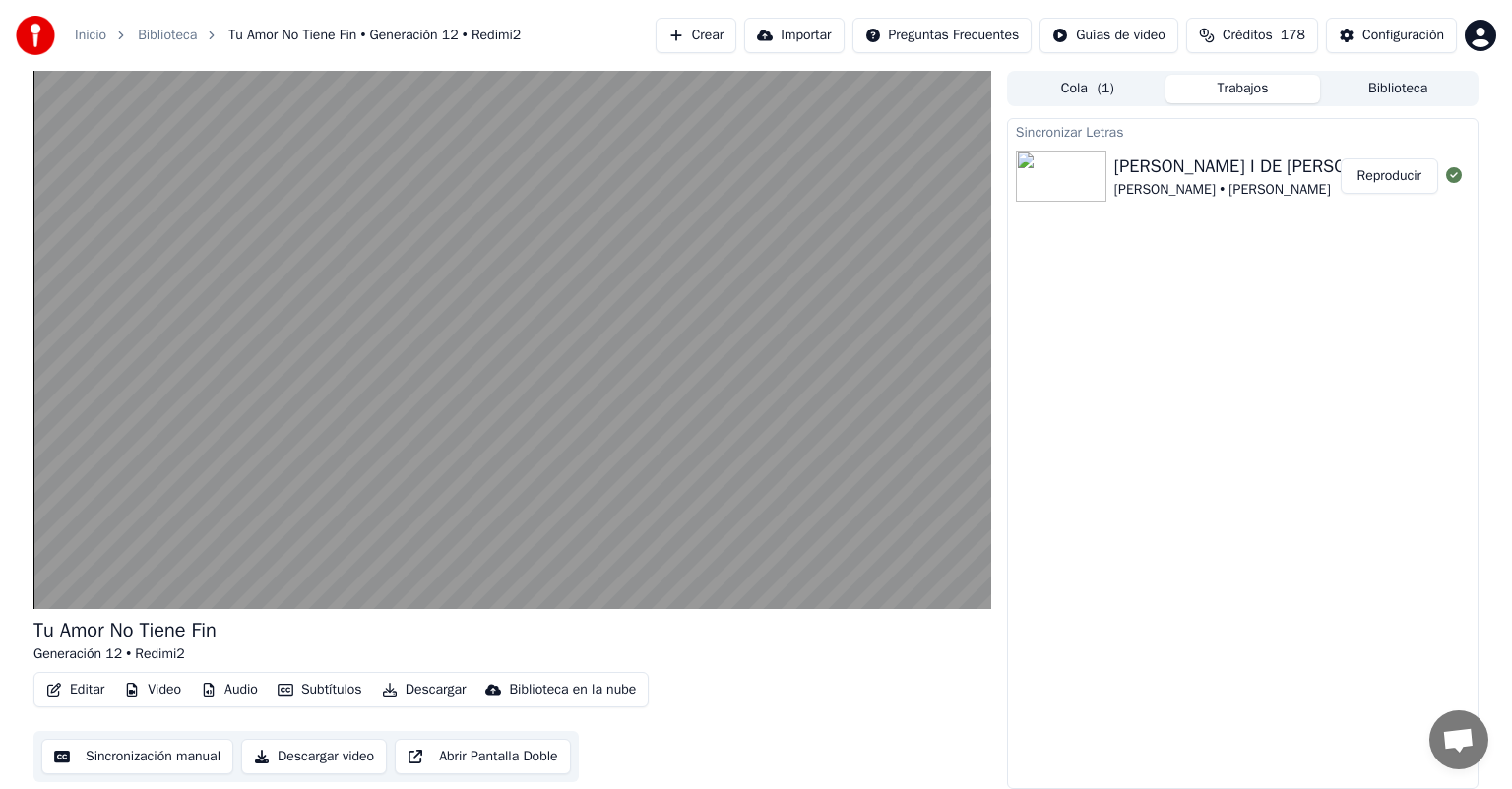 click on "Cola ( 1 )" at bounding box center (1088, 89) 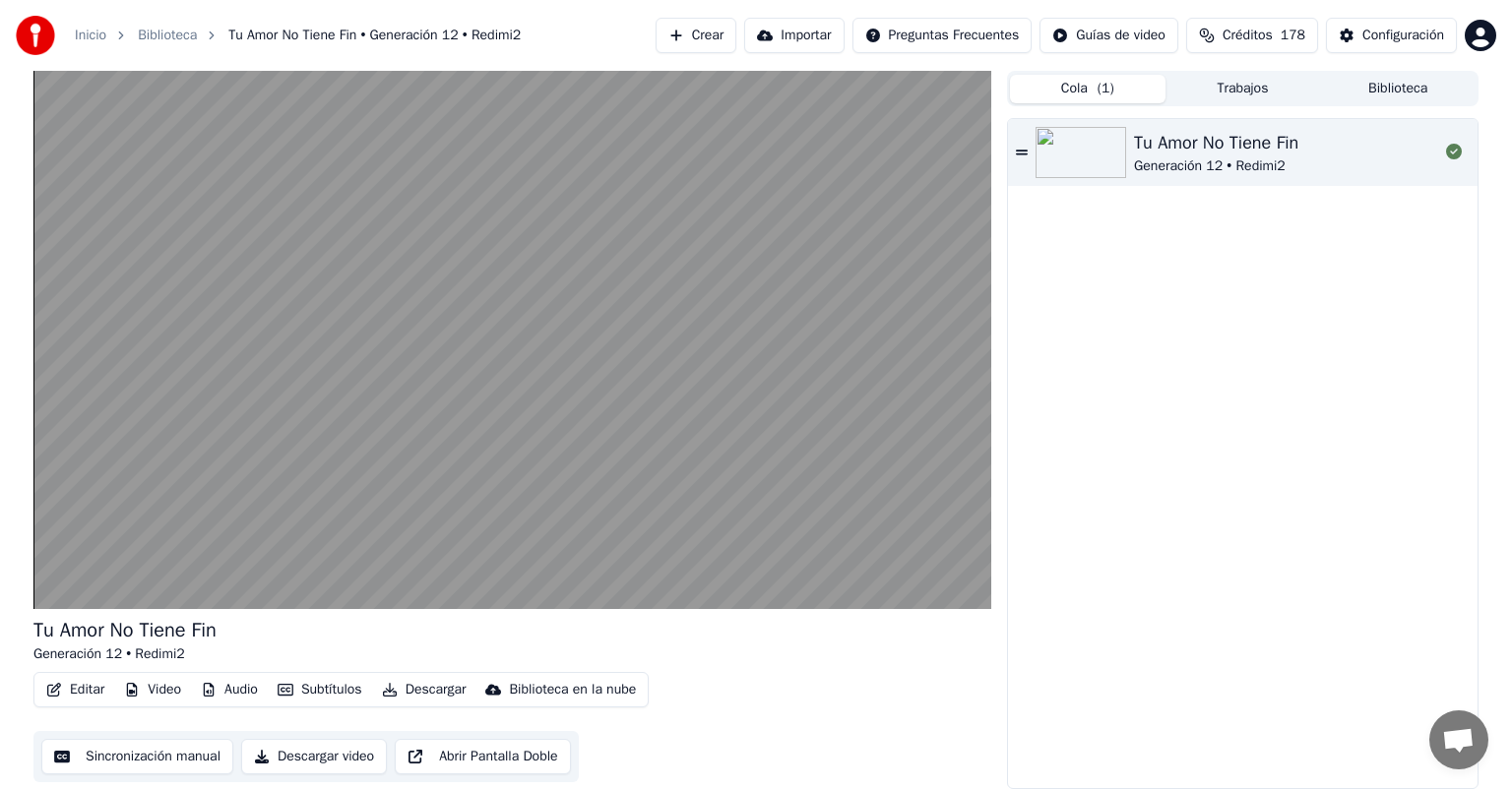 click on "Trabajos" at bounding box center [1243, 89] 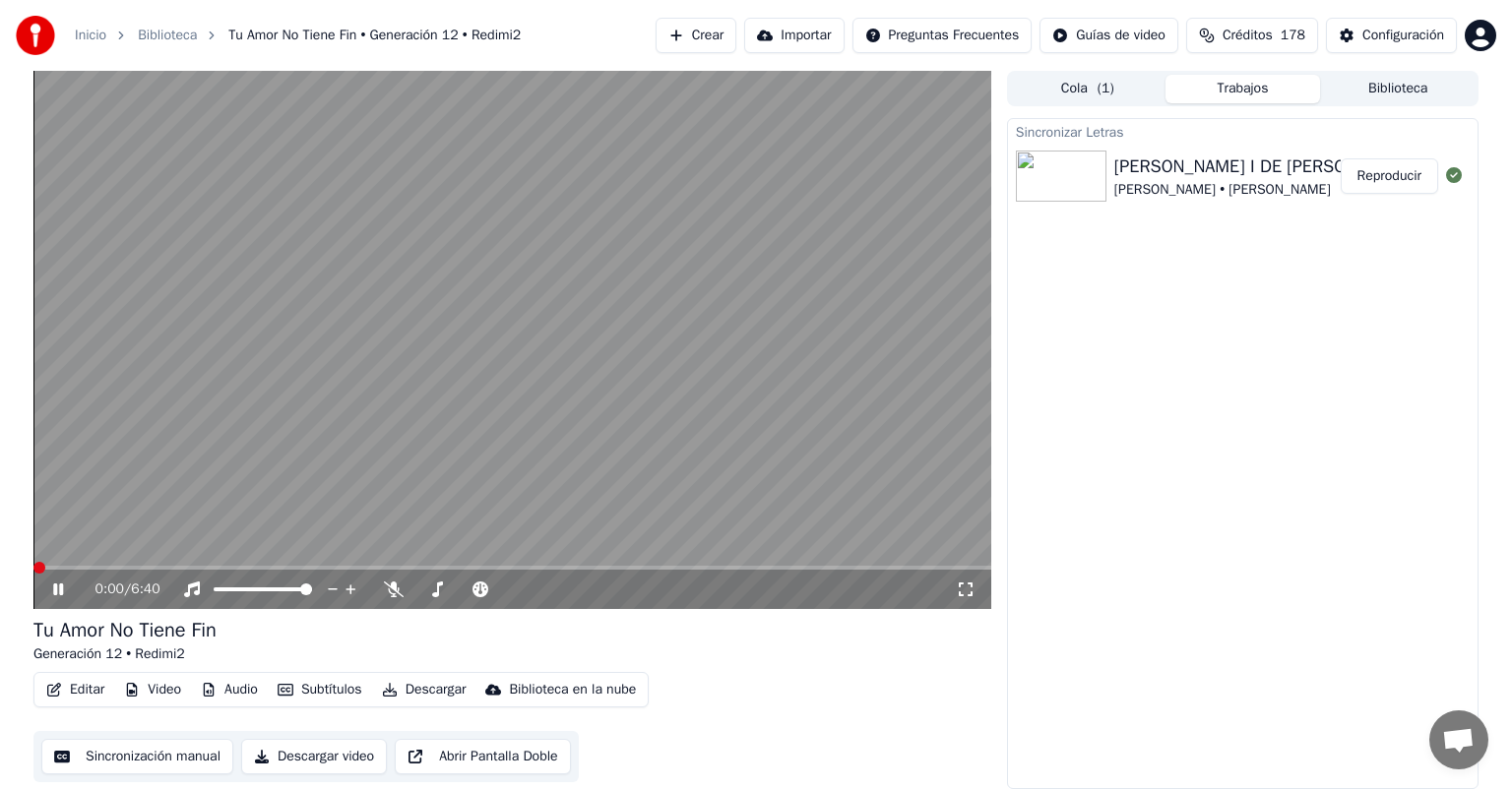 click on "Cola ( 1 )" at bounding box center (1088, 89) 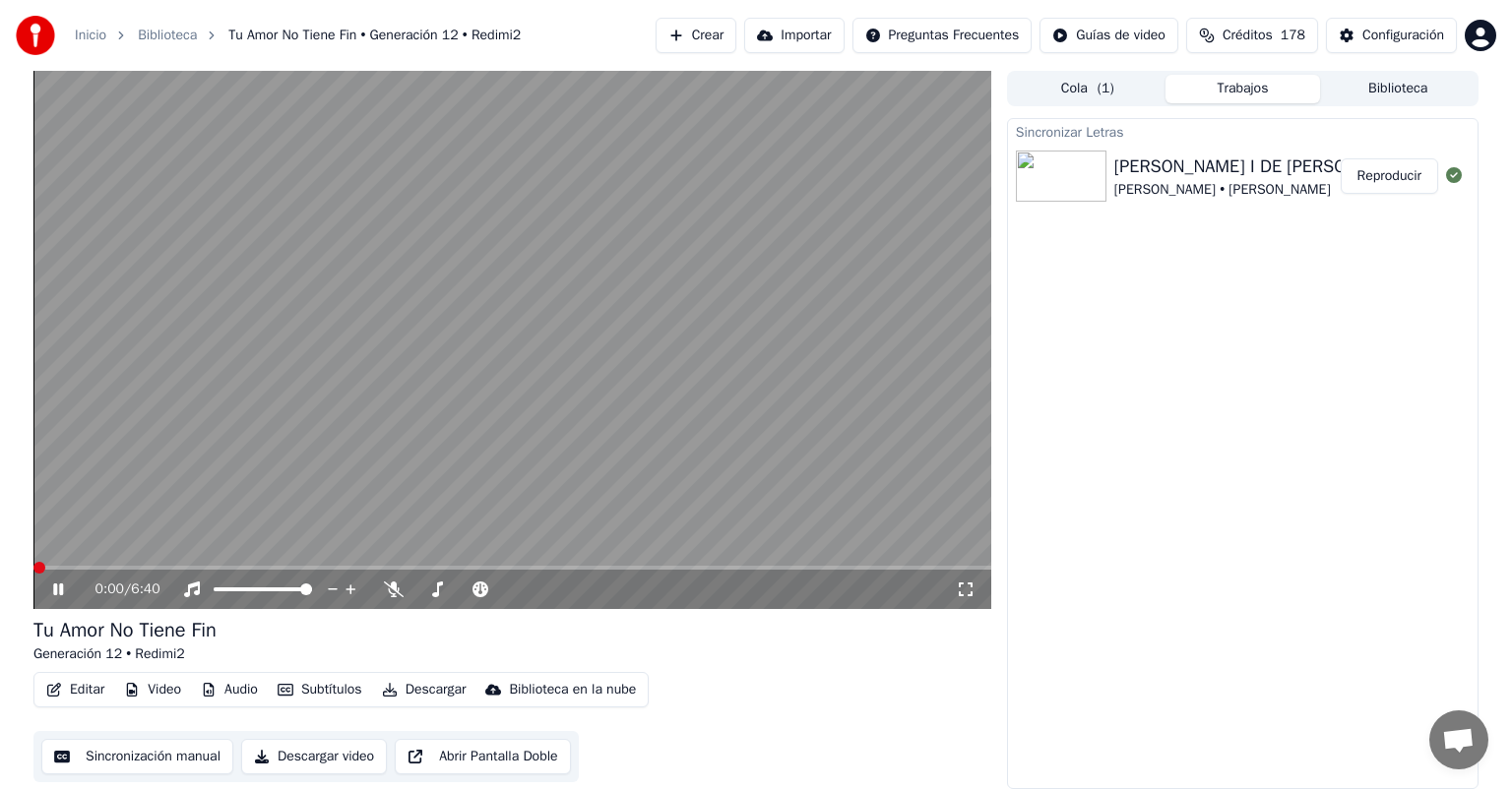 click on "Trabajos" at bounding box center (1243, 89) 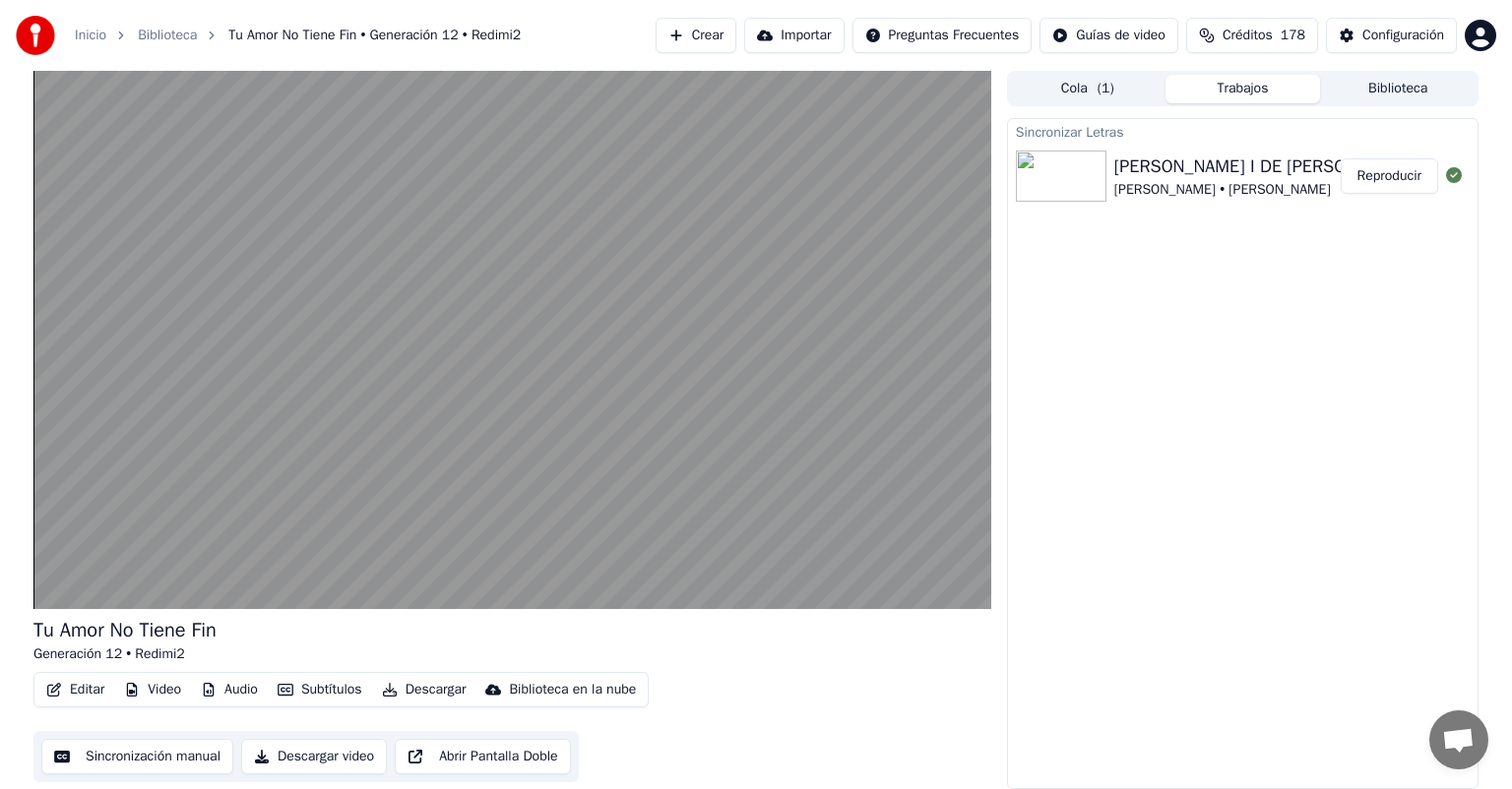 click on "Reproducir" at bounding box center [1389, 176] 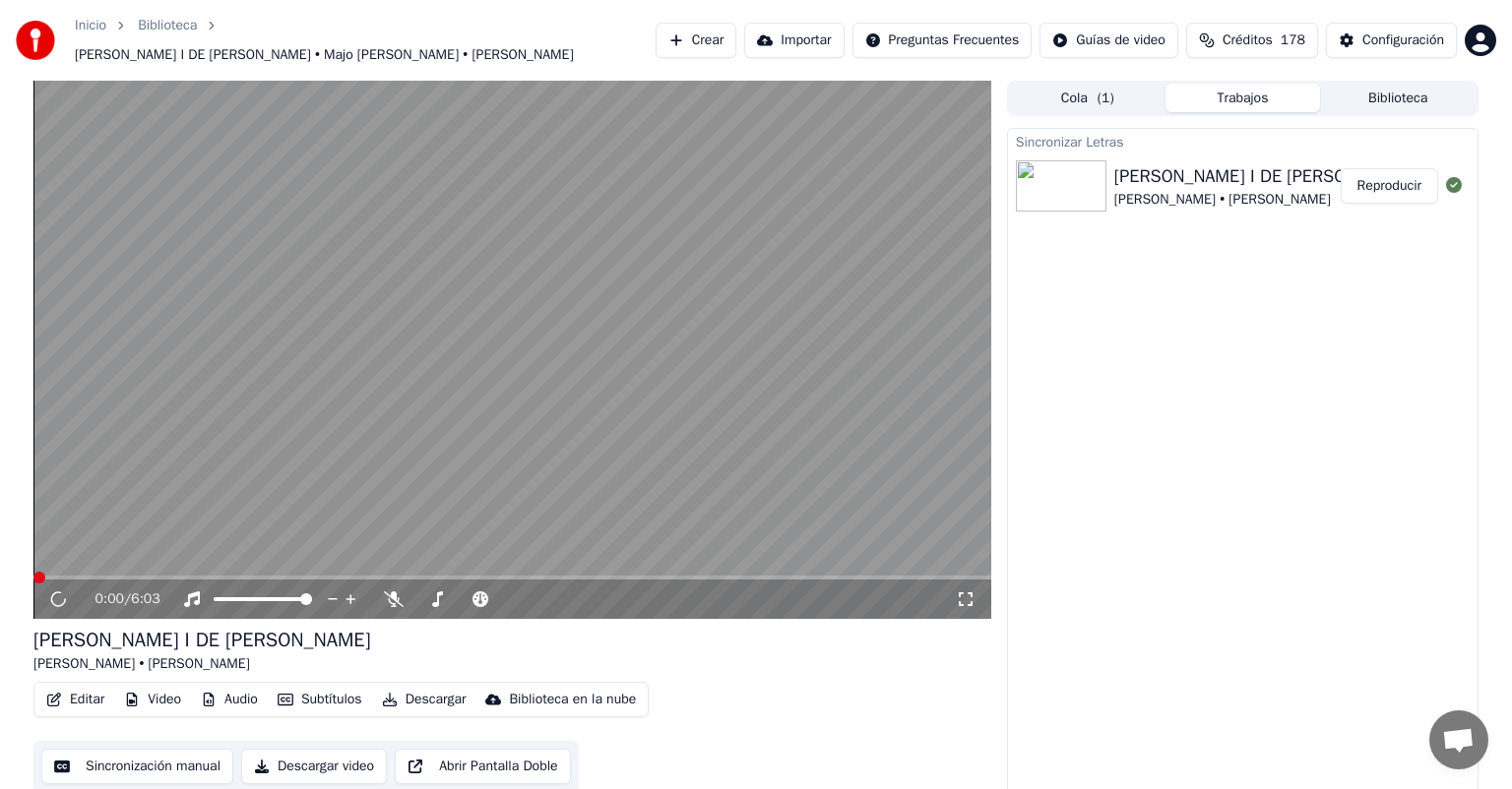 click on "Biblioteca" at bounding box center (1398, 97) 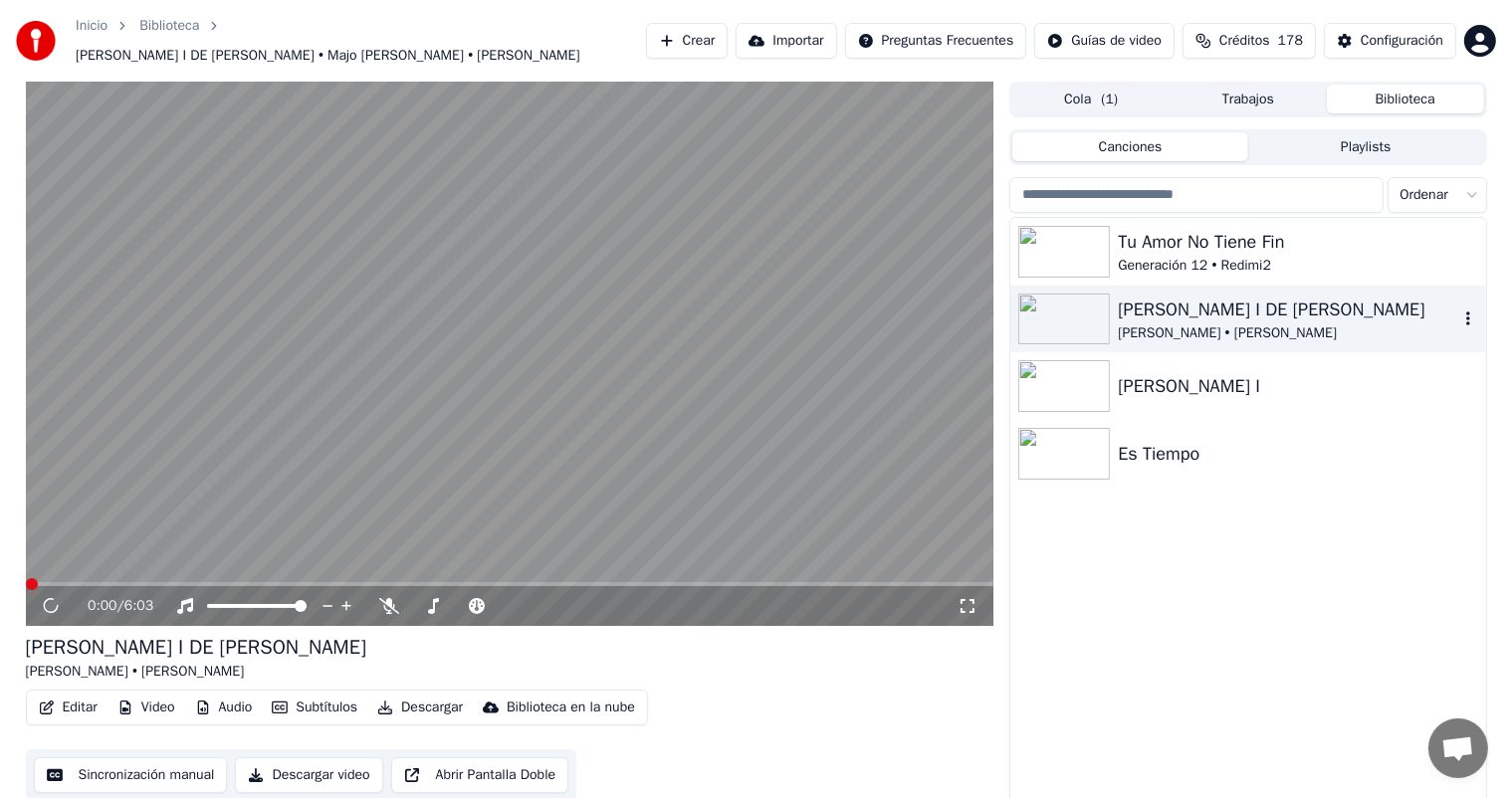 click on "Inicio Biblioteca MEDLEY I DE MARCOS WITT • Majo Solis • Sabrina Solis Crear Importar Preguntas Frecuentes Guías de video Créditos 178 Configuración 0:00  /  6:03 MEDLEY I DE MARCOS WITT Majo Solis • Sabrina Solis Editar Video Audio Subtítulos Descargar Biblioteca en la nube Sincronización manual Descargar video Abrir Pantalla Doble Cola ( 1 ) Trabajos Biblioteca Canciones Playlists Ordenar Tu Amor No Tiene Fin Generación 12 • Redimi2 MEDLEY I DE MARCOS WITT Majo Solis • Sabrina Solis Medley I Es Tiempo" at bounding box center (756, 399) 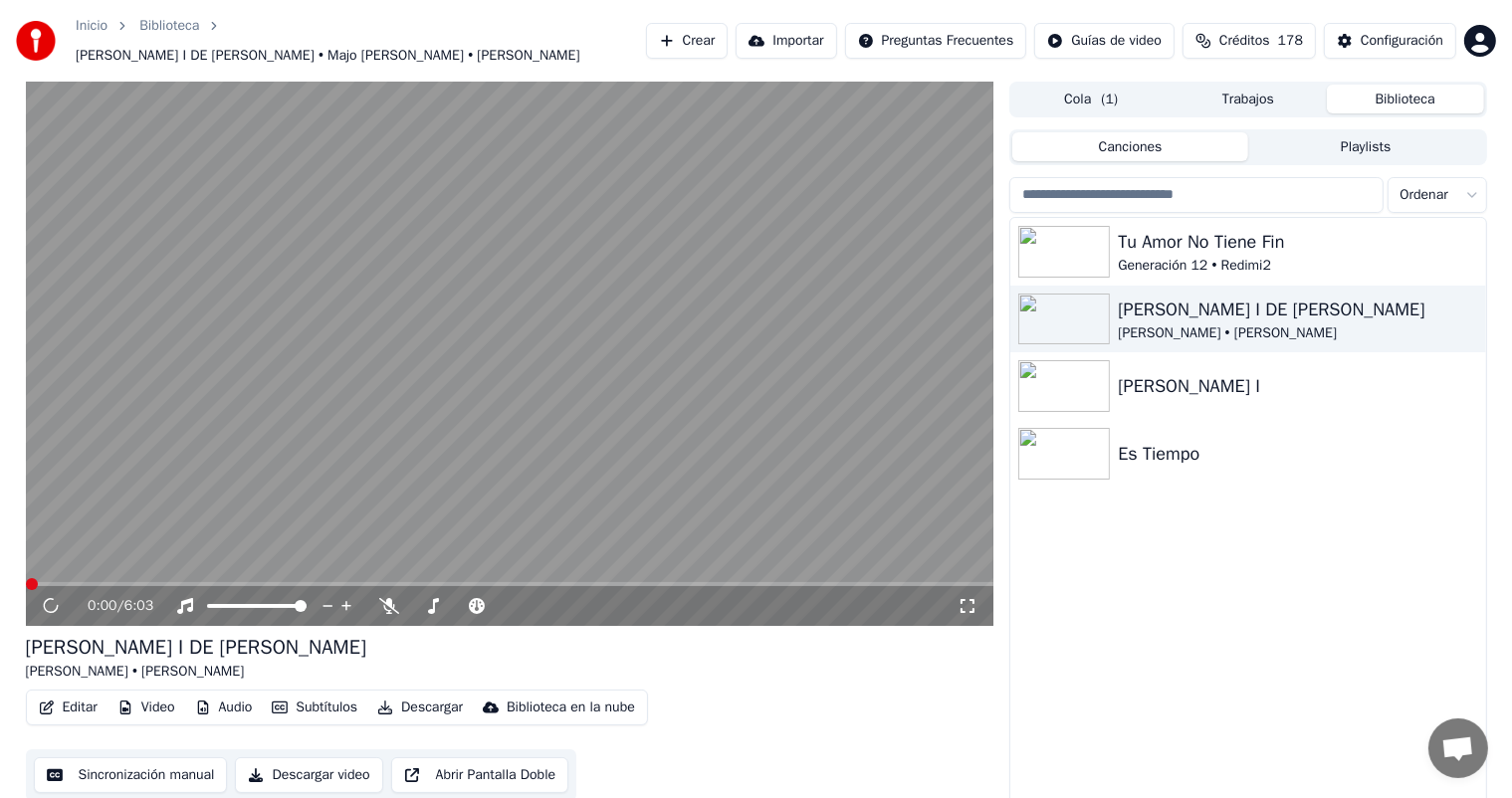 click on "Tu Amor No Tiene Fin Generación 12 • Redimi2 [PERSON_NAME] I DE [PERSON_NAME] Majo [PERSON_NAME] • [PERSON_NAME] I Es Tiempo" at bounding box center (1247, 516) 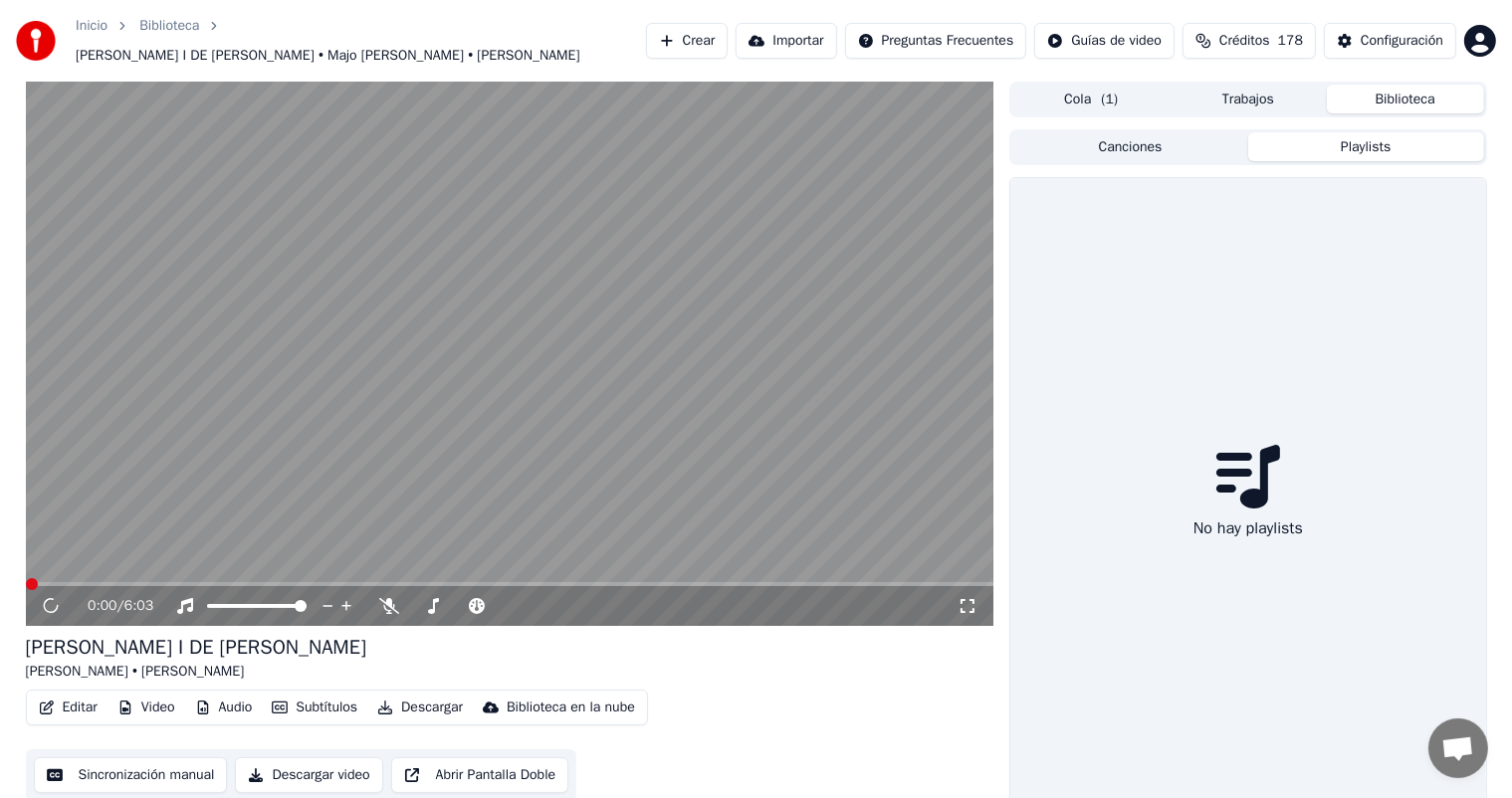 click on "Canciones" at bounding box center [1130, 146] 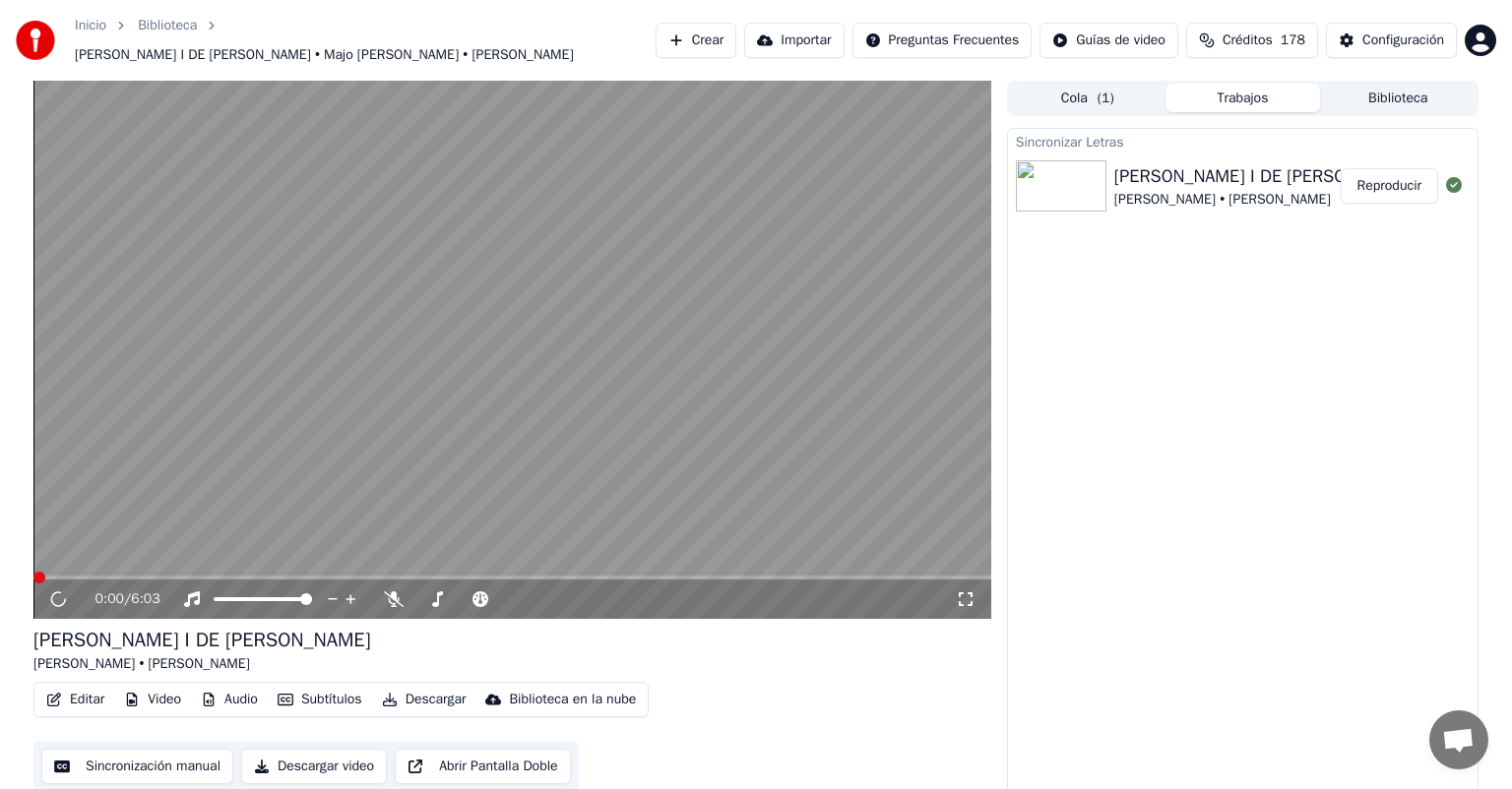 click on "Cola ( 1 )" at bounding box center [1088, 97] 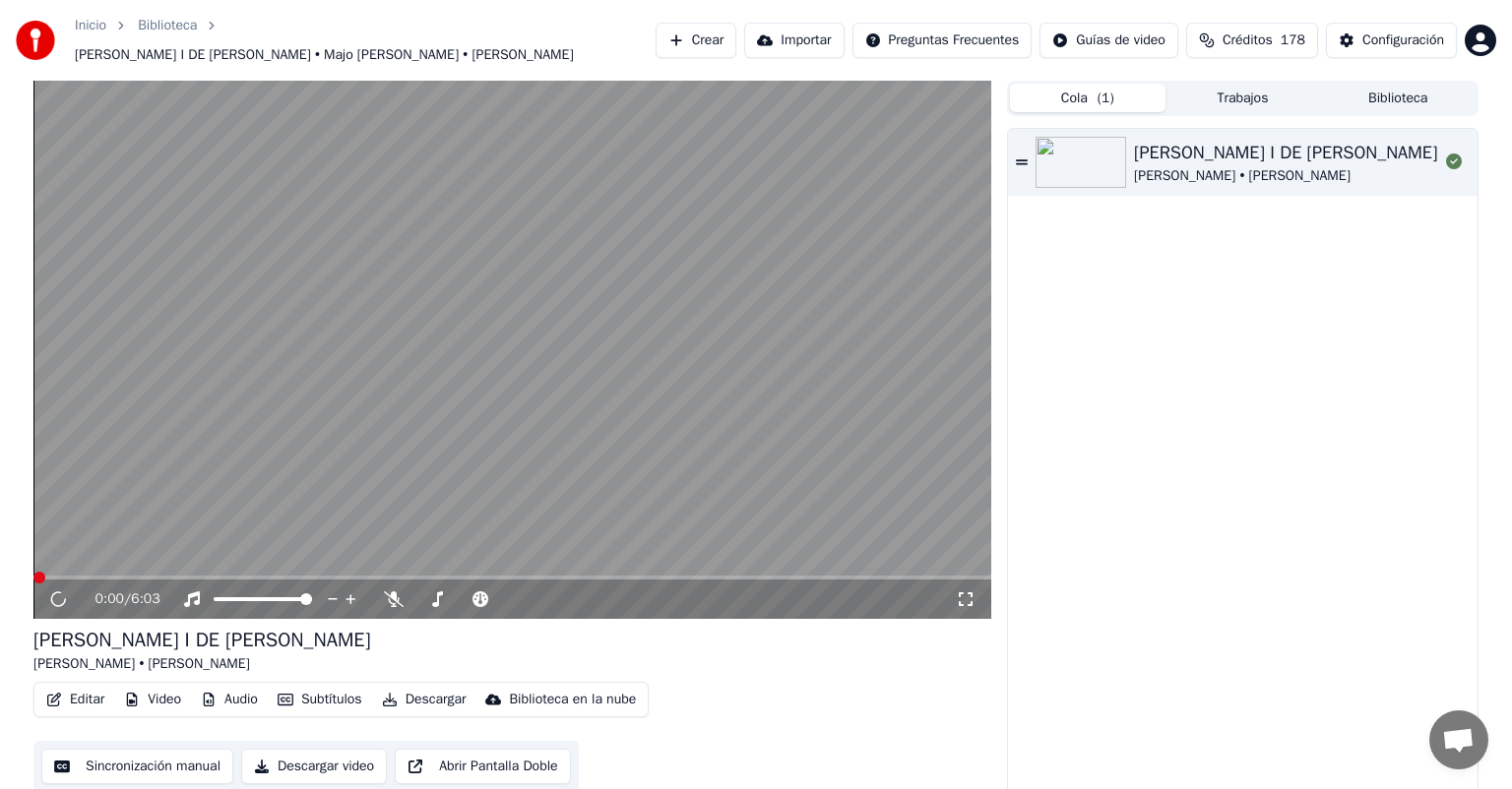 click on "Trabajos" at bounding box center (1243, 97) 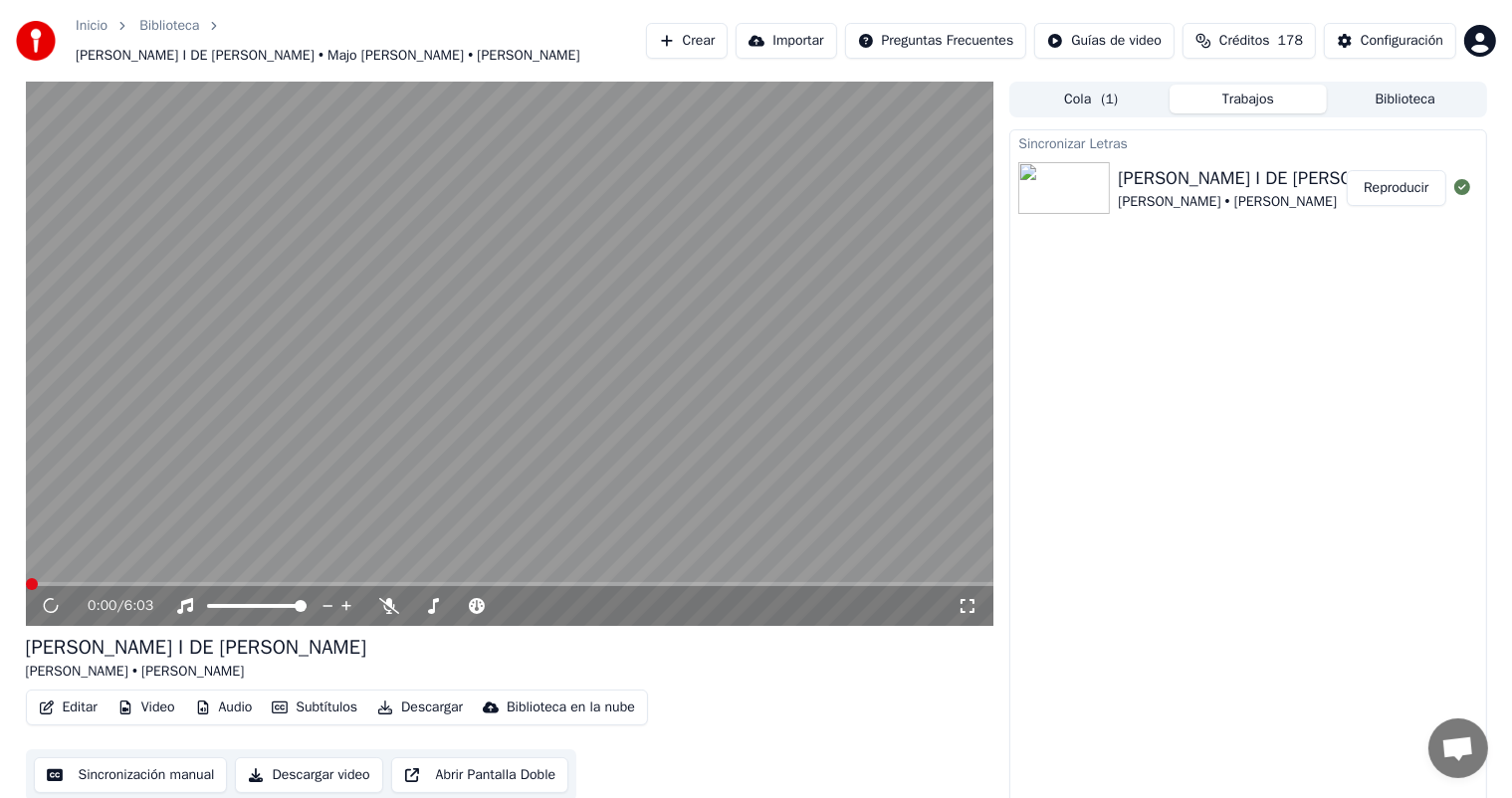 click on "Biblioteca" at bounding box center [1405, 99] 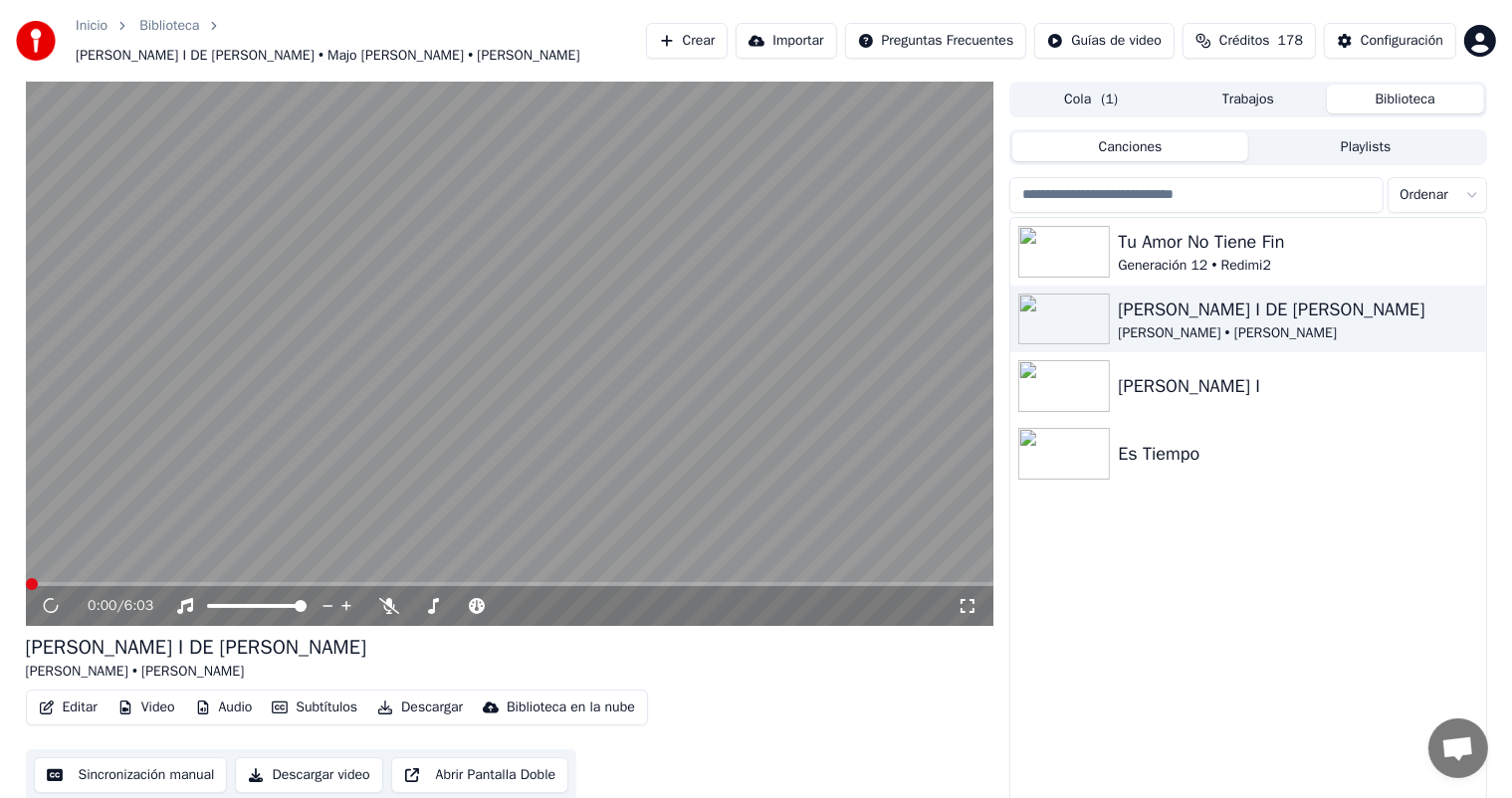 click on "Tu Amor No Tiene Fin Generación 12 • Redimi2 [PERSON_NAME] I DE [PERSON_NAME] Majo [PERSON_NAME] • [PERSON_NAME] I Es Tiempo" at bounding box center [1247, 516] 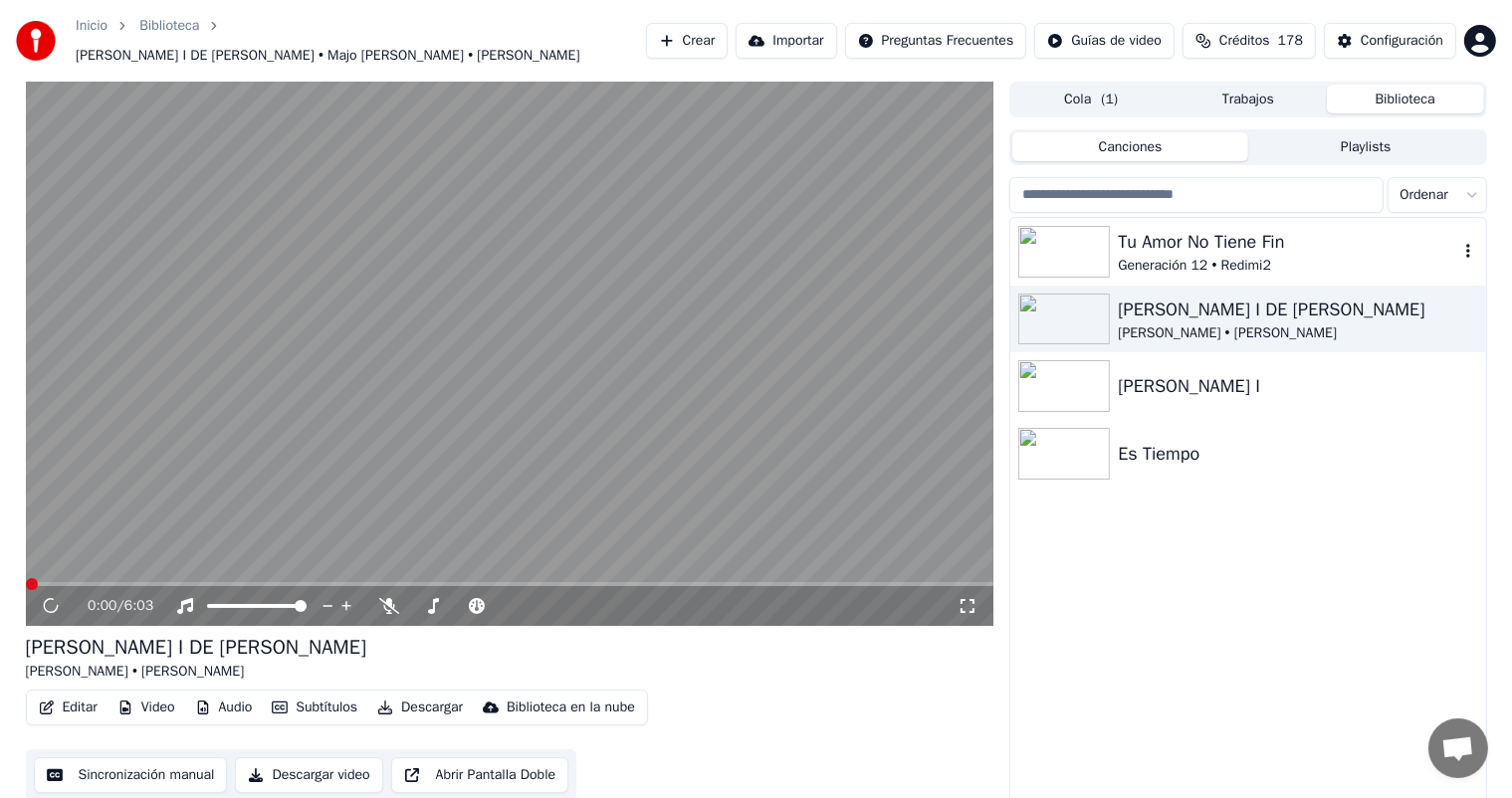 click on "Generación 12 • Redimi2" at bounding box center [1287, 266] 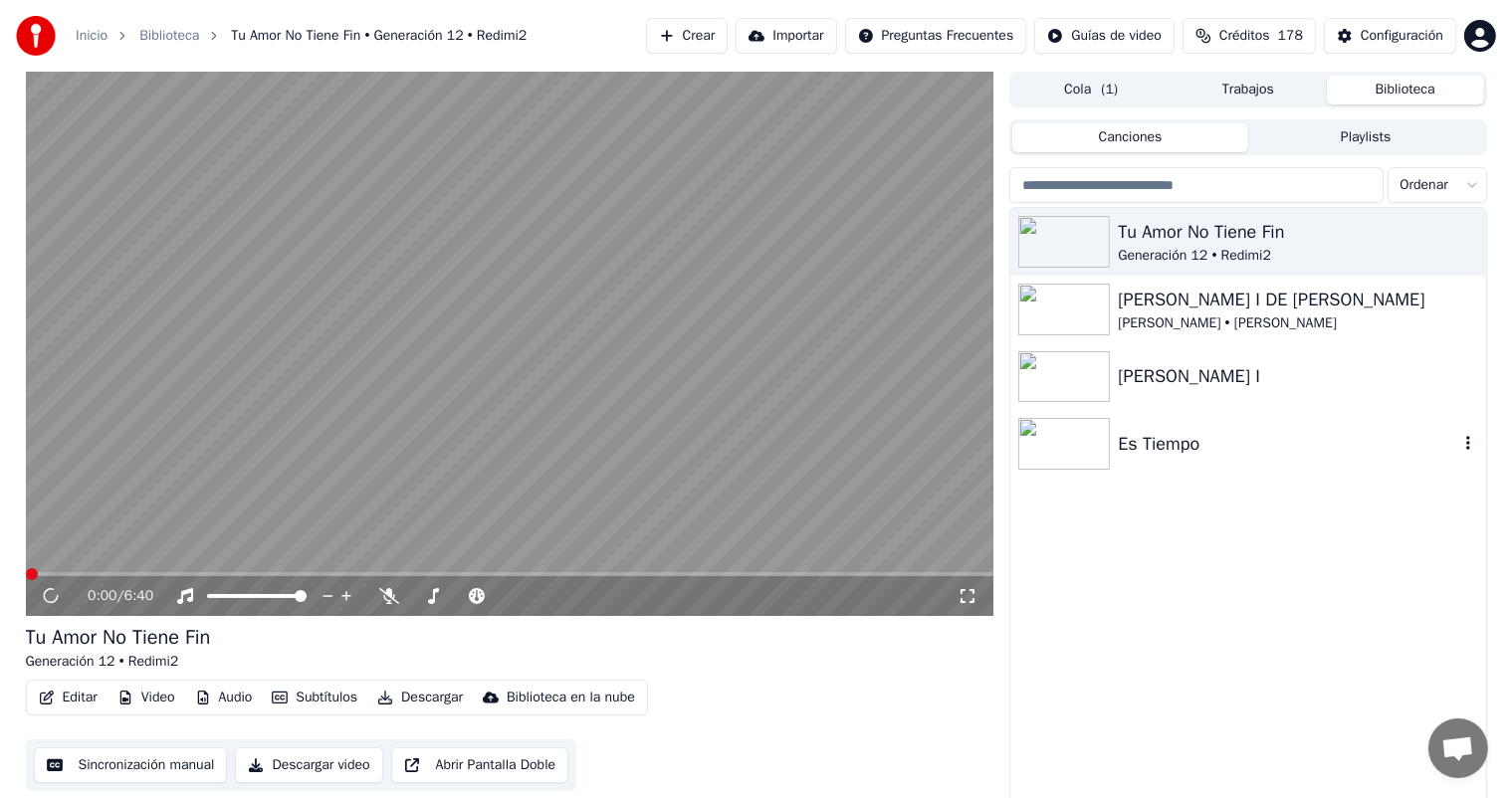 click on "Es Tiempo" at bounding box center [1287, 444] 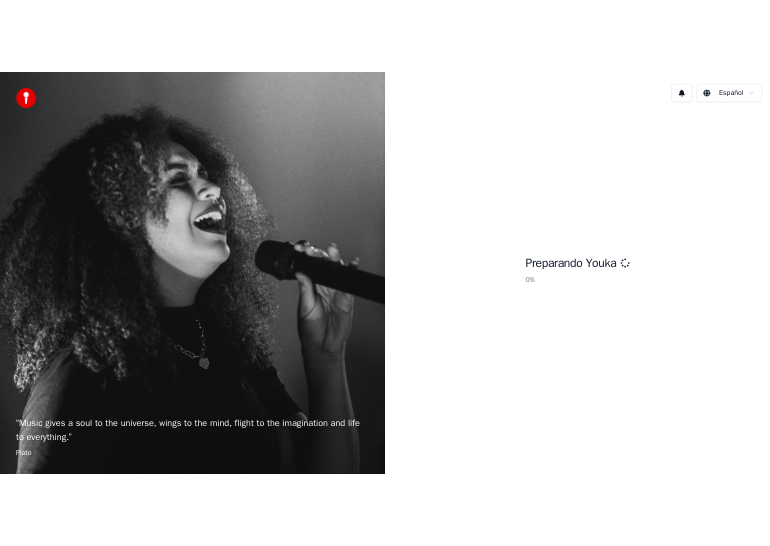 scroll, scrollTop: 0, scrollLeft: 0, axis: both 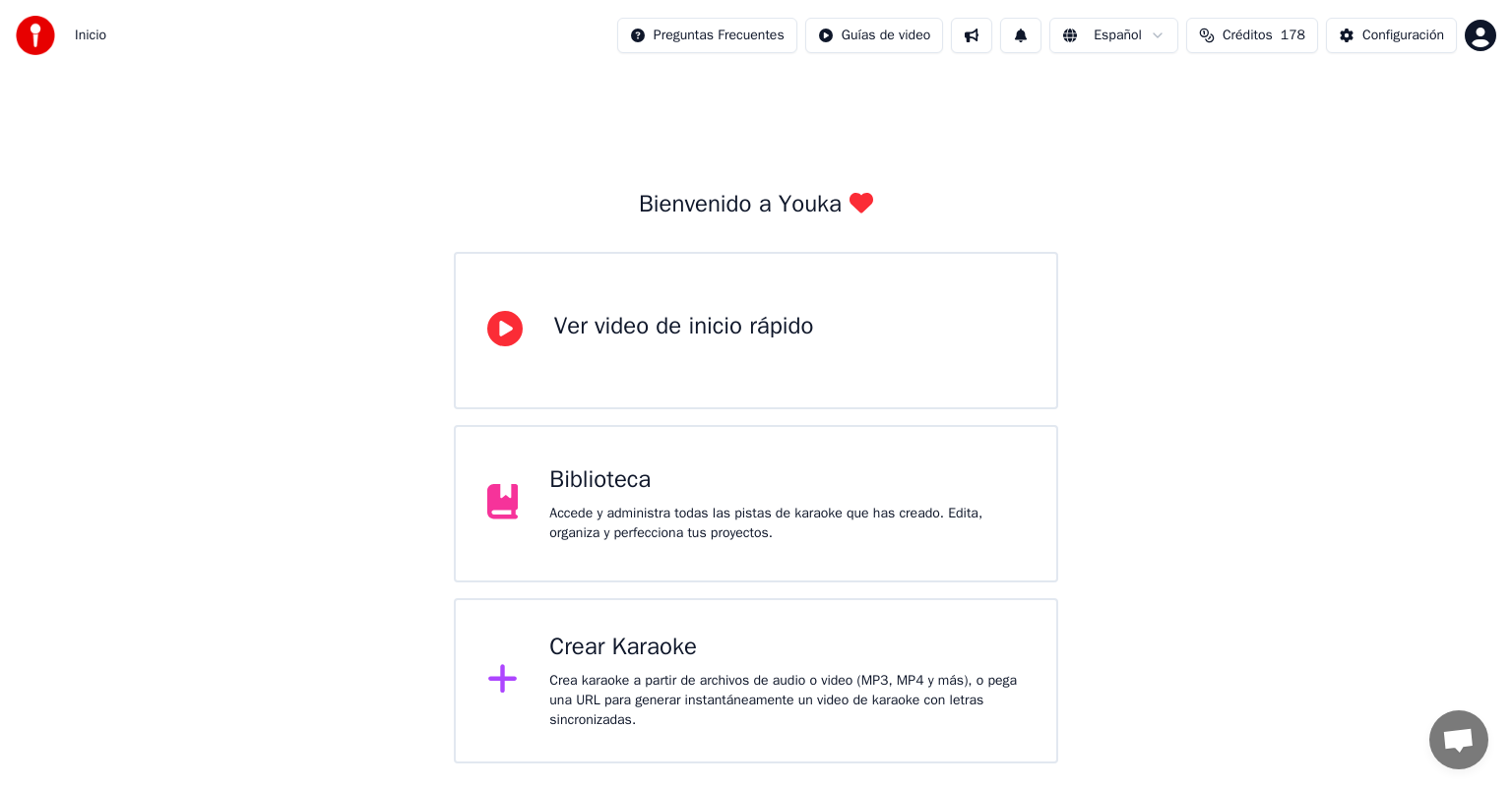 click on "Accede y administra todas las pistas de karaoke que has creado. Edita, organiza y perfecciona tus proyectos." at bounding box center [787, 523] 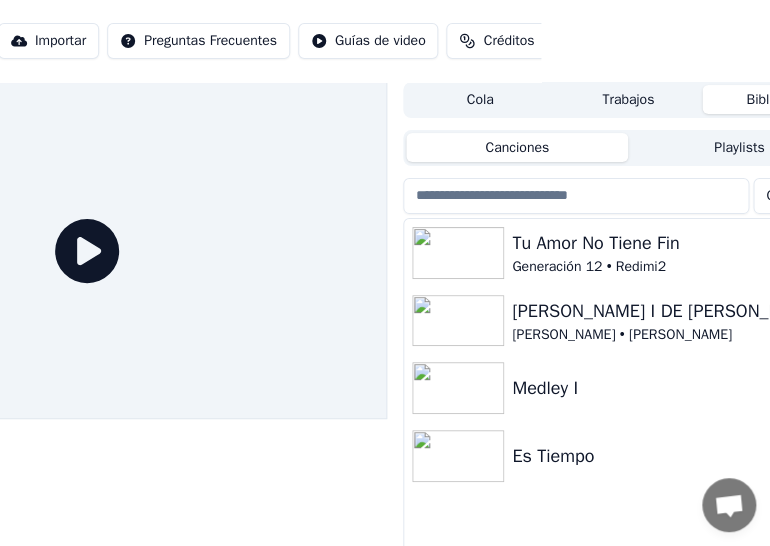 scroll, scrollTop: 0, scrollLeft: 240, axis: horizontal 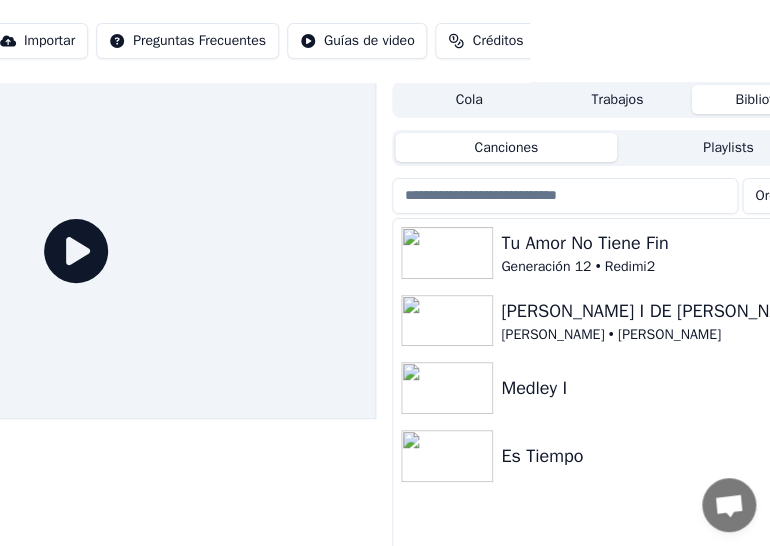 drag, startPoint x: 540, startPoint y: 466, endPoint x: 764, endPoint y: 440, distance: 225.50388 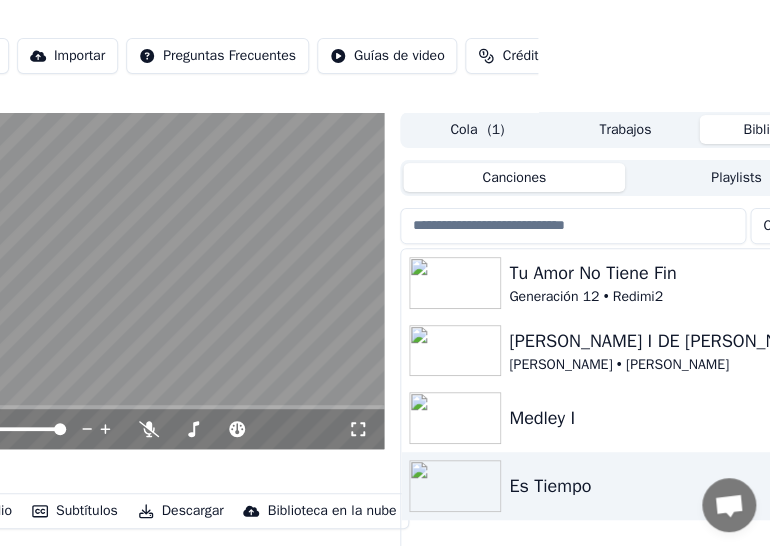 scroll, scrollTop: 0, scrollLeft: 0, axis: both 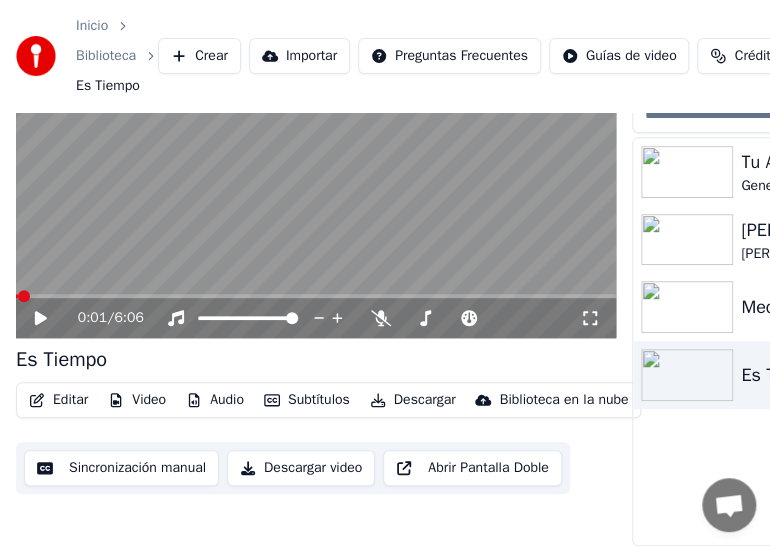 click 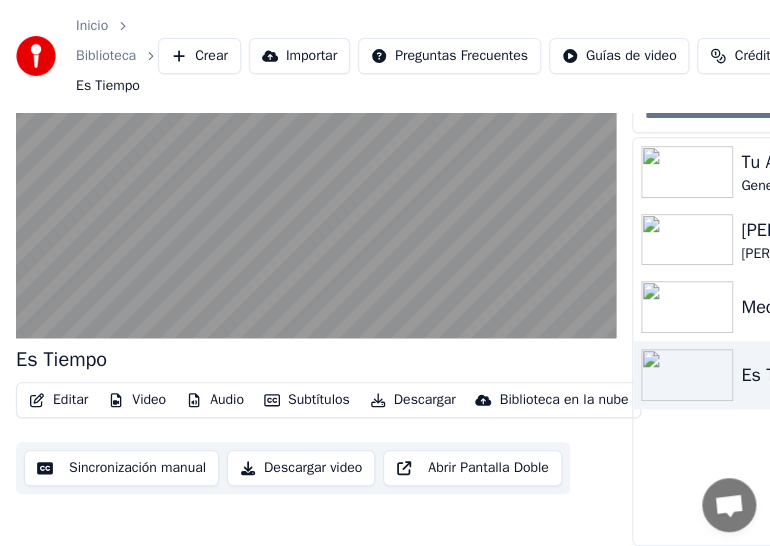 click on "Inicio Biblioteca Es Tiempo Crear Importar Preguntas Frecuentes Guías de video Créditos 178 Configuración" at bounding box center [385, 56] 